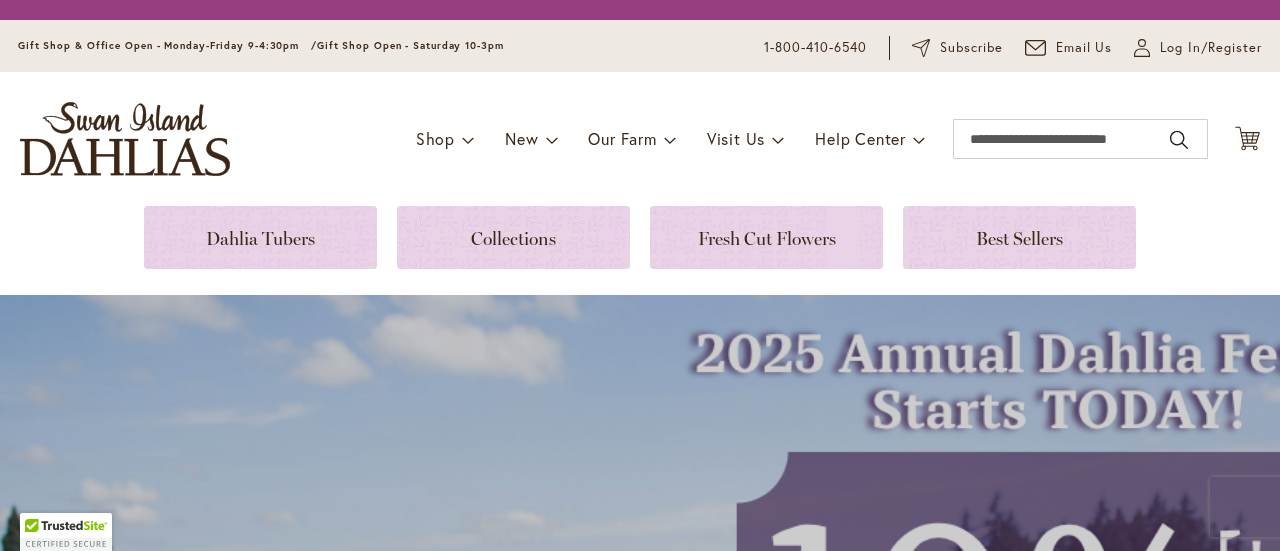 scroll, scrollTop: 0, scrollLeft: 0, axis: both 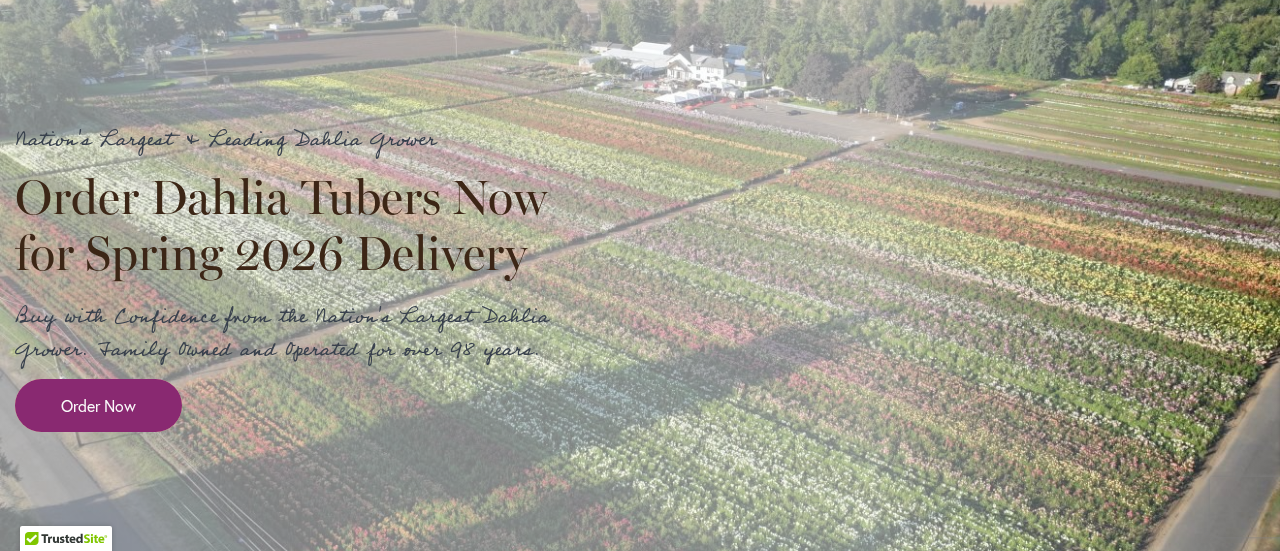 type on "**********" 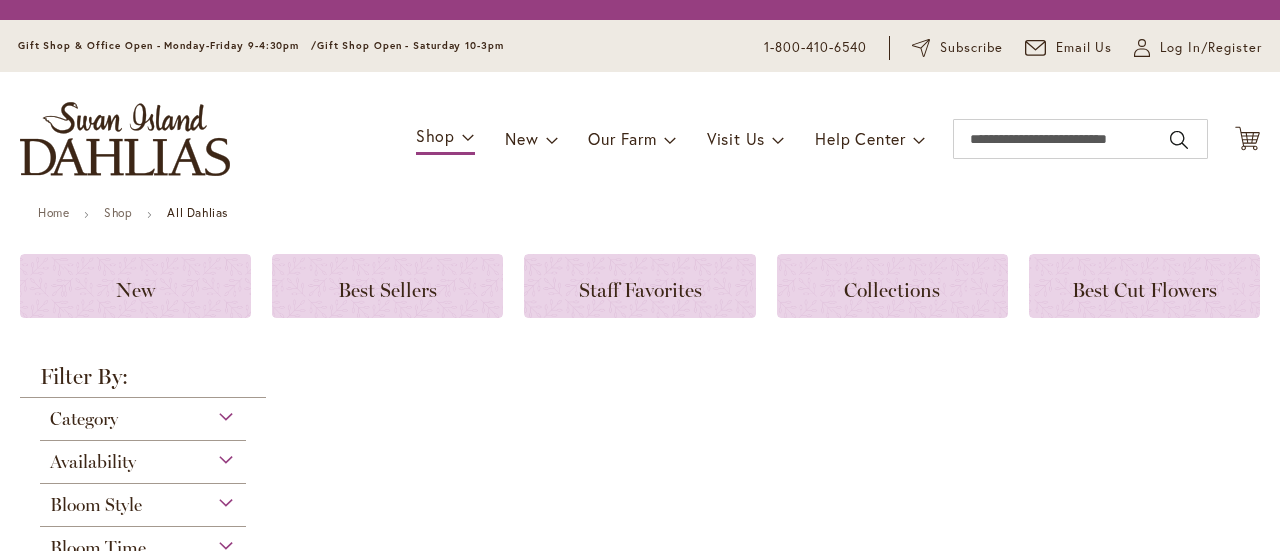 scroll, scrollTop: 0, scrollLeft: 0, axis: both 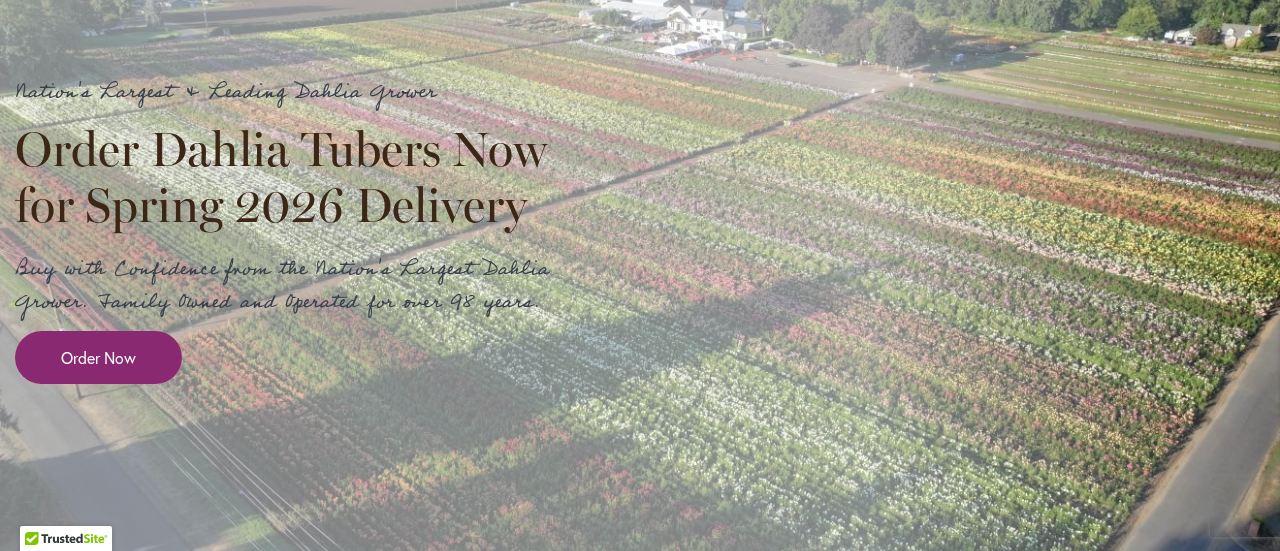 type on "**********" 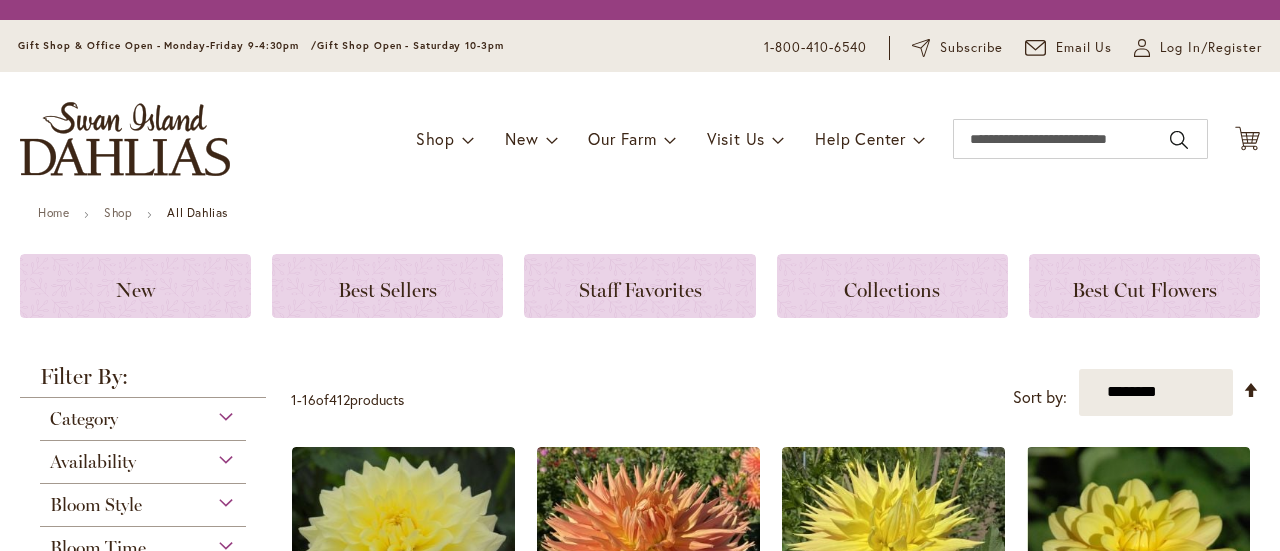 scroll, scrollTop: 0, scrollLeft: 0, axis: both 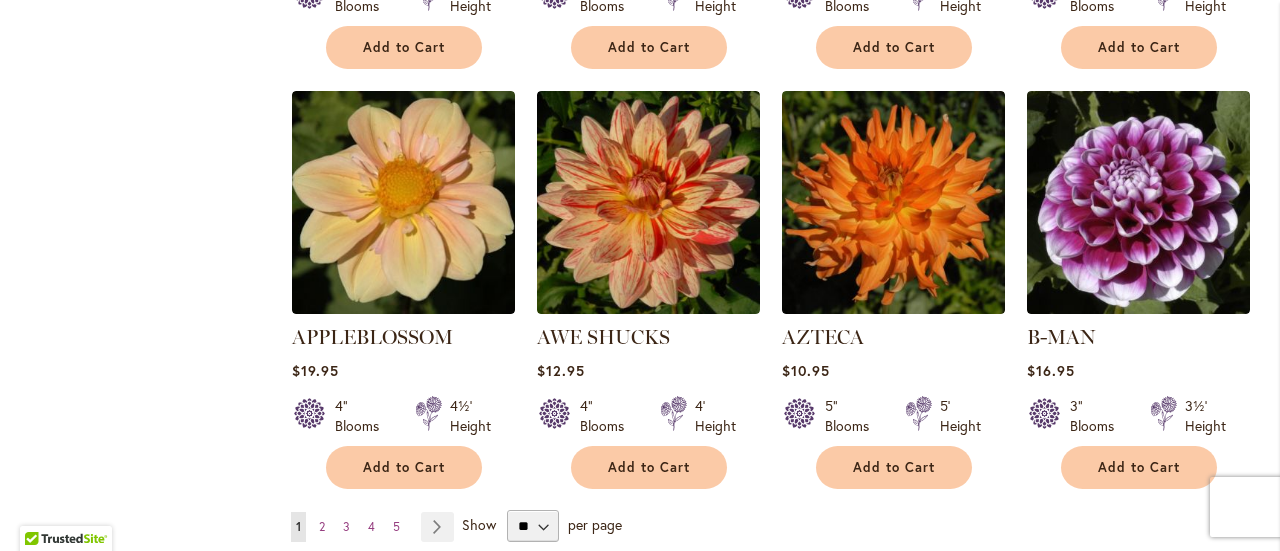 type on "**********" 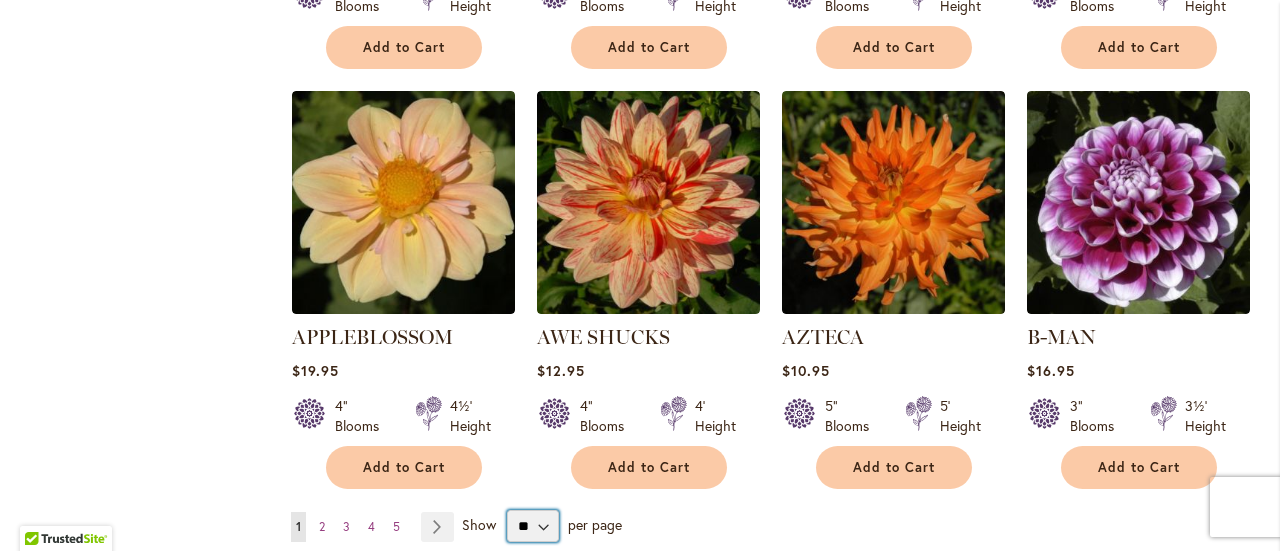 click on "**
**
**
**" at bounding box center [533, 526] 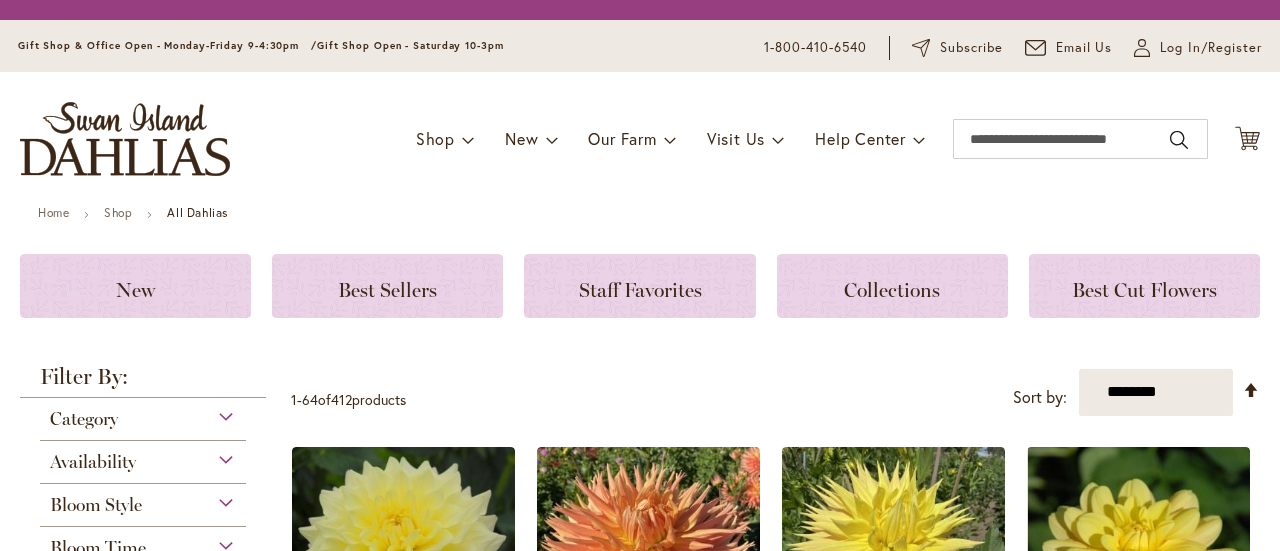 scroll, scrollTop: 0, scrollLeft: 0, axis: both 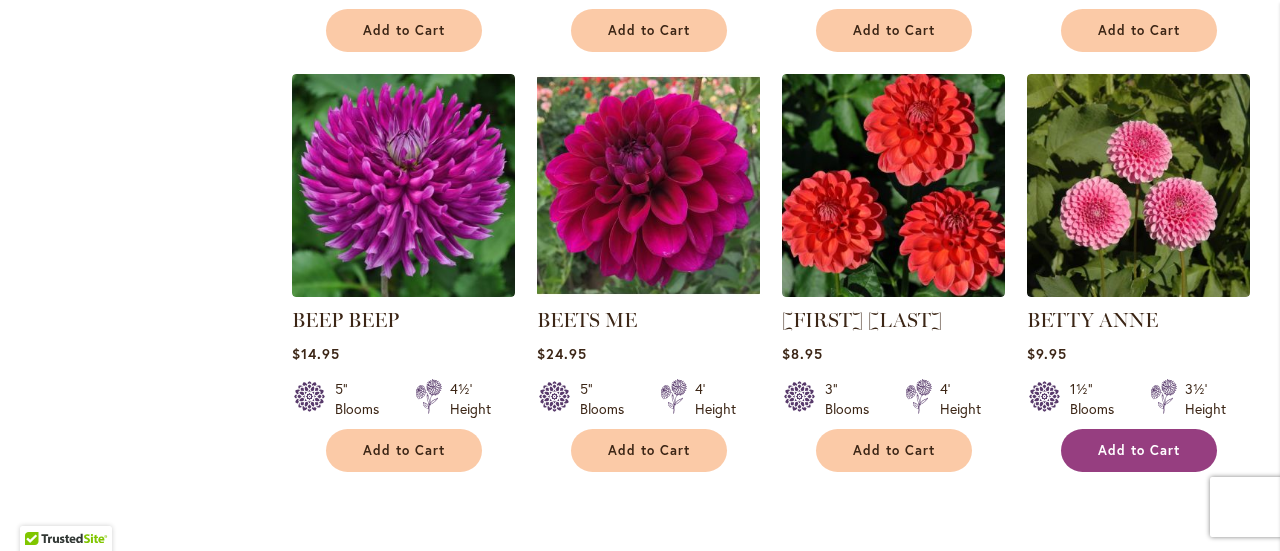 type on "**********" 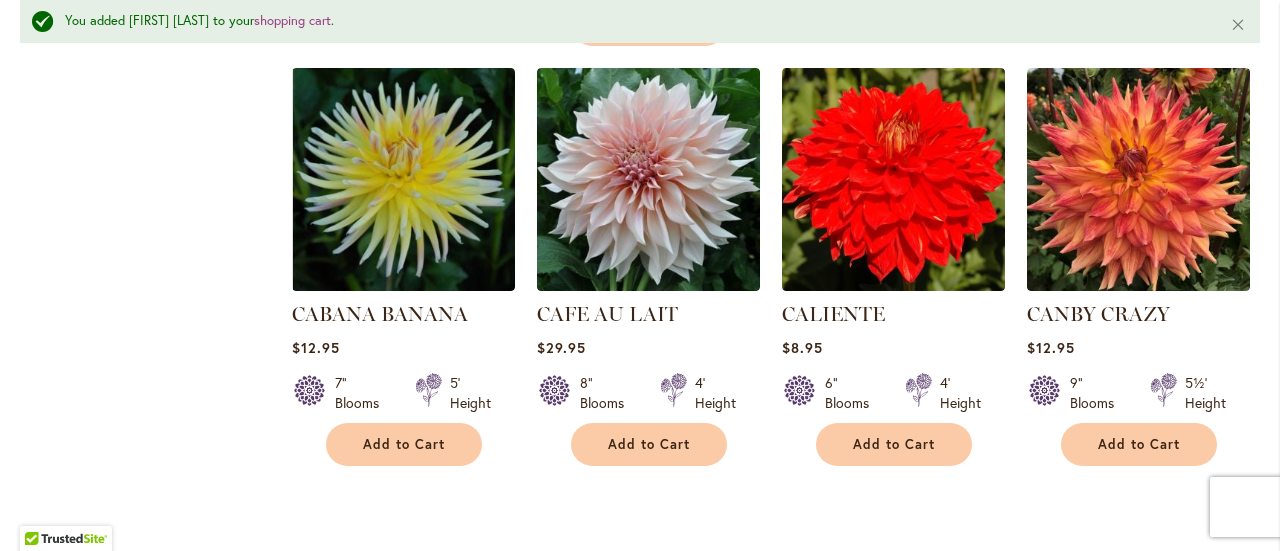 scroll, scrollTop: 6391, scrollLeft: 0, axis: vertical 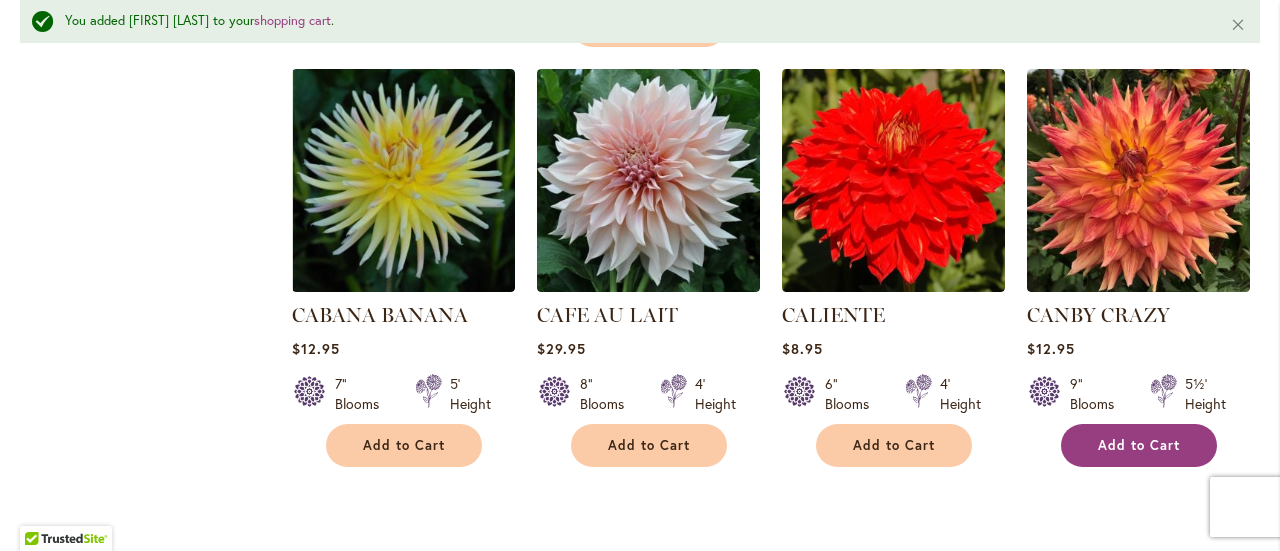 click on "Add to Cart" at bounding box center (1139, 445) 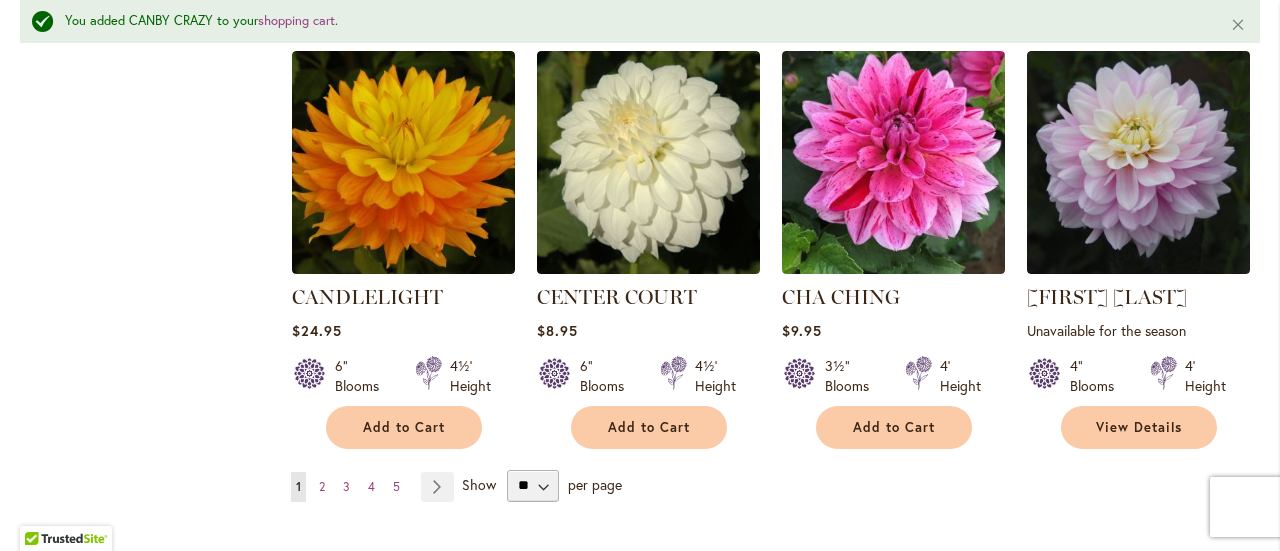 scroll, scrollTop: 6831, scrollLeft: 0, axis: vertical 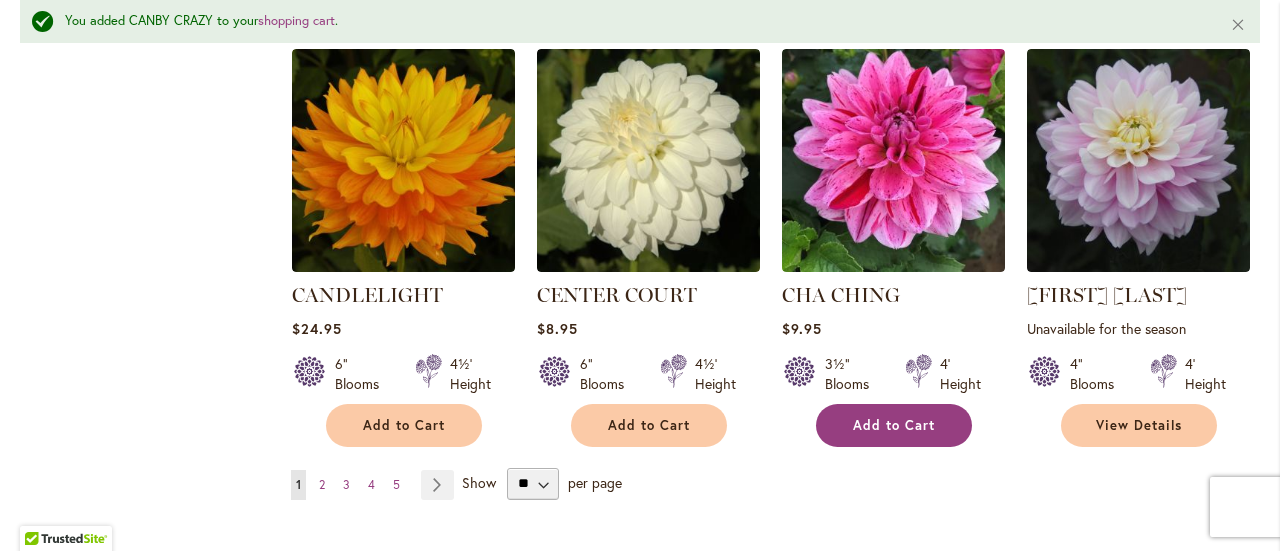 click on "Add to Cart" at bounding box center (894, 425) 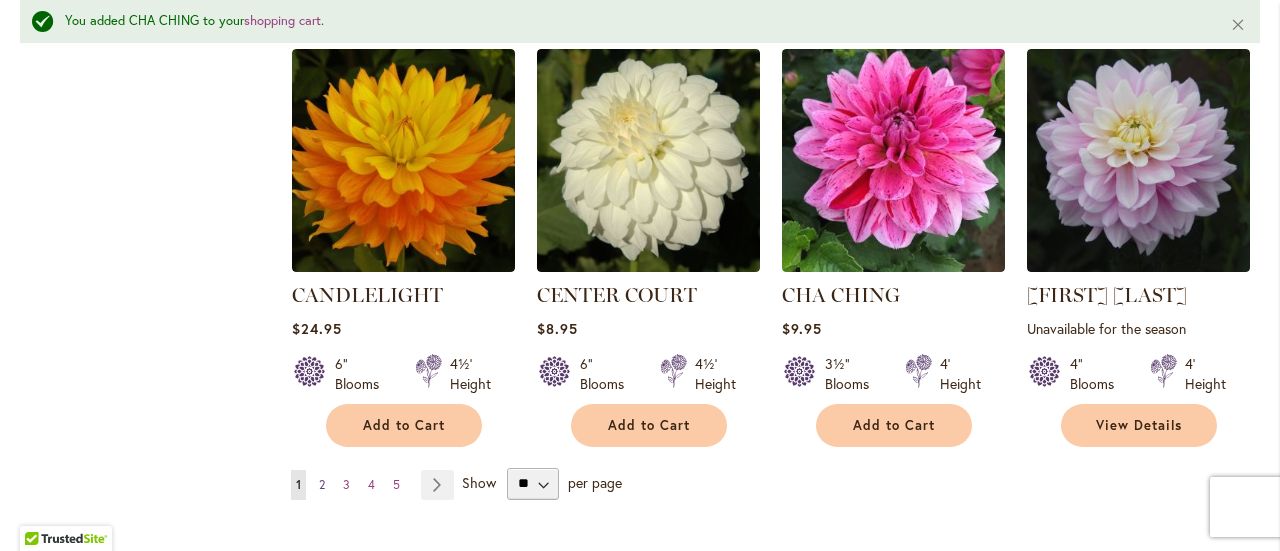 click on "2" at bounding box center [322, 484] 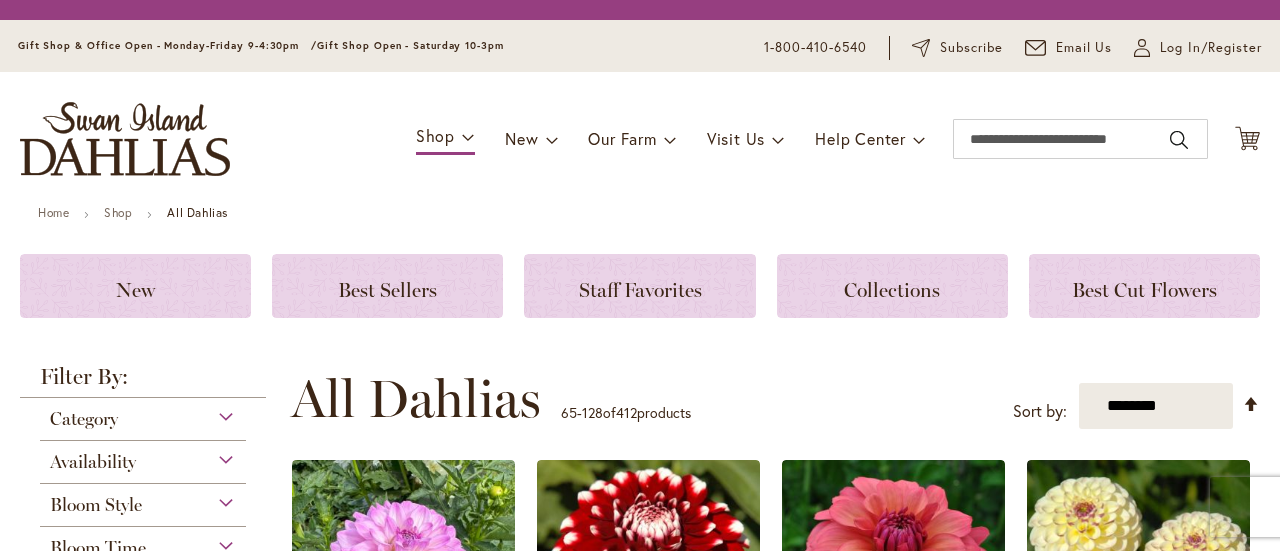 scroll, scrollTop: 0, scrollLeft: 0, axis: both 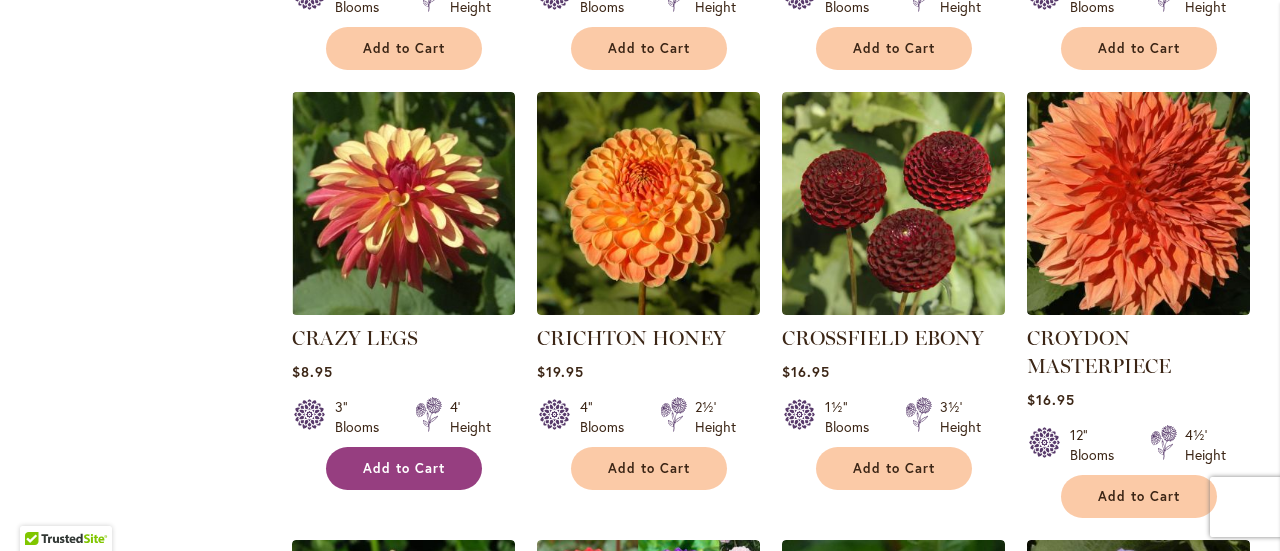 type on "**********" 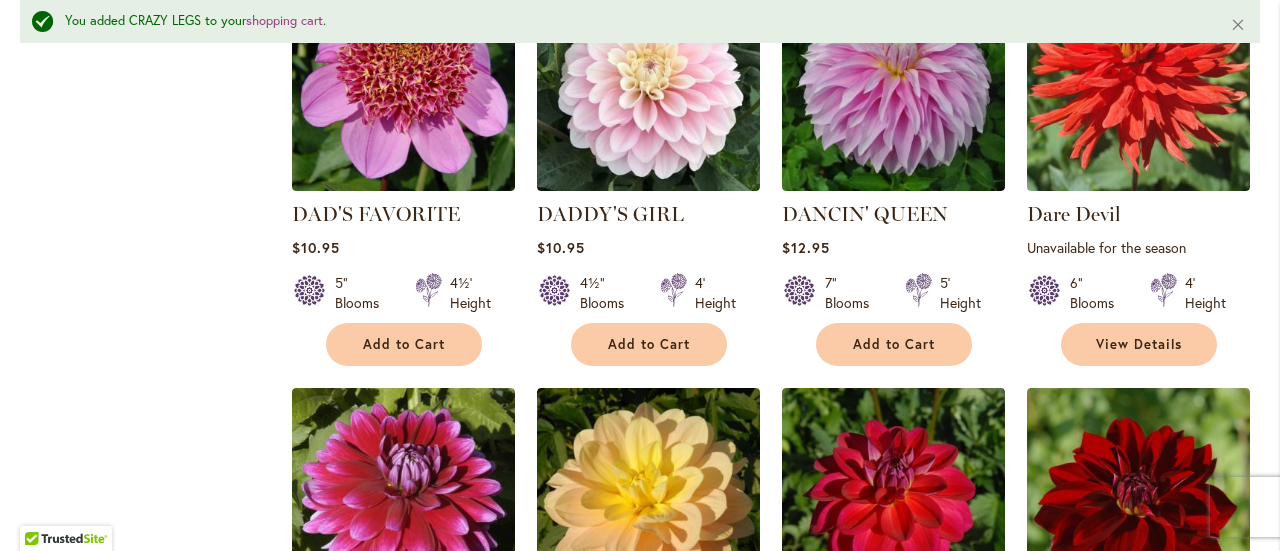 scroll, scrollTop: 3571, scrollLeft: 0, axis: vertical 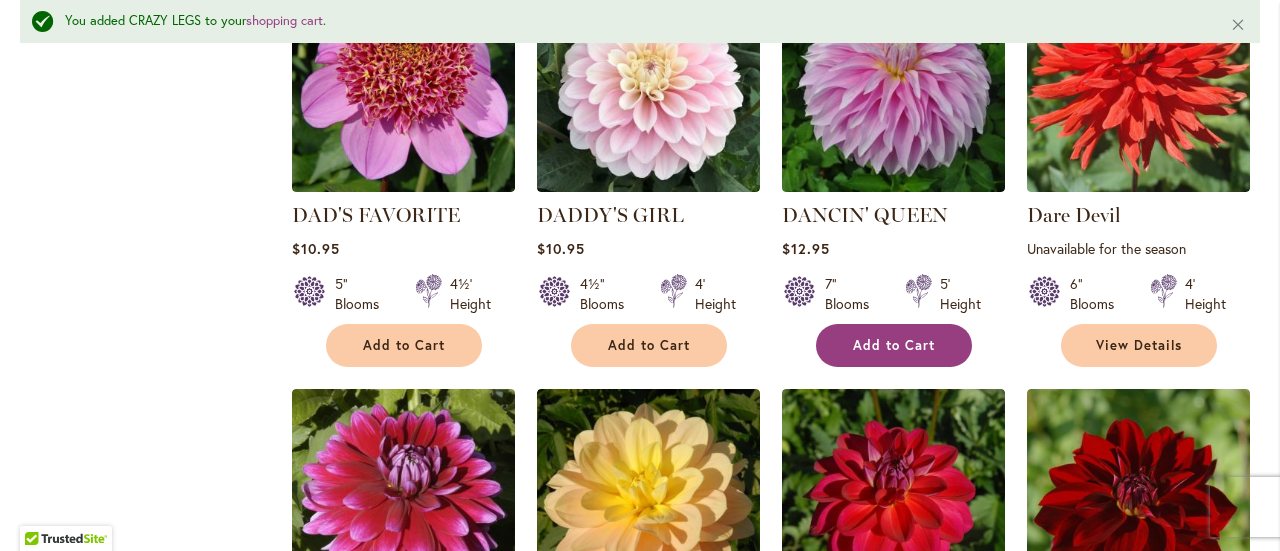 click on "Add to Cart" at bounding box center (894, 345) 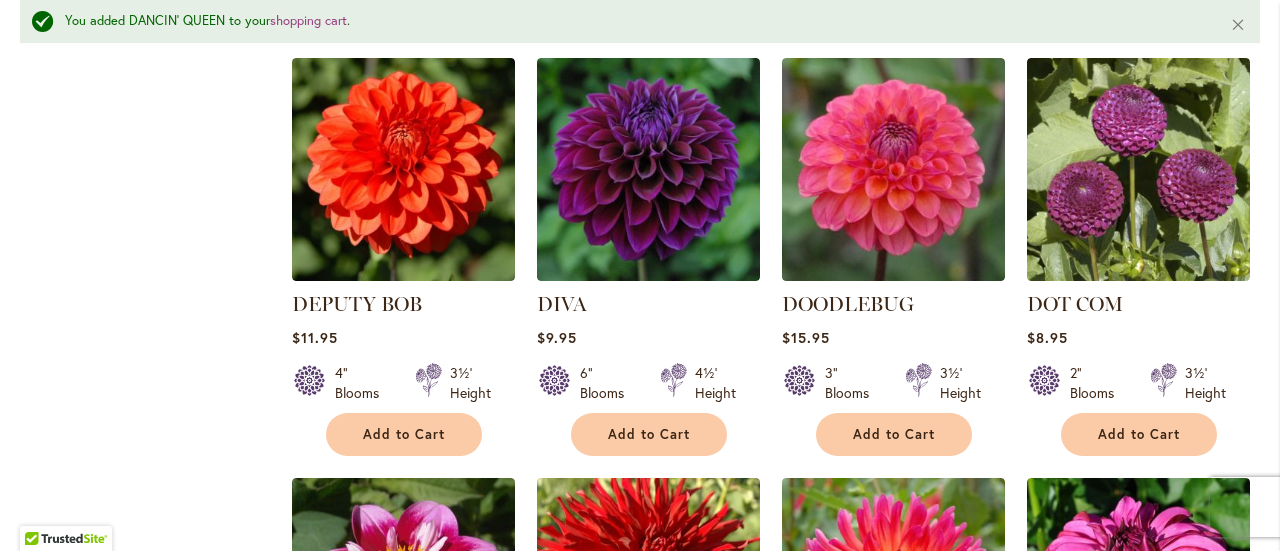 scroll, scrollTop: 4323, scrollLeft: 0, axis: vertical 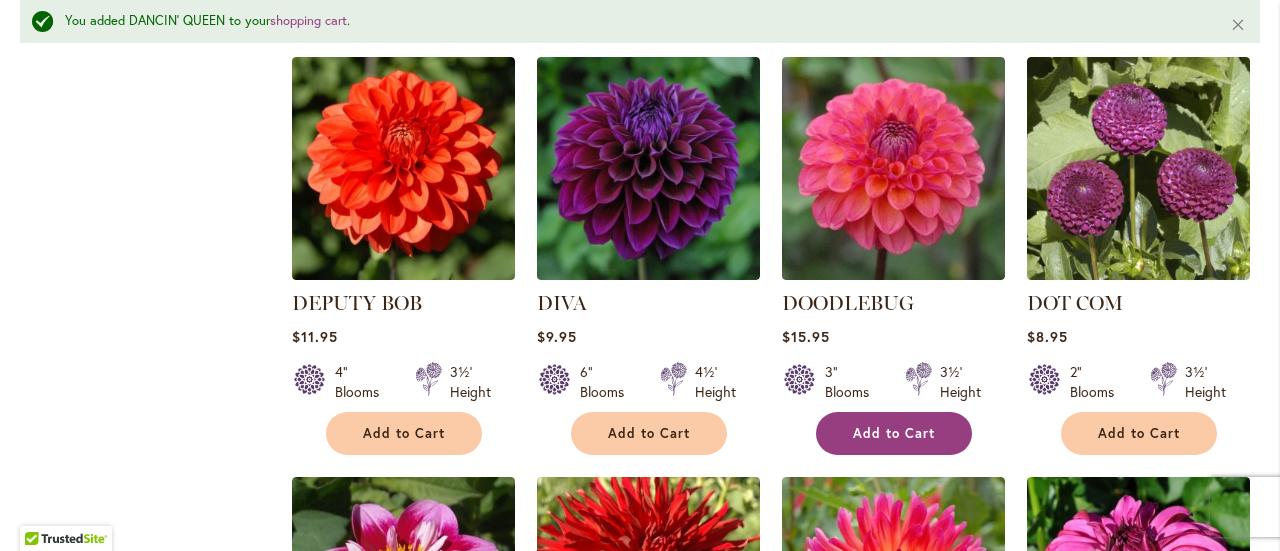 click on "Add to Cart" at bounding box center [894, 433] 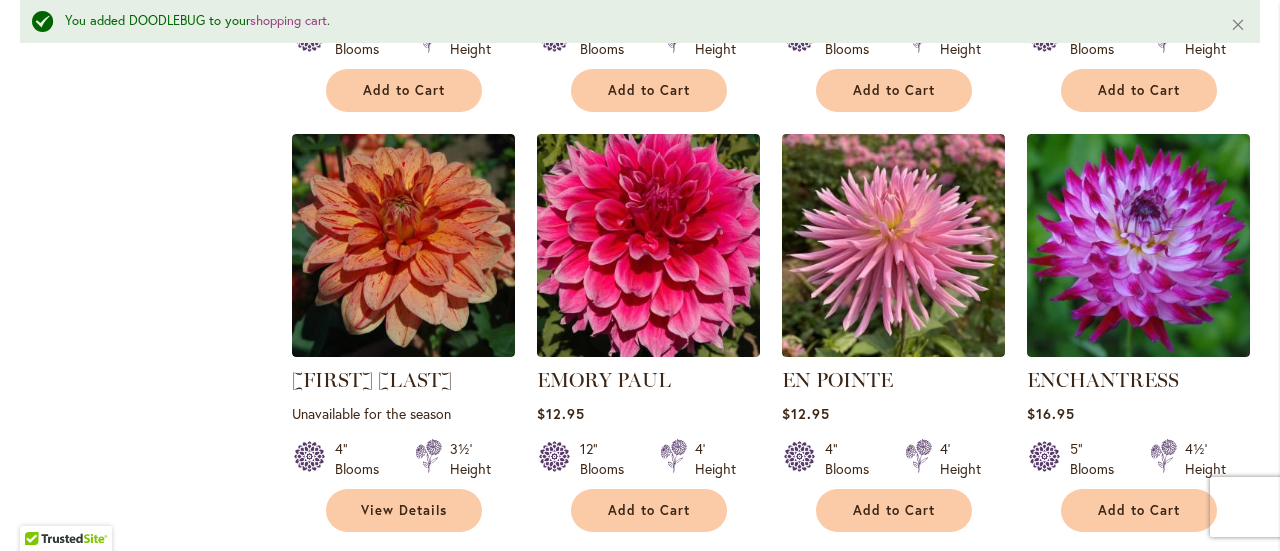 scroll, scrollTop: 5522, scrollLeft: 0, axis: vertical 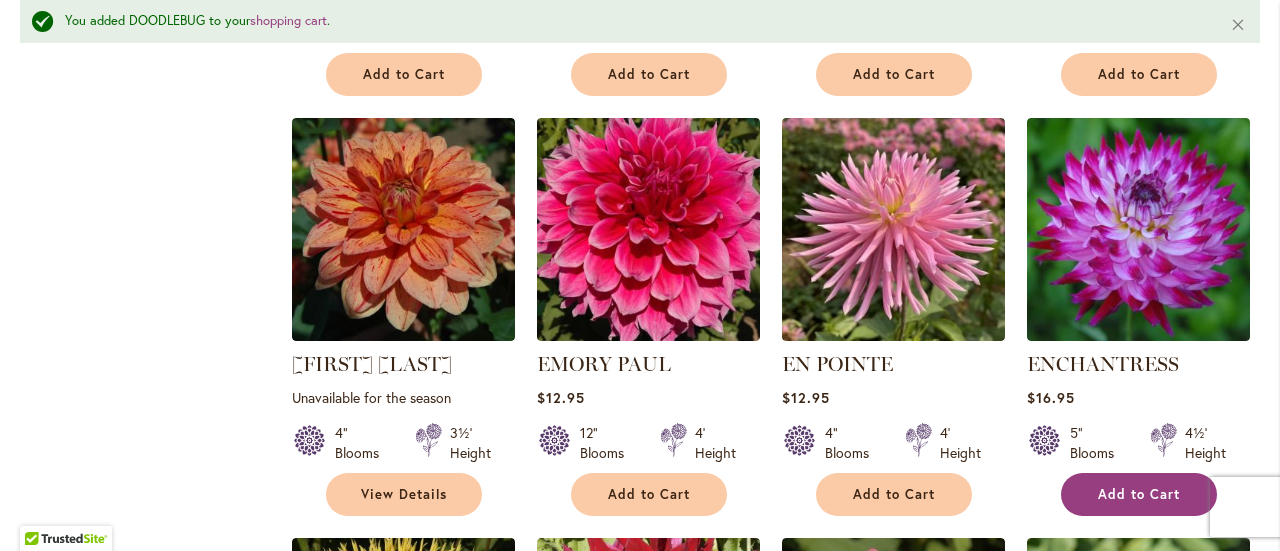 click on "Add to Cart" at bounding box center [1139, 494] 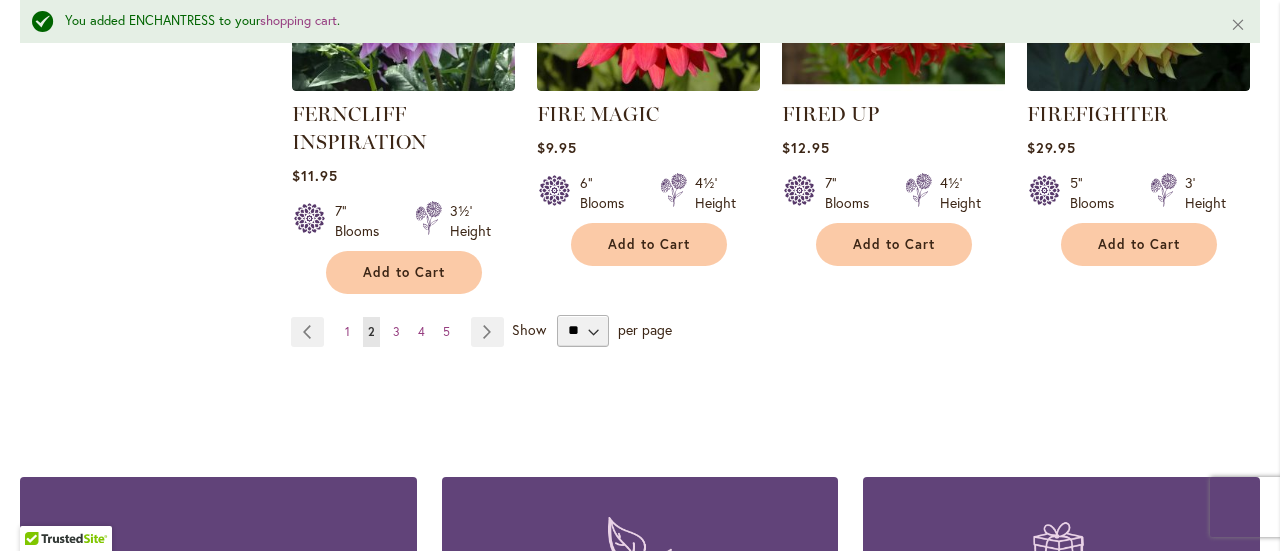 scroll, scrollTop: 7081, scrollLeft: 0, axis: vertical 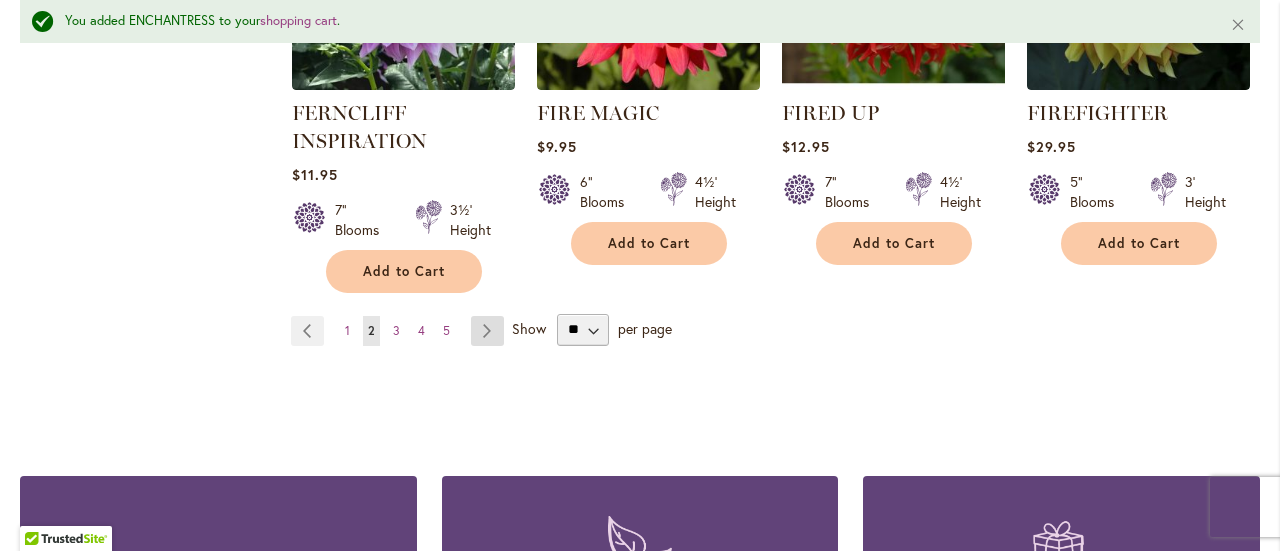 click on "Page
Next" at bounding box center (487, 331) 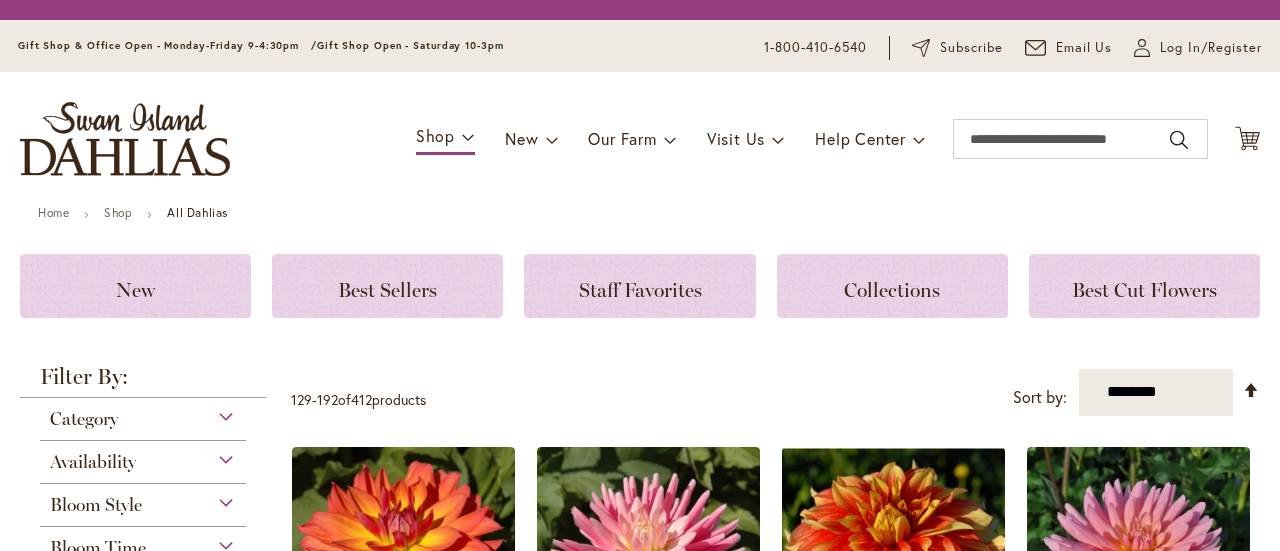 scroll, scrollTop: 0, scrollLeft: 0, axis: both 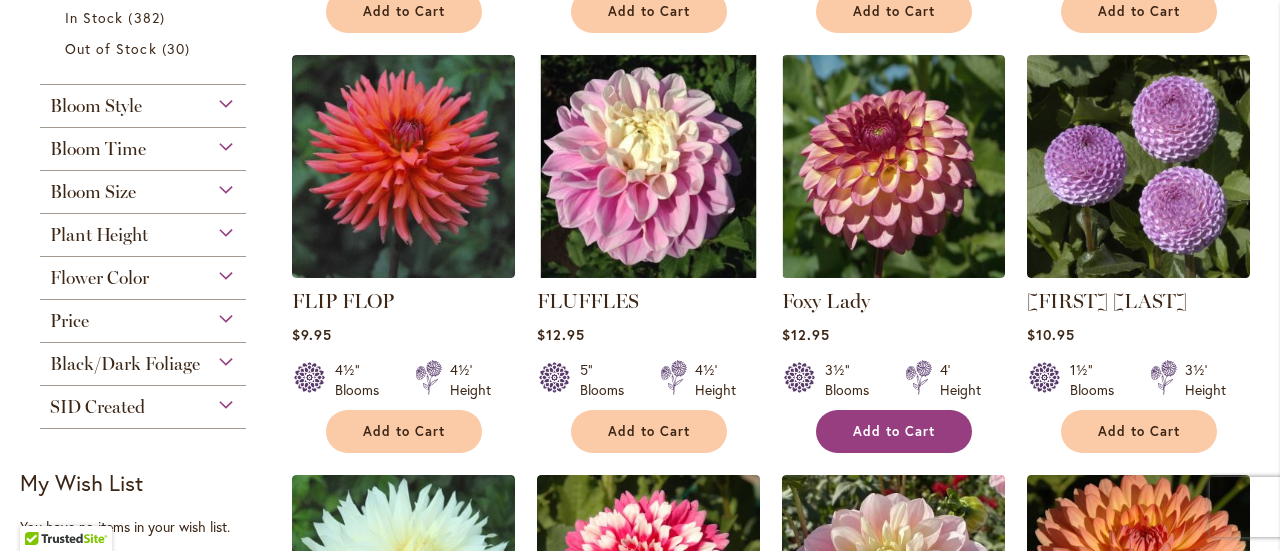 type on "**********" 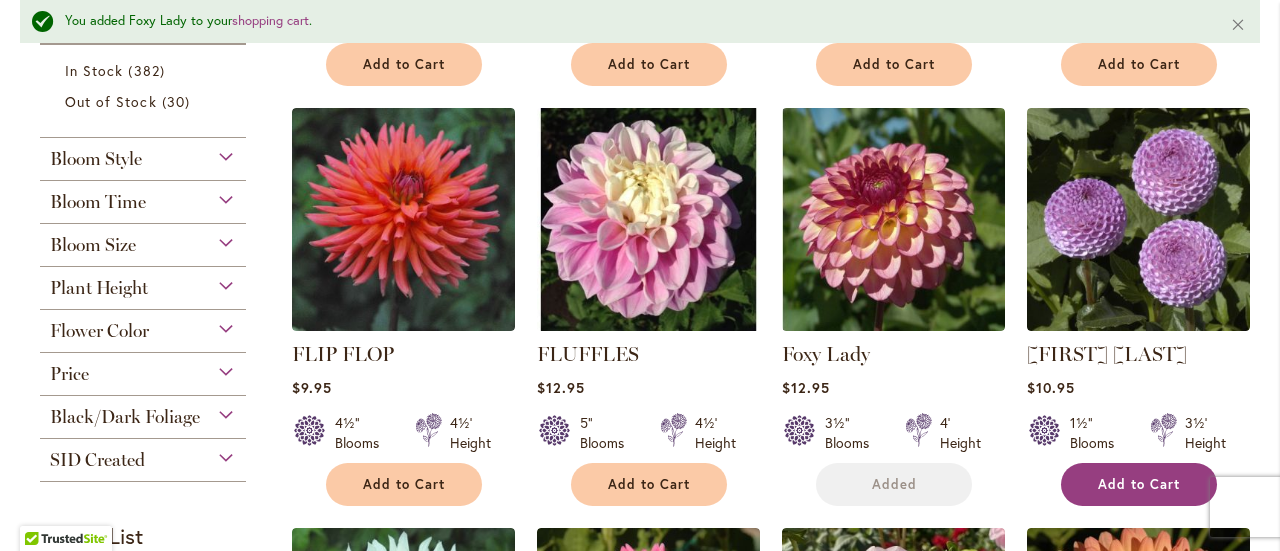 scroll, scrollTop: 916, scrollLeft: 0, axis: vertical 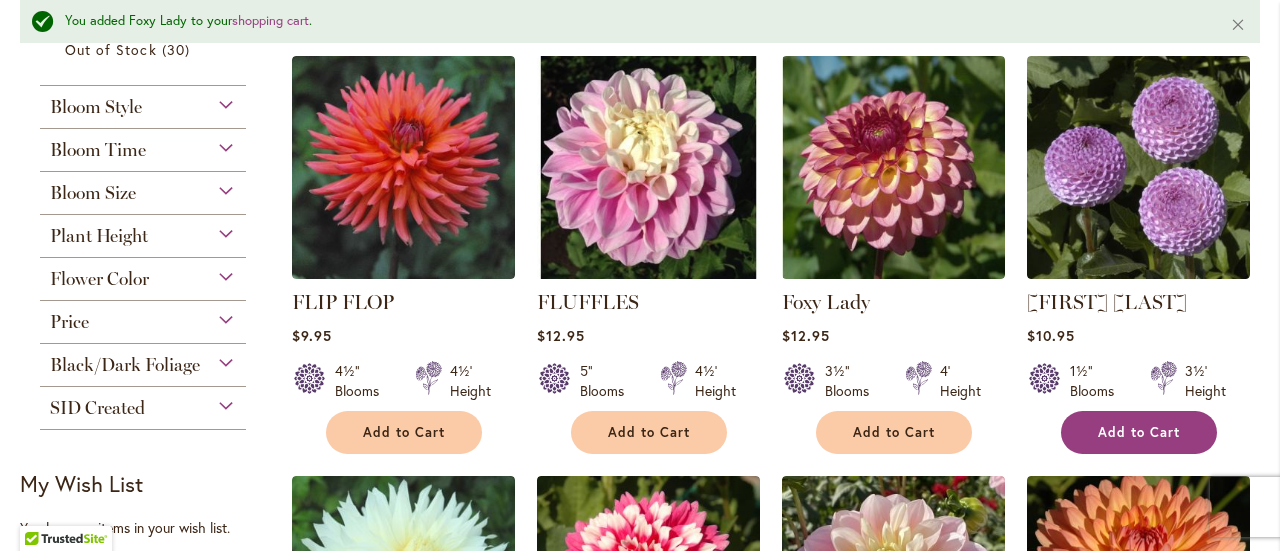 click on "Add to Cart" at bounding box center [1139, 432] 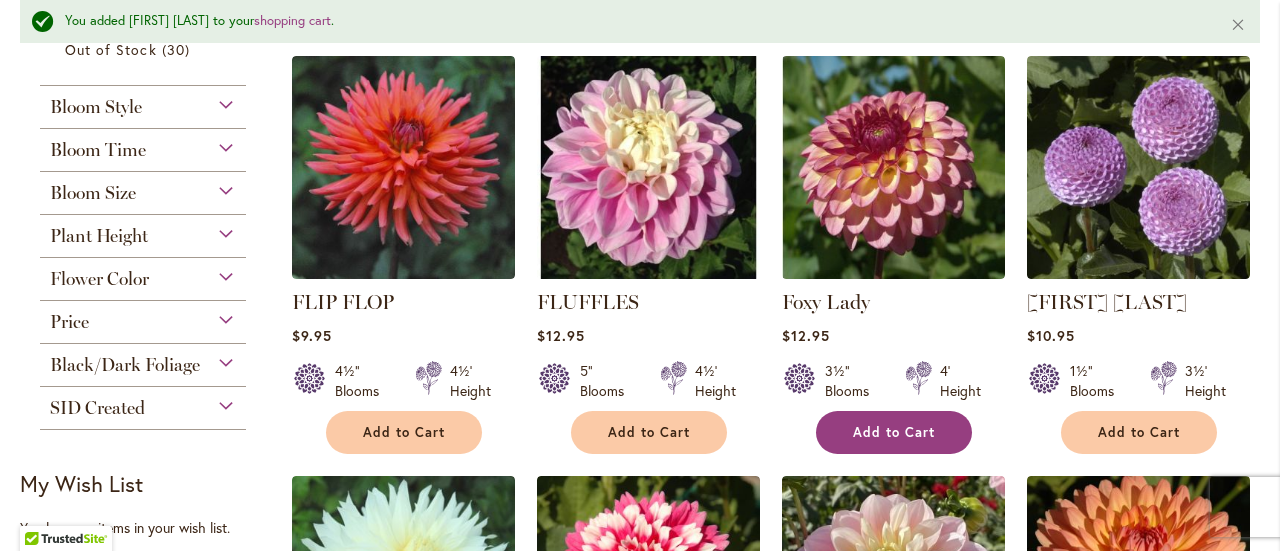 click on "Add to Cart" at bounding box center [894, 432] 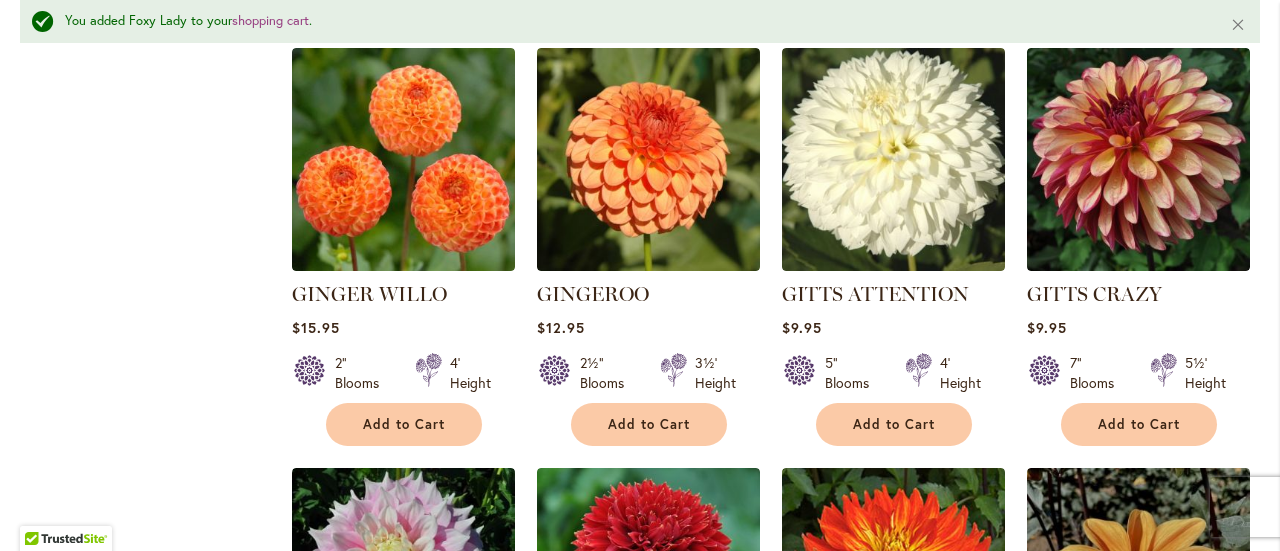 scroll, scrollTop: 2636, scrollLeft: 0, axis: vertical 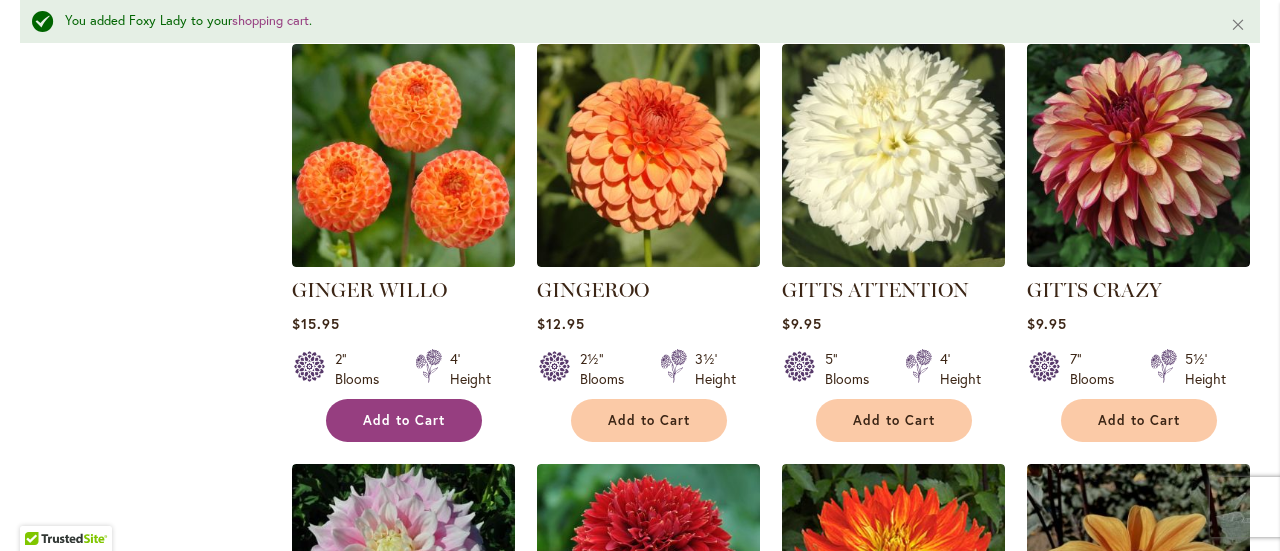 click on "Add to Cart" at bounding box center (404, 420) 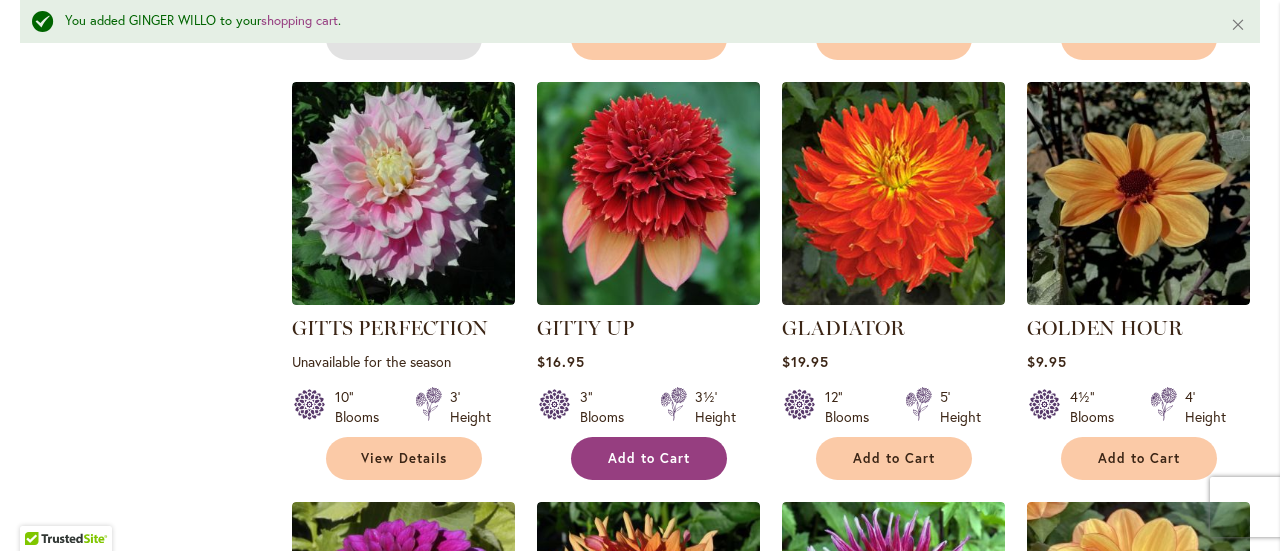 scroll, scrollTop: 3018, scrollLeft: 0, axis: vertical 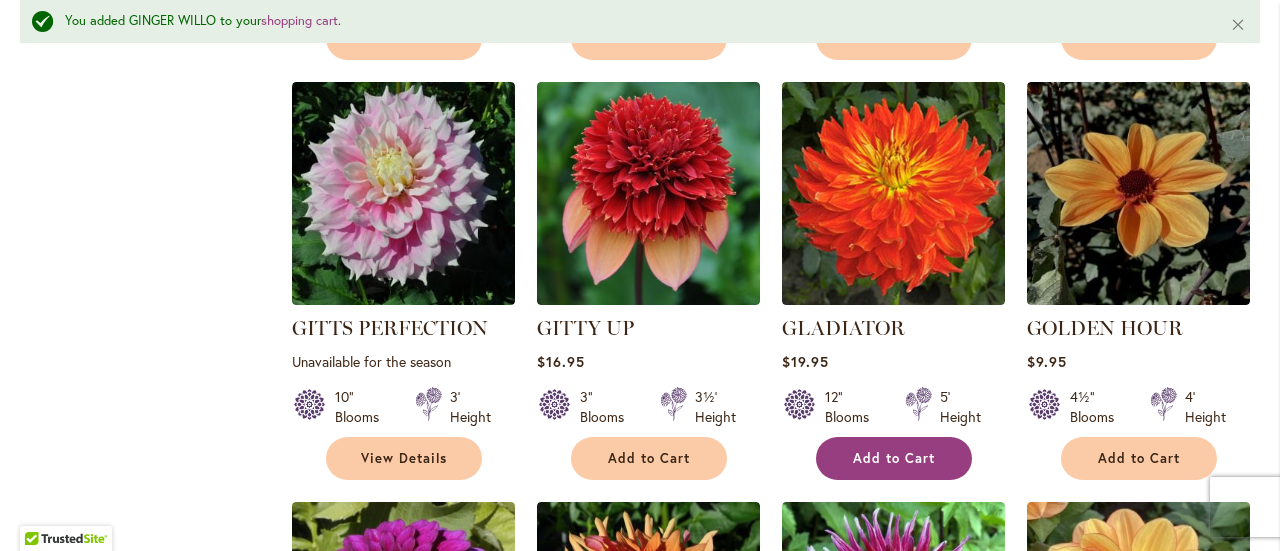 click on "Add to Cart" at bounding box center (894, 458) 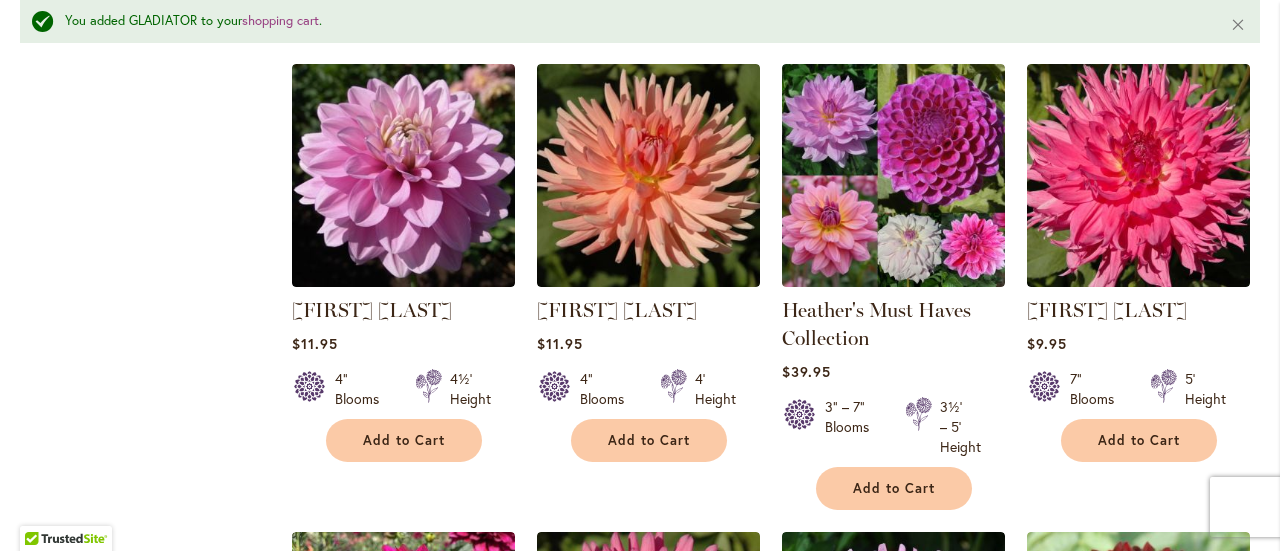 scroll, scrollTop: 4742, scrollLeft: 0, axis: vertical 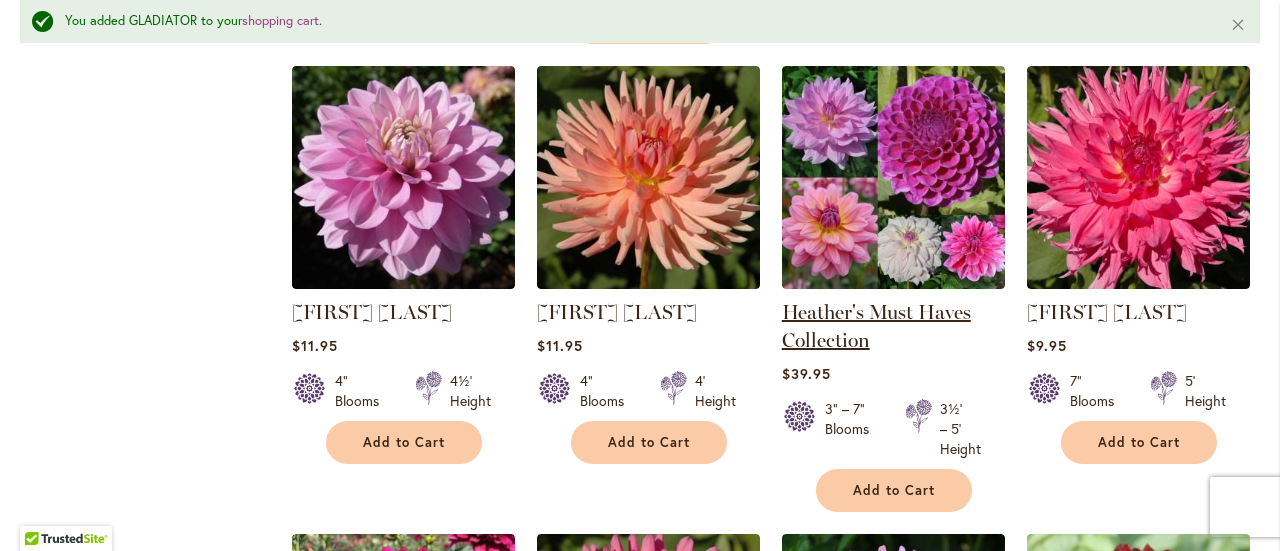 click on "Heather's Must Haves Collection" at bounding box center (876, 326) 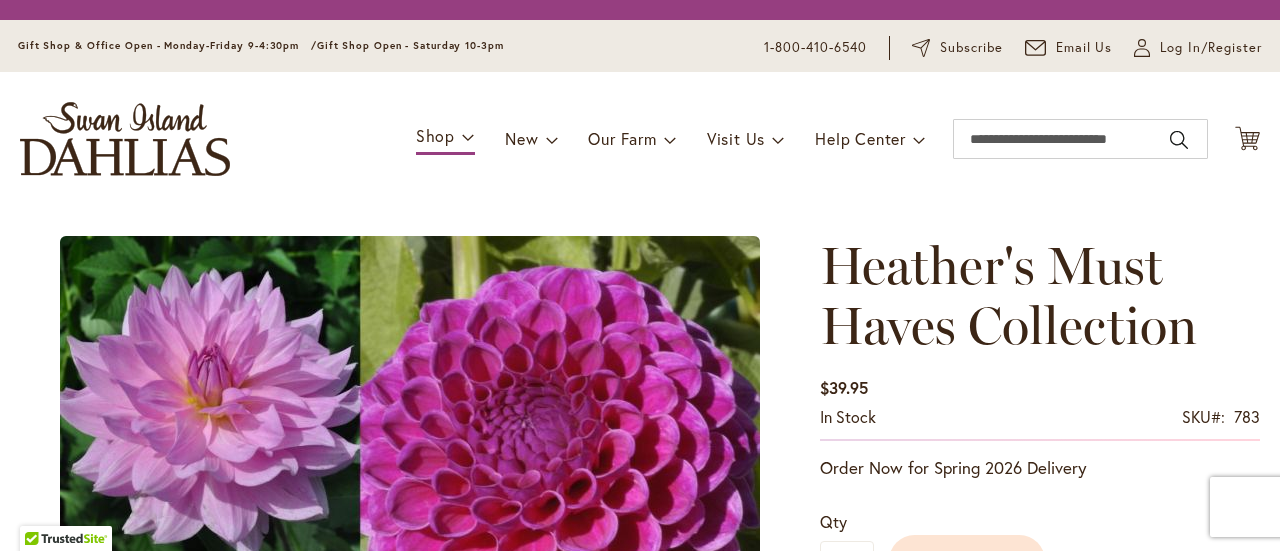 scroll, scrollTop: 0, scrollLeft: 0, axis: both 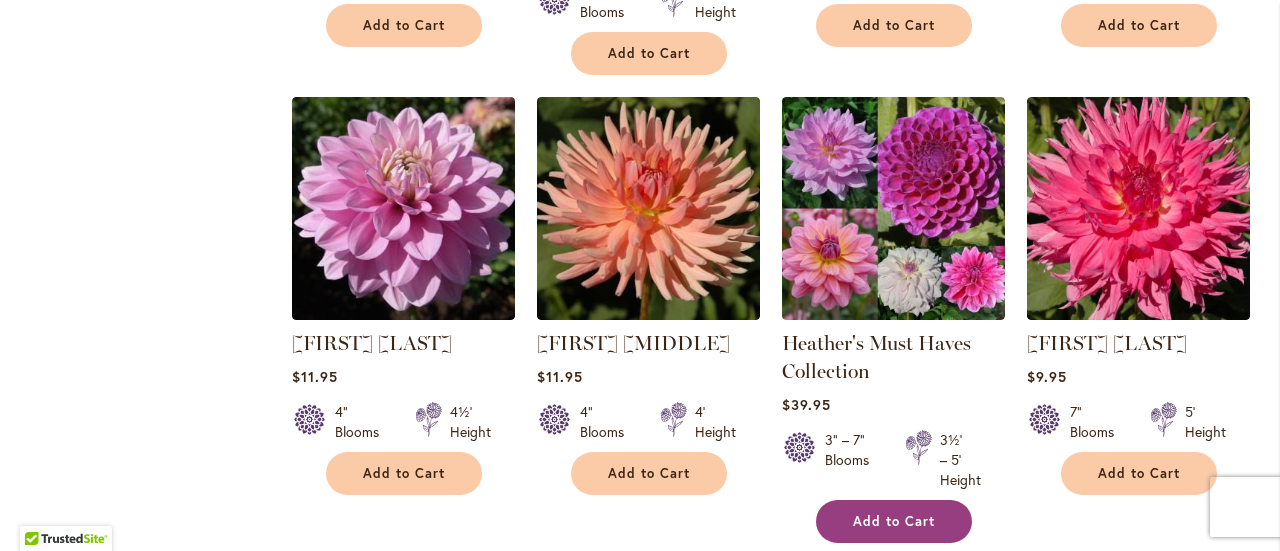type on "**********" 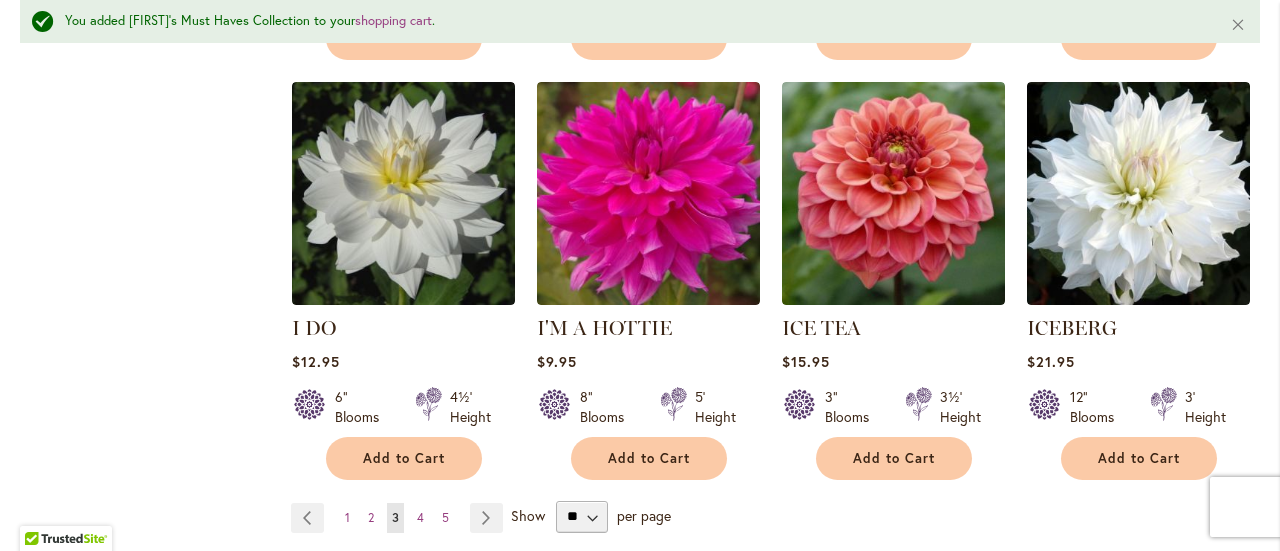 scroll, scrollTop: 6904, scrollLeft: 0, axis: vertical 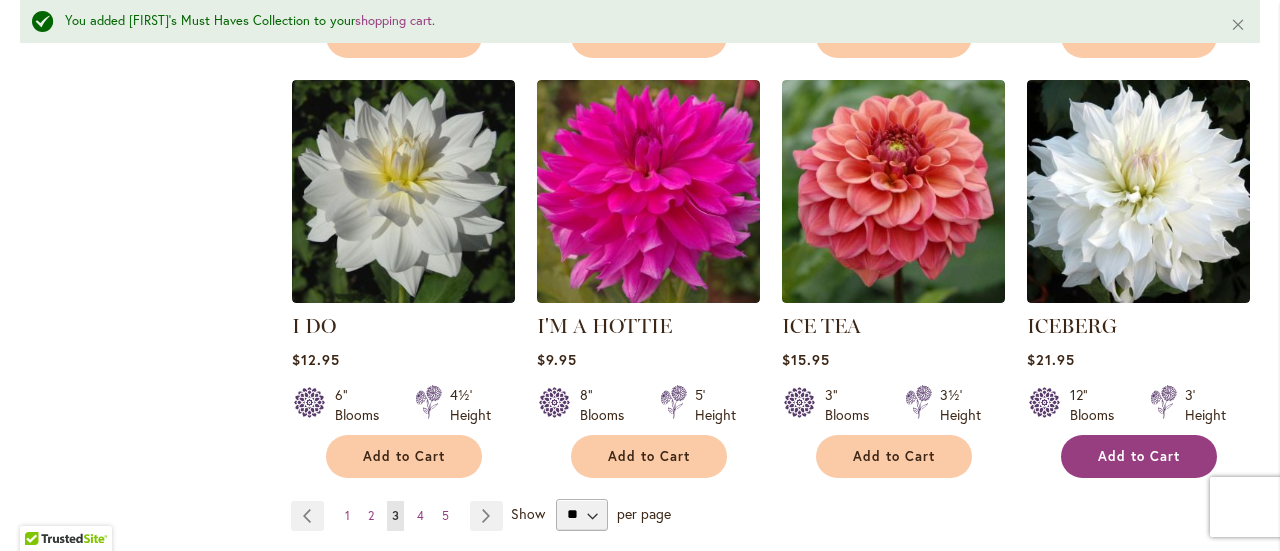 click on "Add to Cart" at bounding box center [1139, 456] 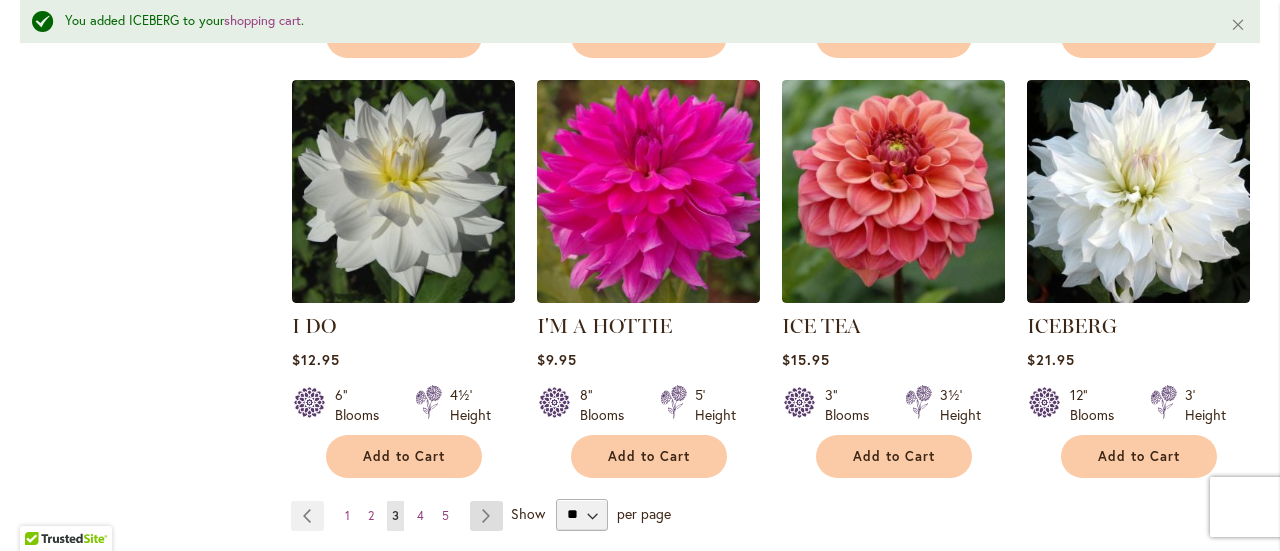 click on "Page
Next" at bounding box center [486, 516] 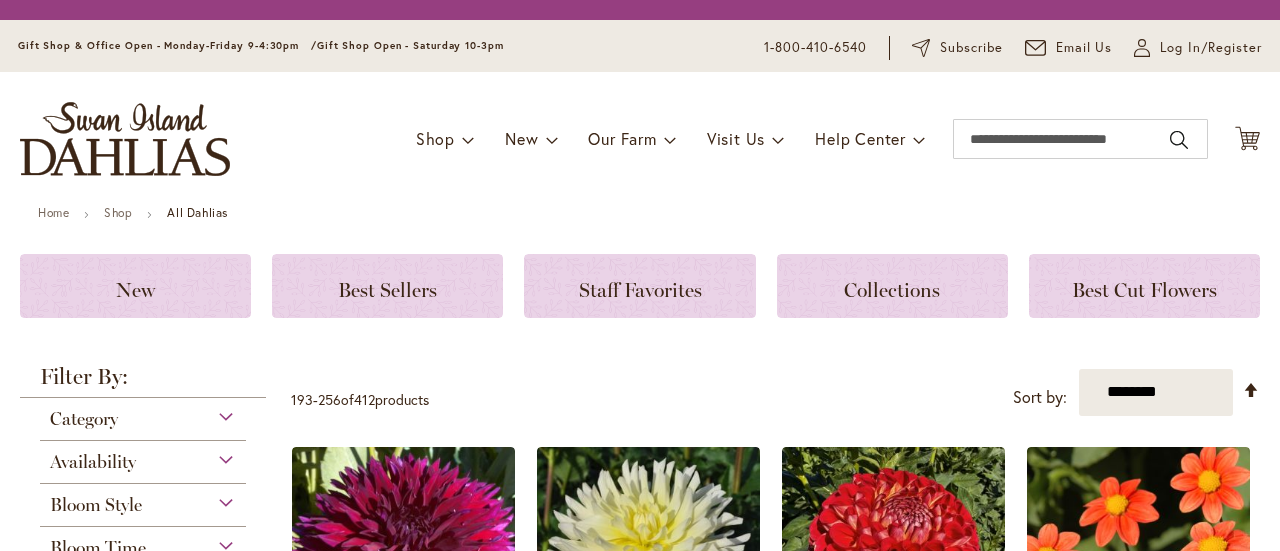 scroll, scrollTop: 0, scrollLeft: 0, axis: both 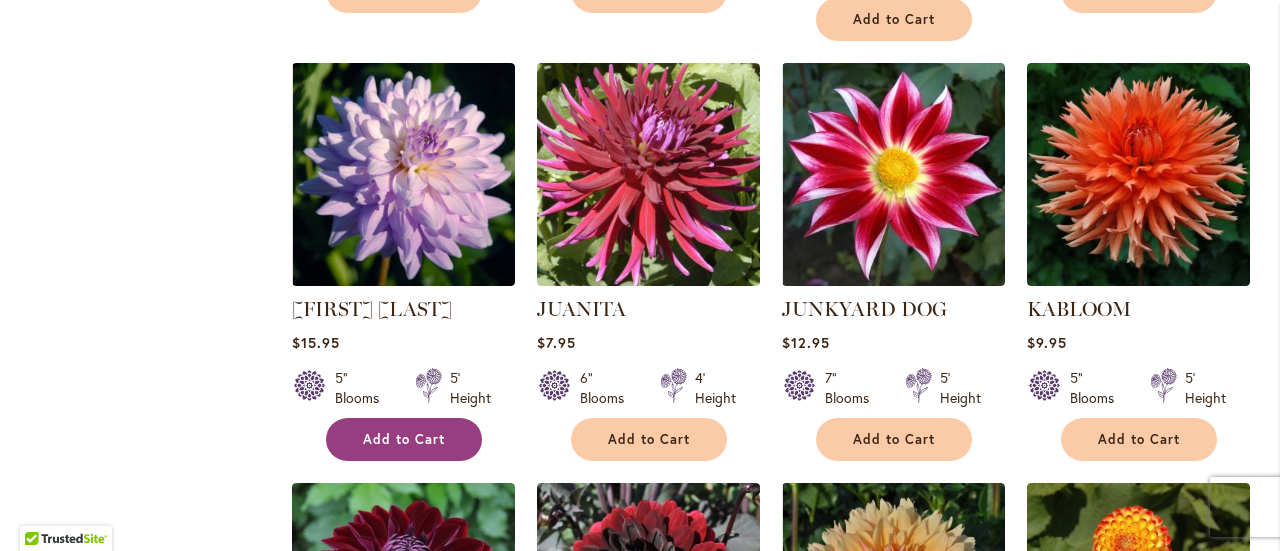 type on "**********" 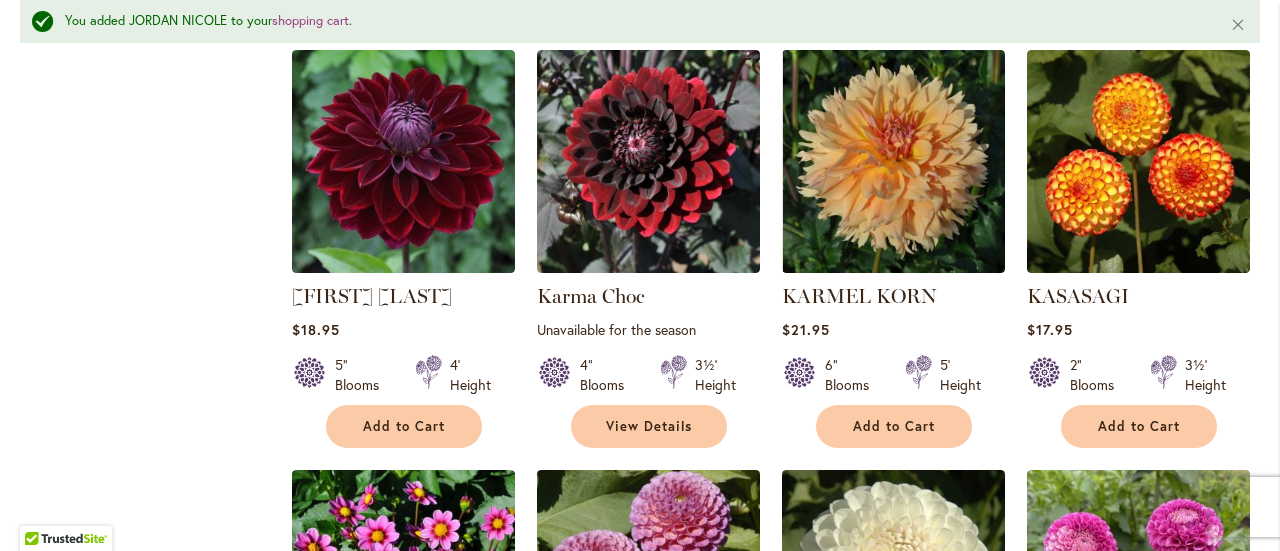 scroll, scrollTop: 2652, scrollLeft: 0, axis: vertical 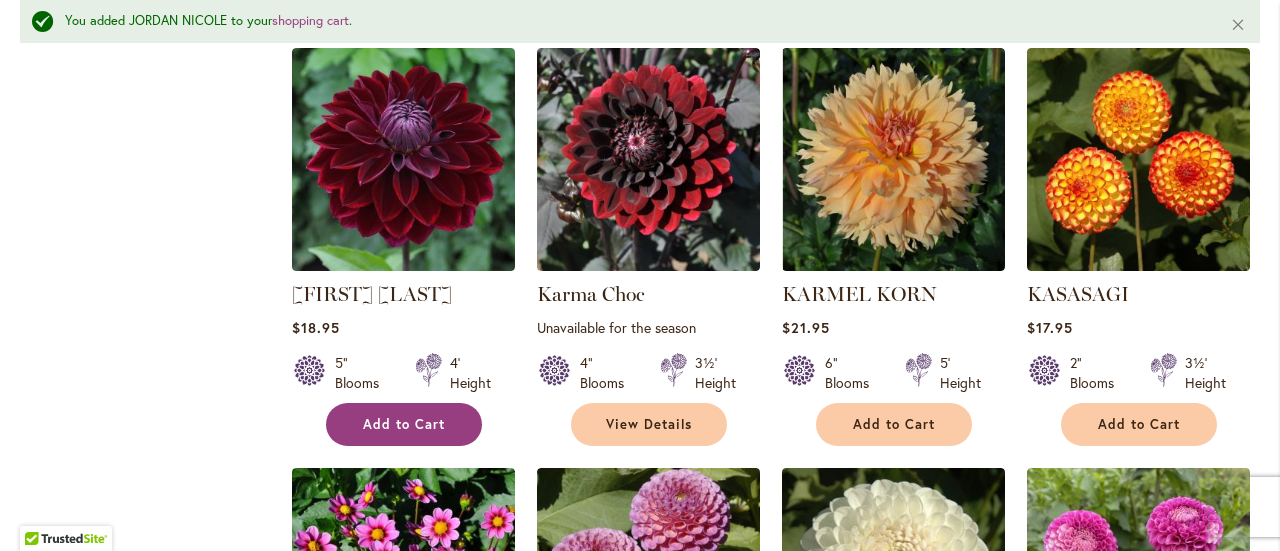 click on "Add to Cart" at bounding box center (404, 424) 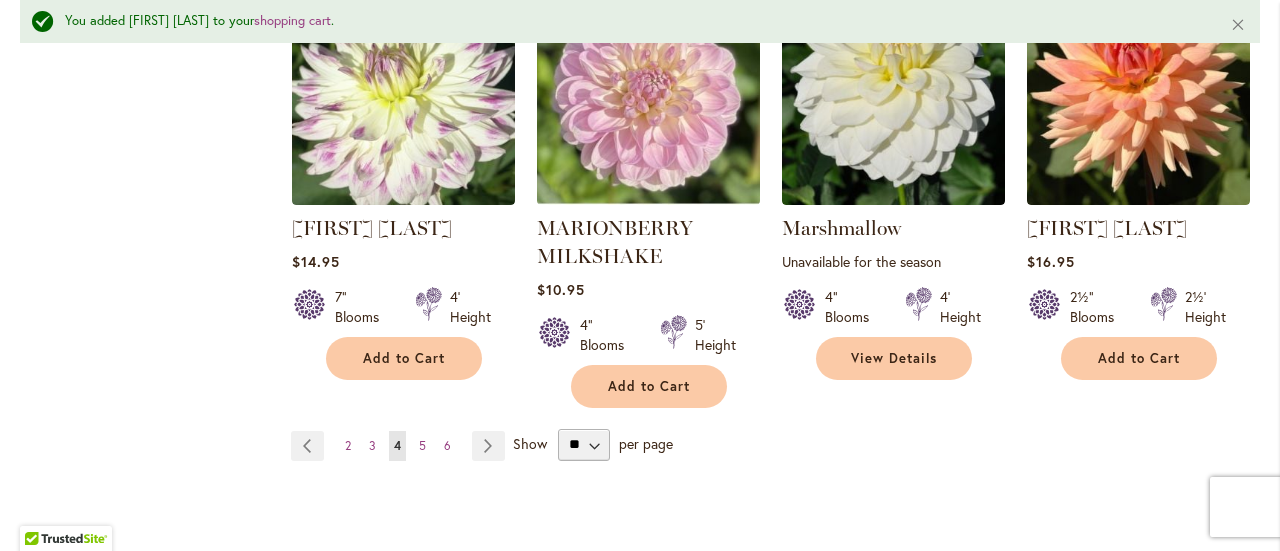 scroll, scrollTop: 6950, scrollLeft: 0, axis: vertical 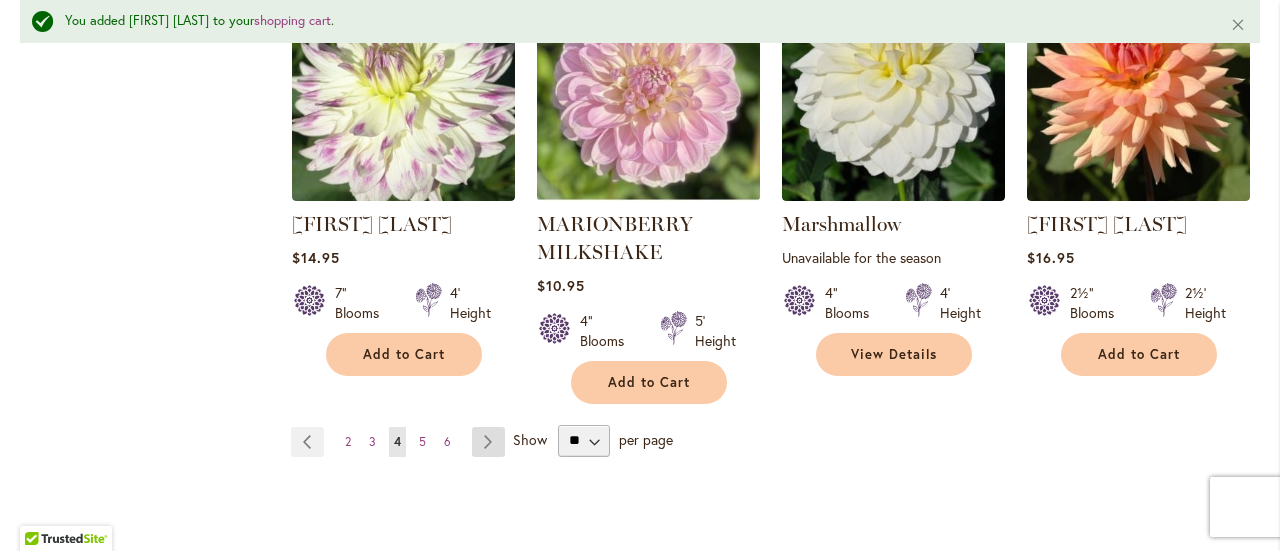 click on "Page
Next" at bounding box center [488, 442] 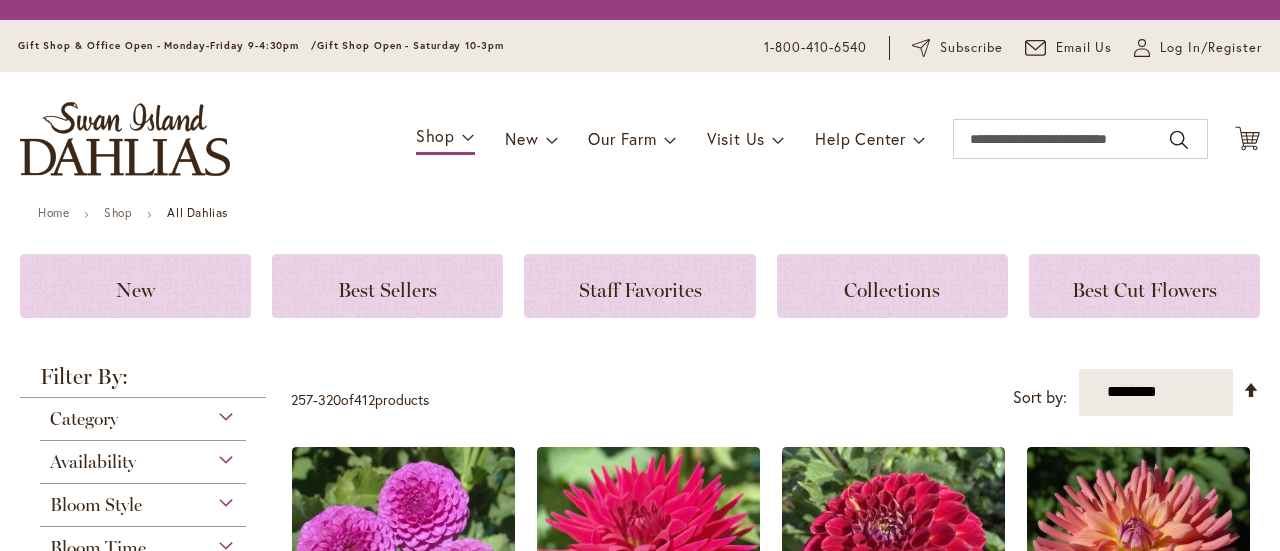 scroll, scrollTop: 0, scrollLeft: 0, axis: both 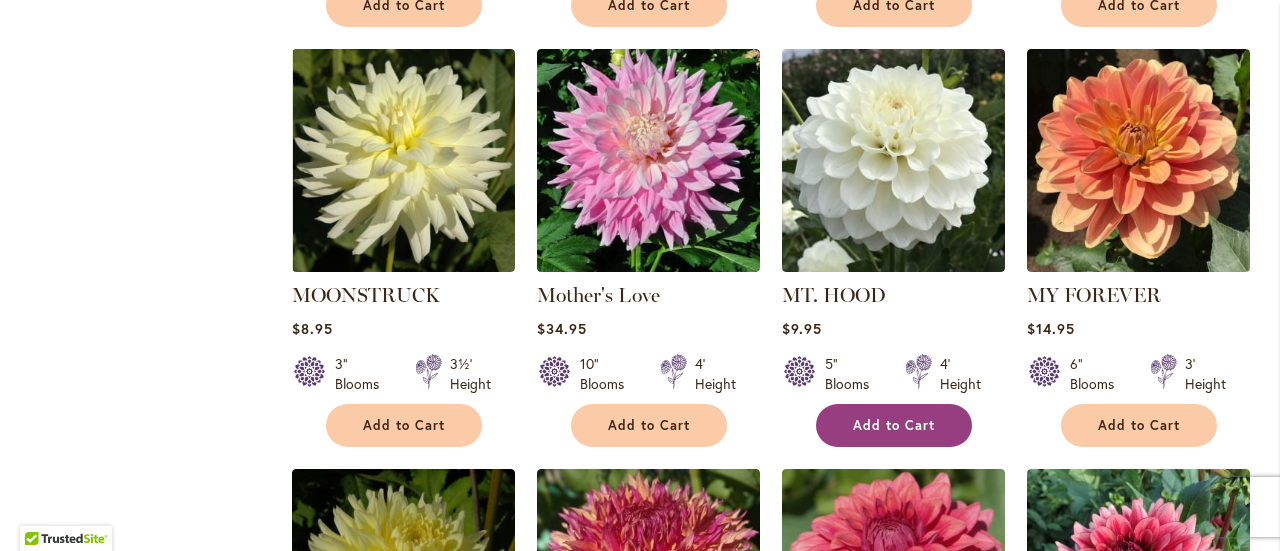 type on "**********" 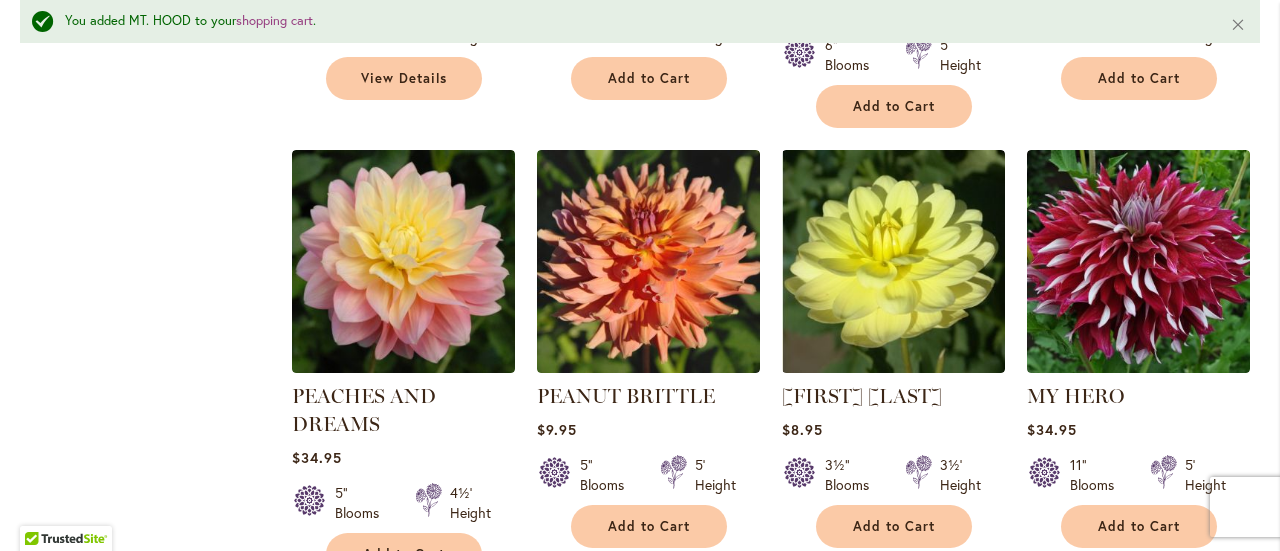 scroll, scrollTop: 5526, scrollLeft: 0, axis: vertical 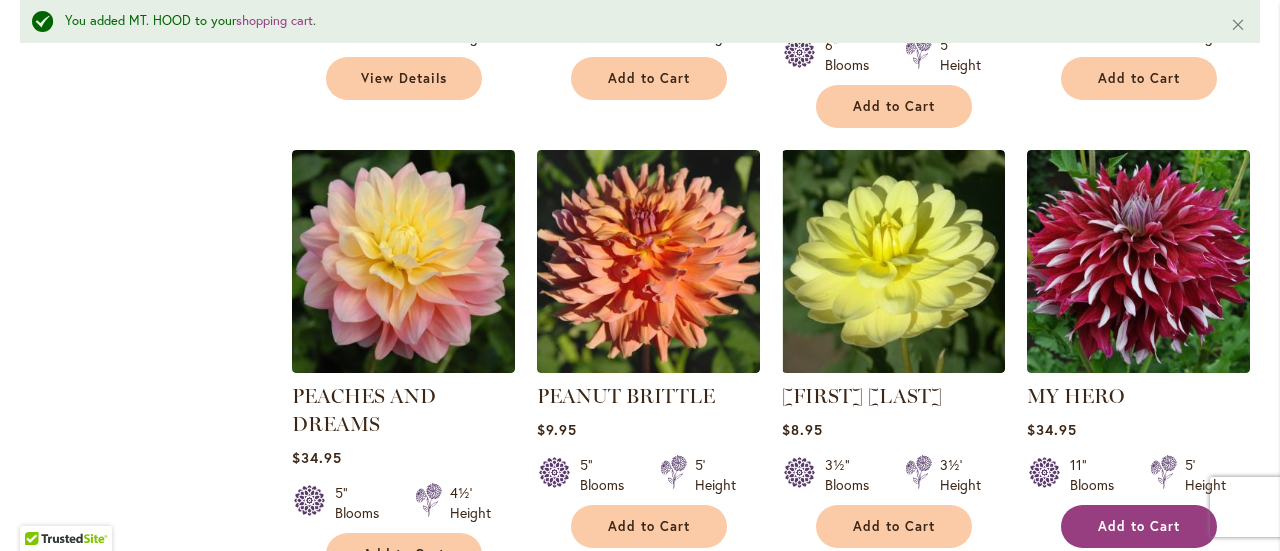 click on "Add to Cart" at bounding box center (1139, 526) 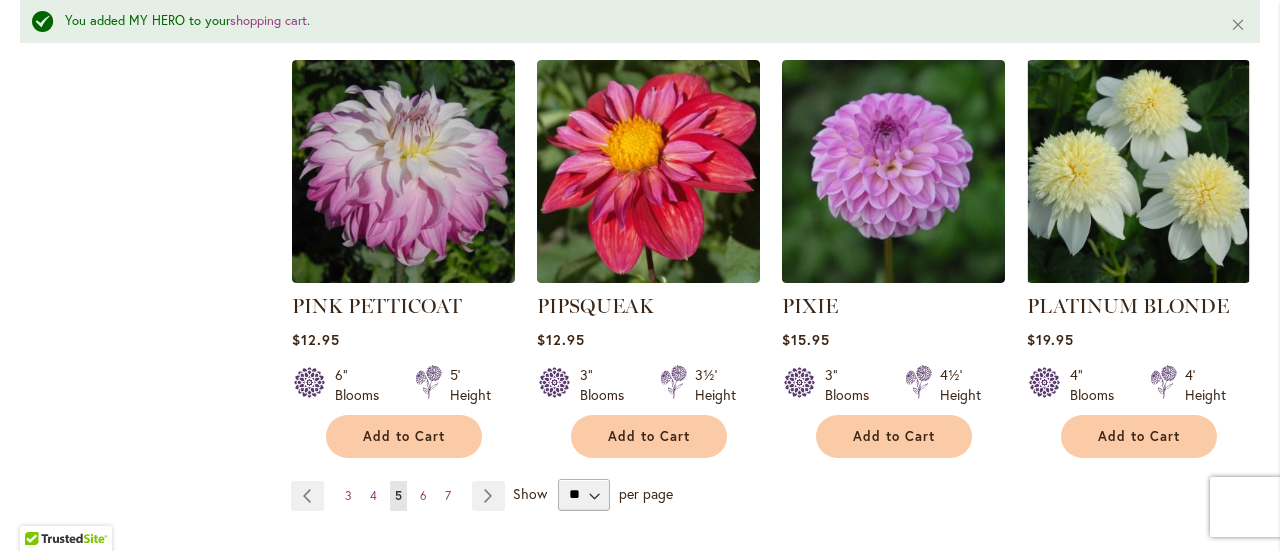 scroll, scrollTop: 6934, scrollLeft: 0, axis: vertical 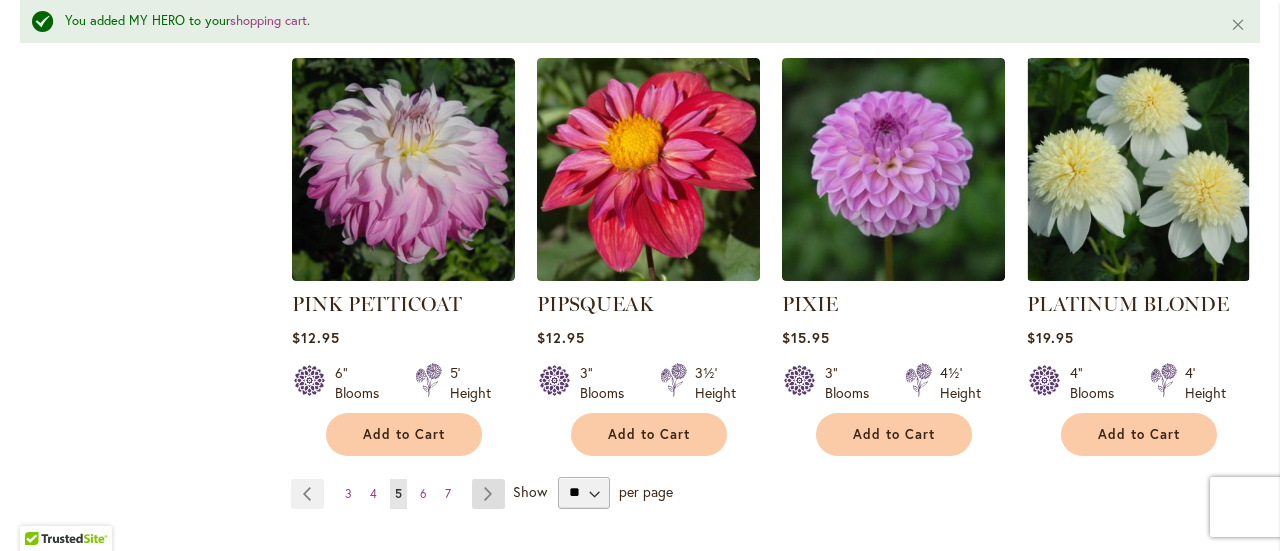 click on "Page
Next" at bounding box center [488, 494] 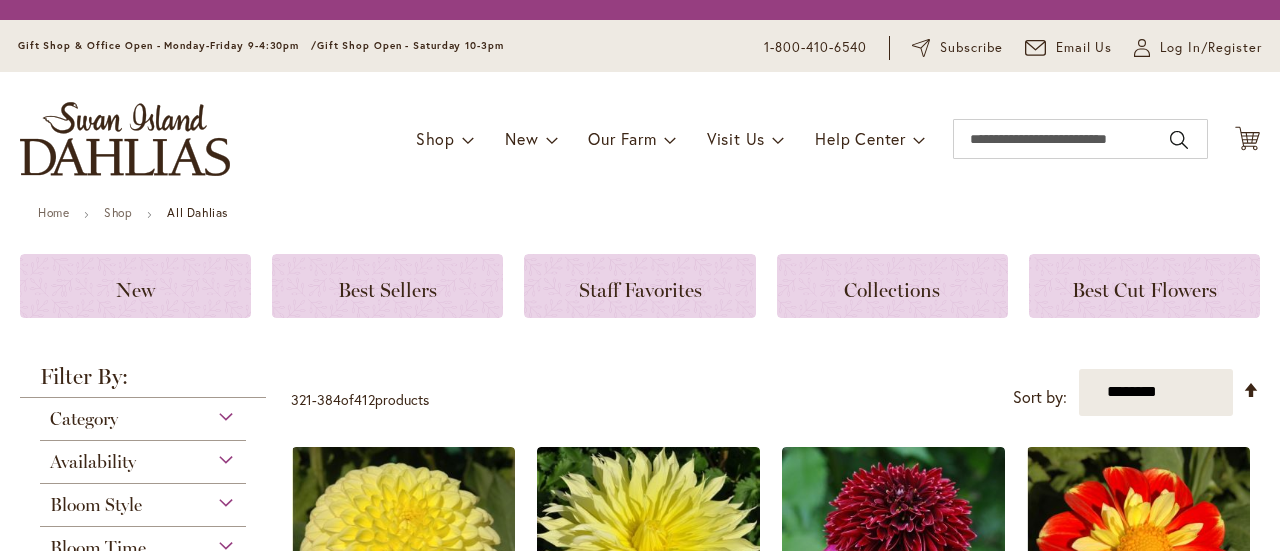 scroll, scrollTop: 0, scrollLeft: 0, axis: both 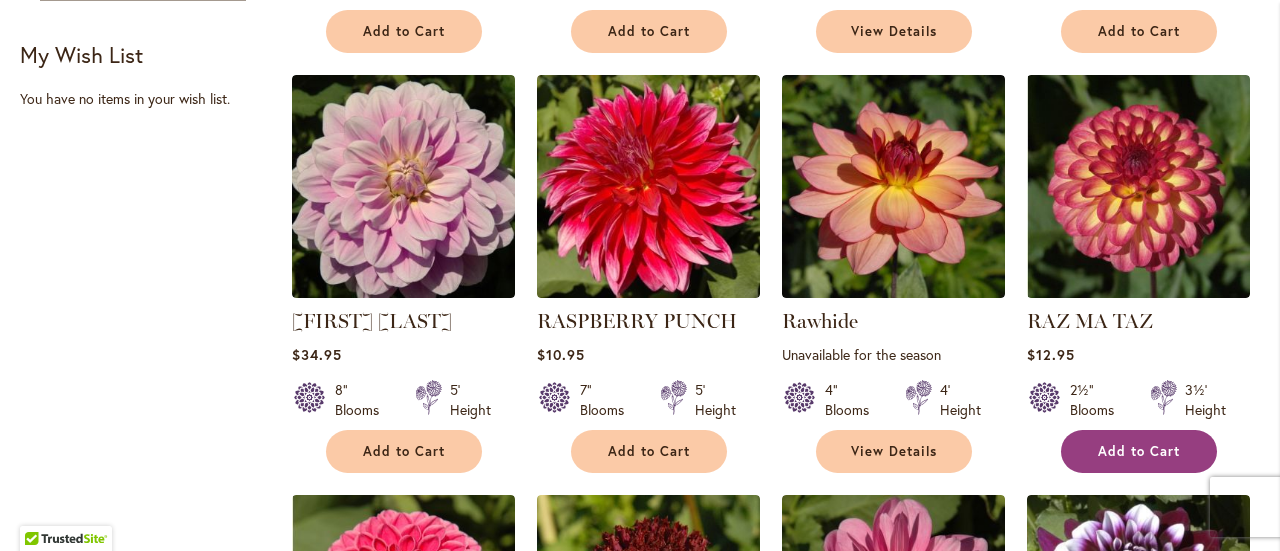 type on "**********" 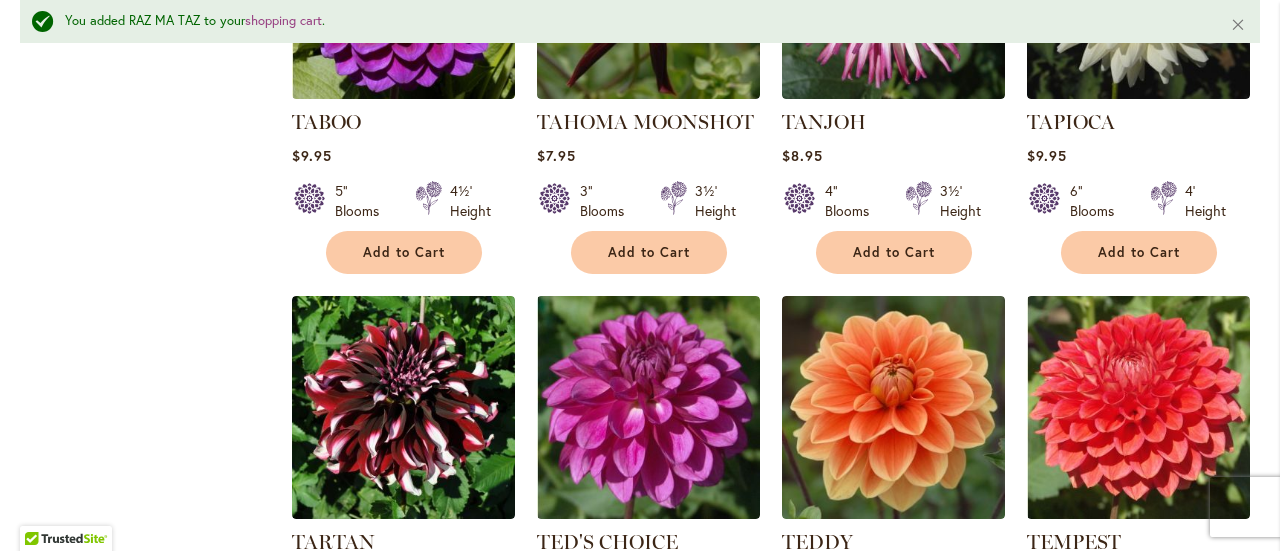 scroll, scrollTop: 5774, scrollLeft: 0, axis: vertical 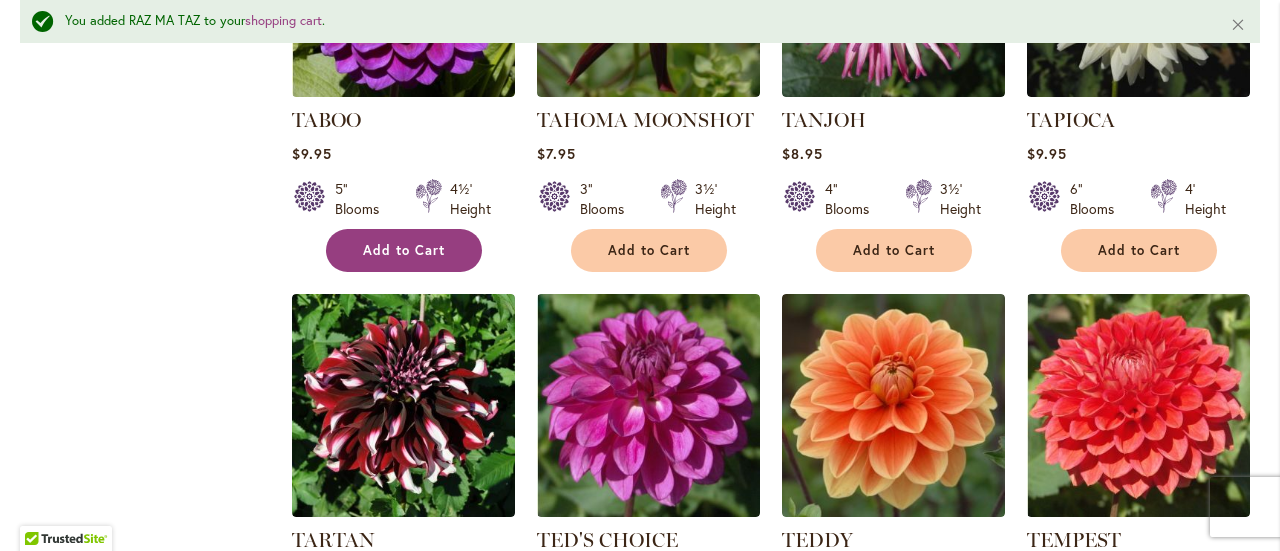 click on "Add to Cart" at bounding box center (404, 250) 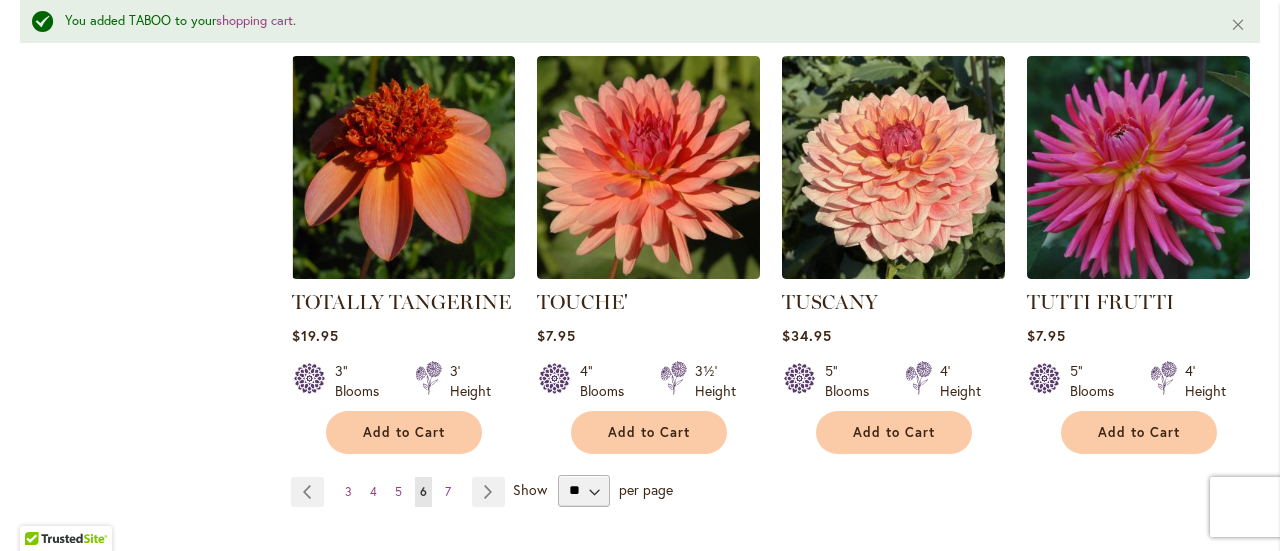 scroll, scrollTop: 7036, scrollLeft: 0, axis: vertical 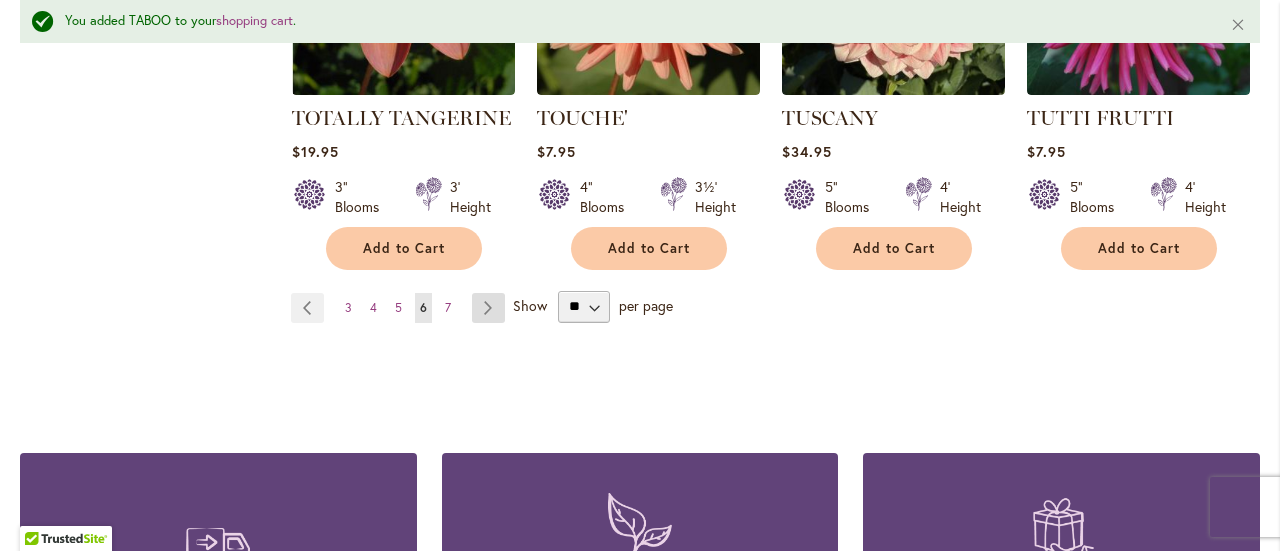 click on "Page
Next" at bounding box center [488, 308] 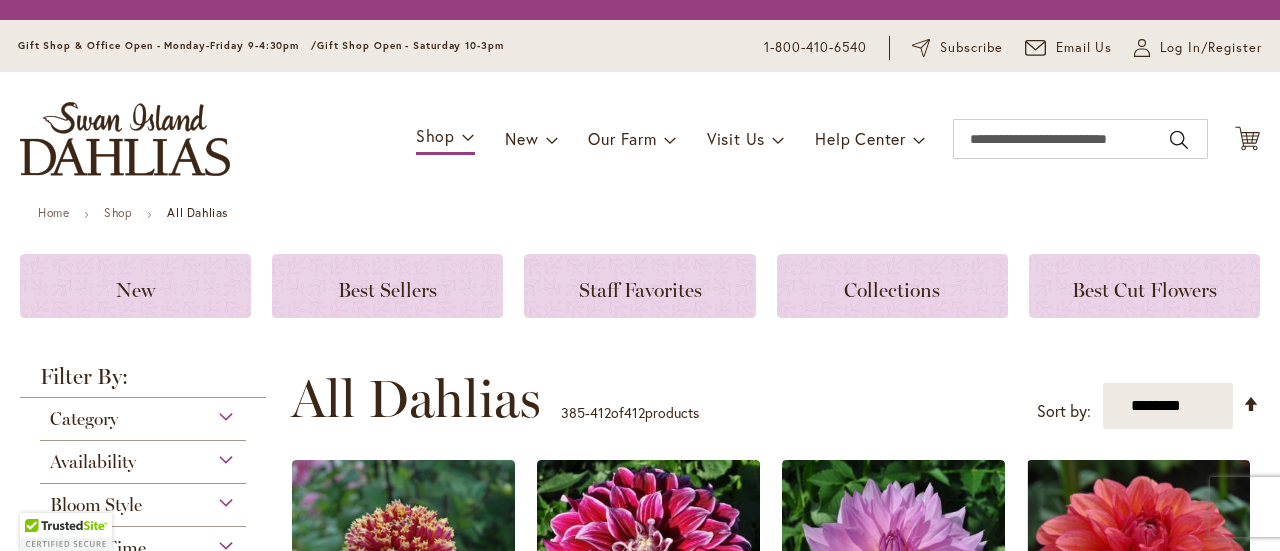 scroll, scrollTop: 0, scrollLeft: 0, axis: both 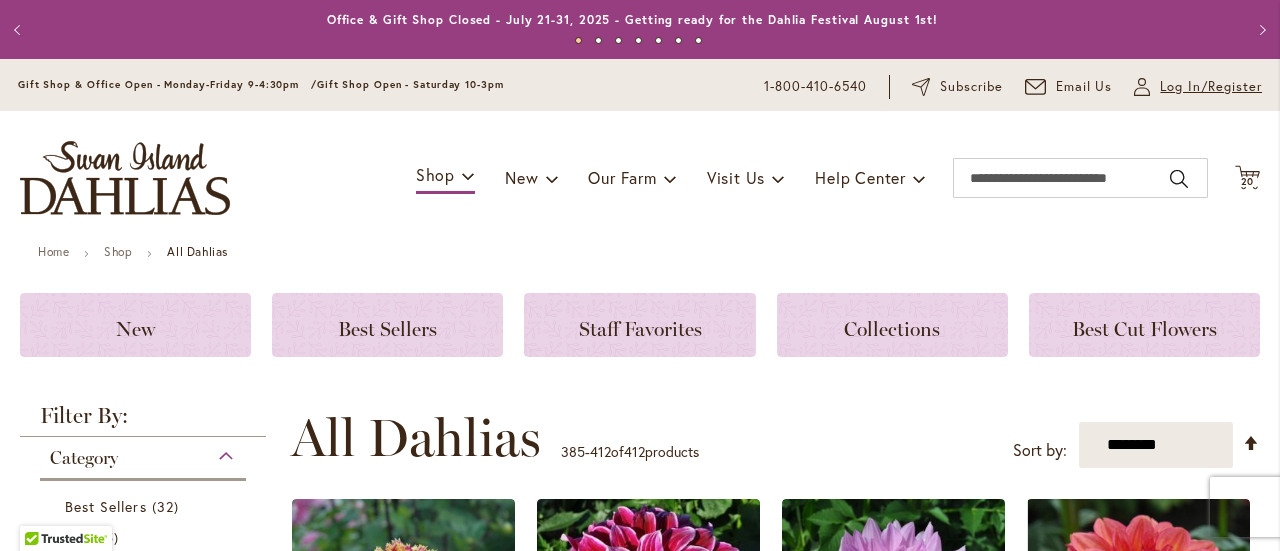 type on "**********" 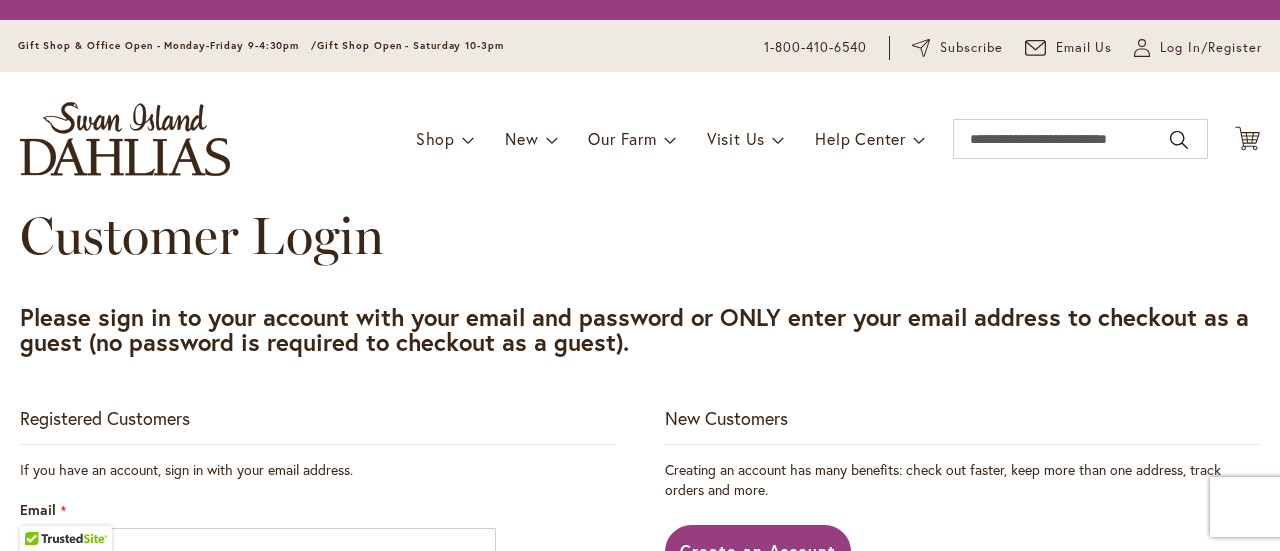 scroll, scrollTop: 0, scrollLeft: 0, axis: both 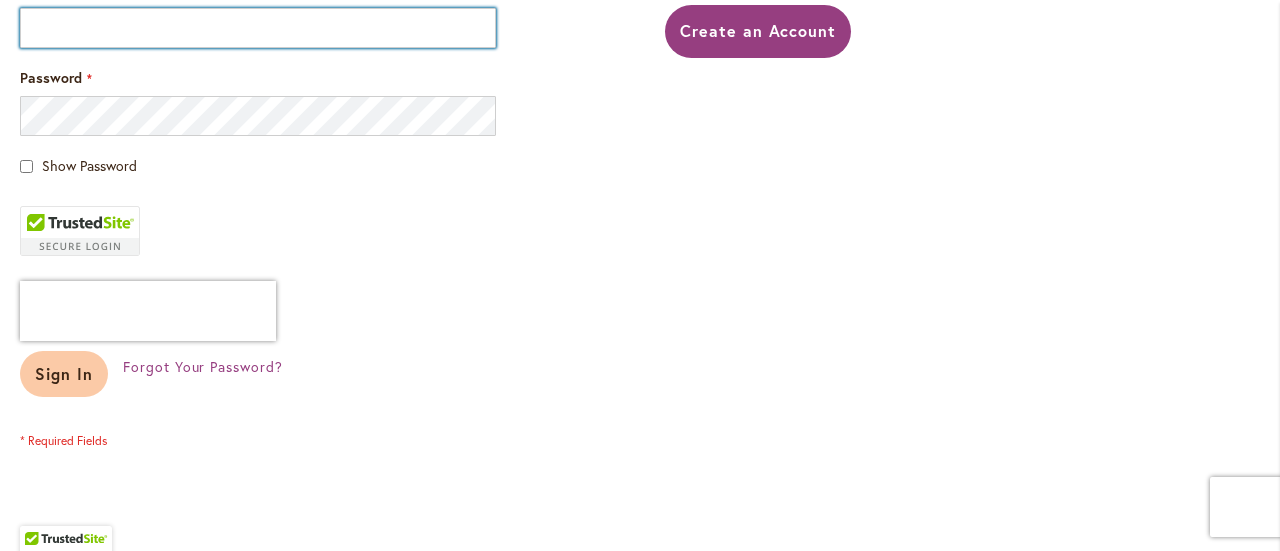 type on "**********" 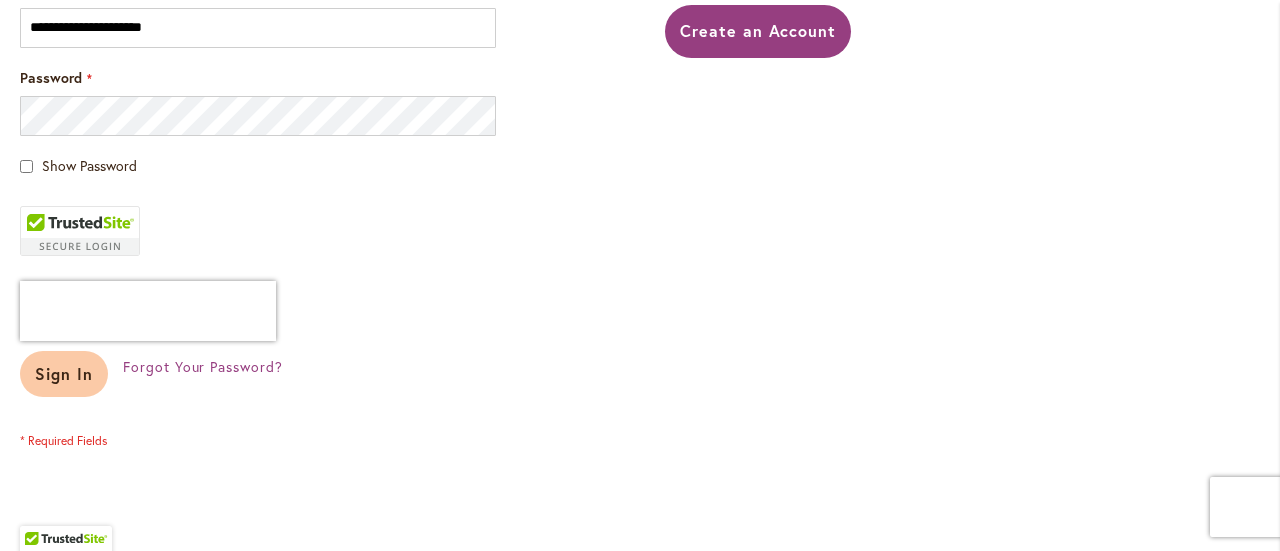 type on "**********" 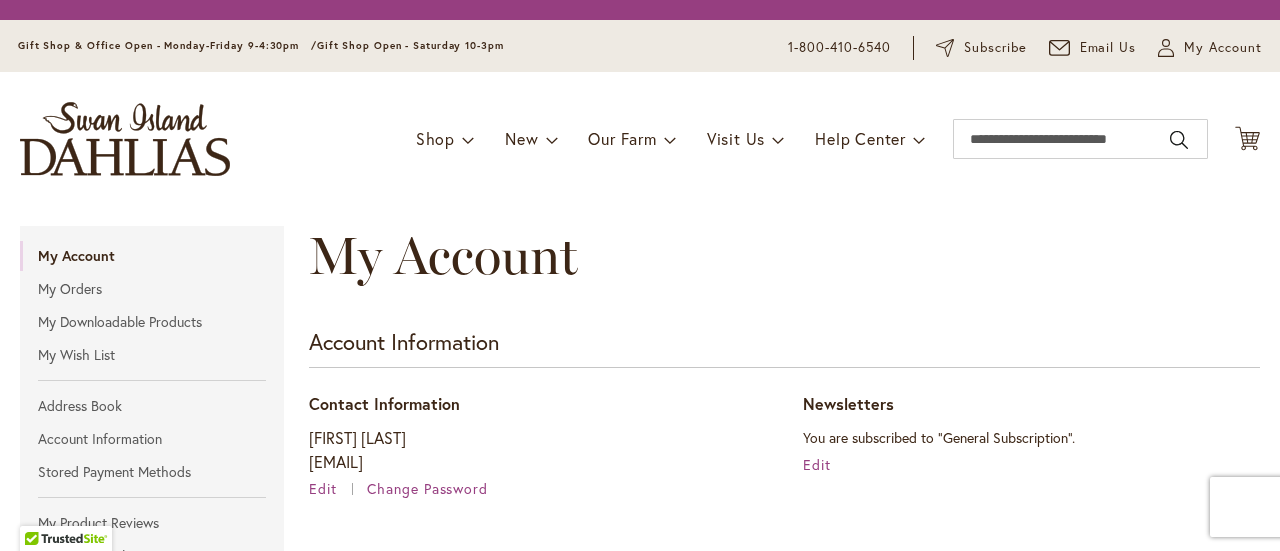 scroll, scrollTop: 0, scrollLeft: 0, axis: both 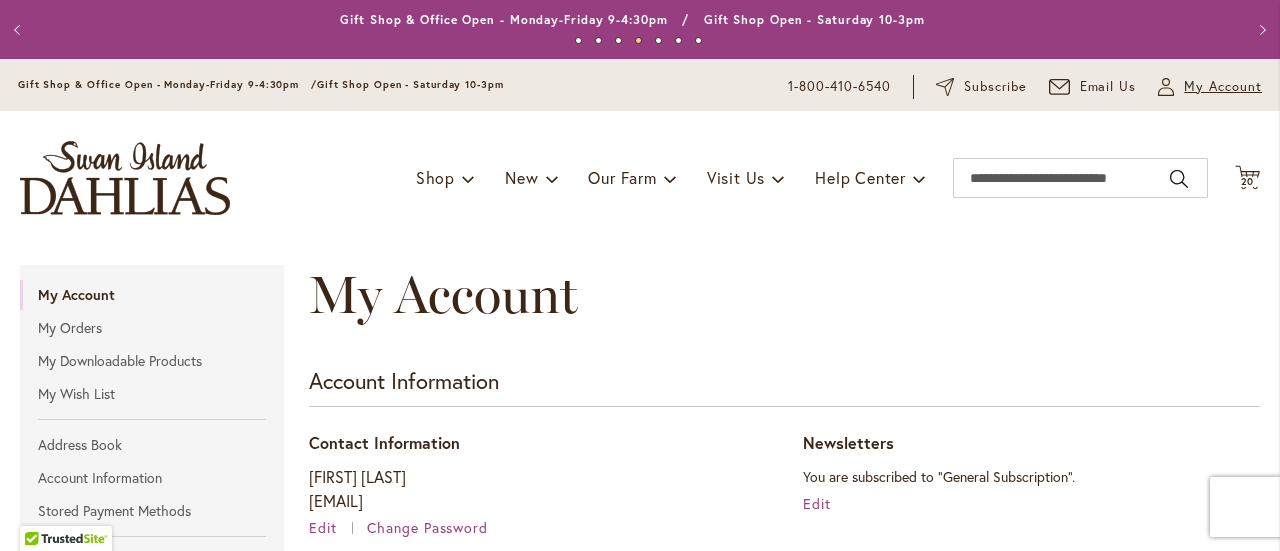 type on "**********" 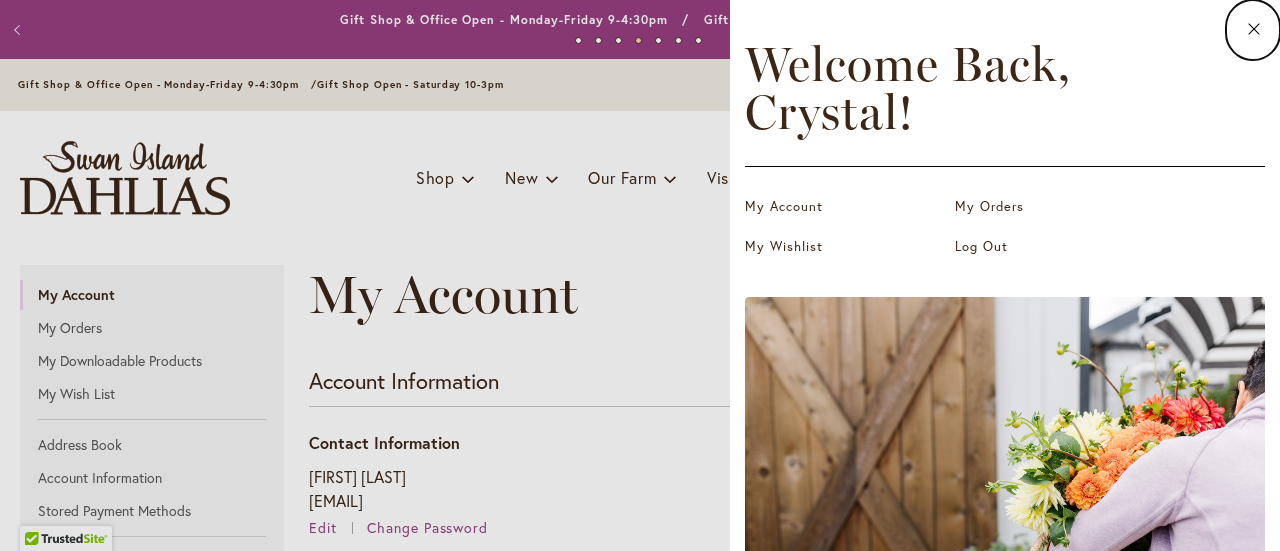 click on "Close
Welcome Back,
[FIRST] !
My Account
My Orders
My Wishlist
Log Out
Shop New Products" at bounding box center (1005, 275) 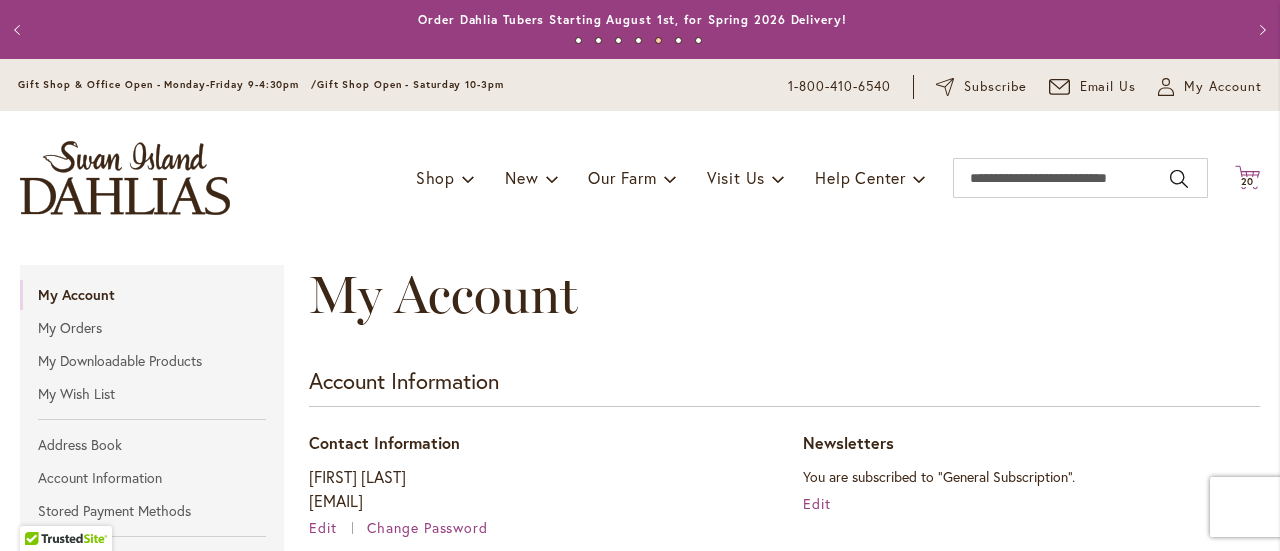 click on "20" at bounding box center (1248, 181) 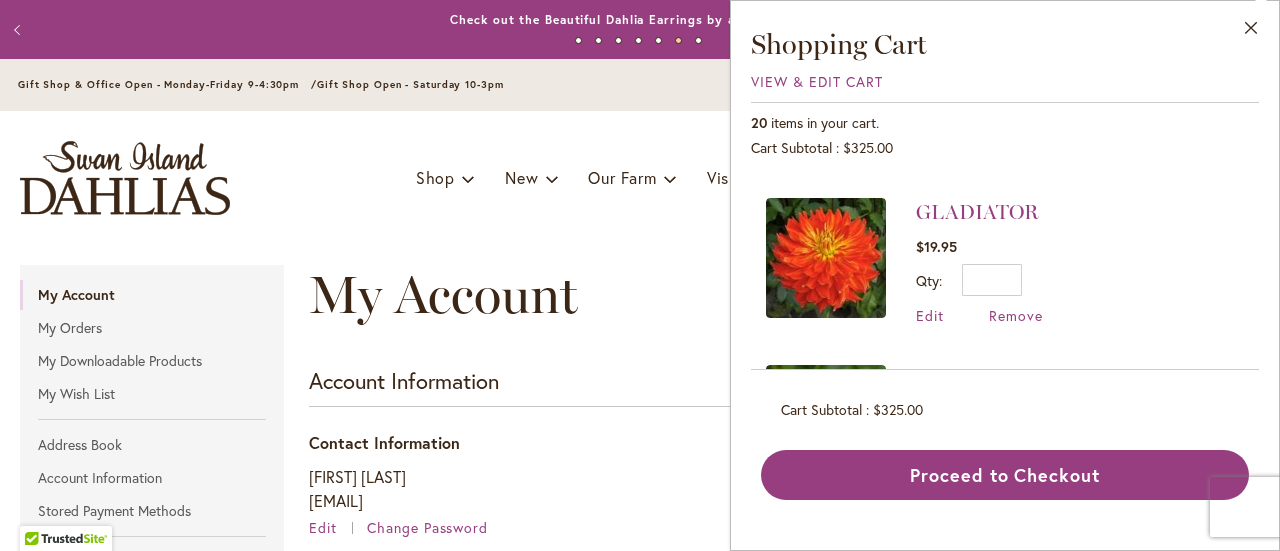 scroll, scrollTop: 1322, scrollLeft: 0, axis: vertical 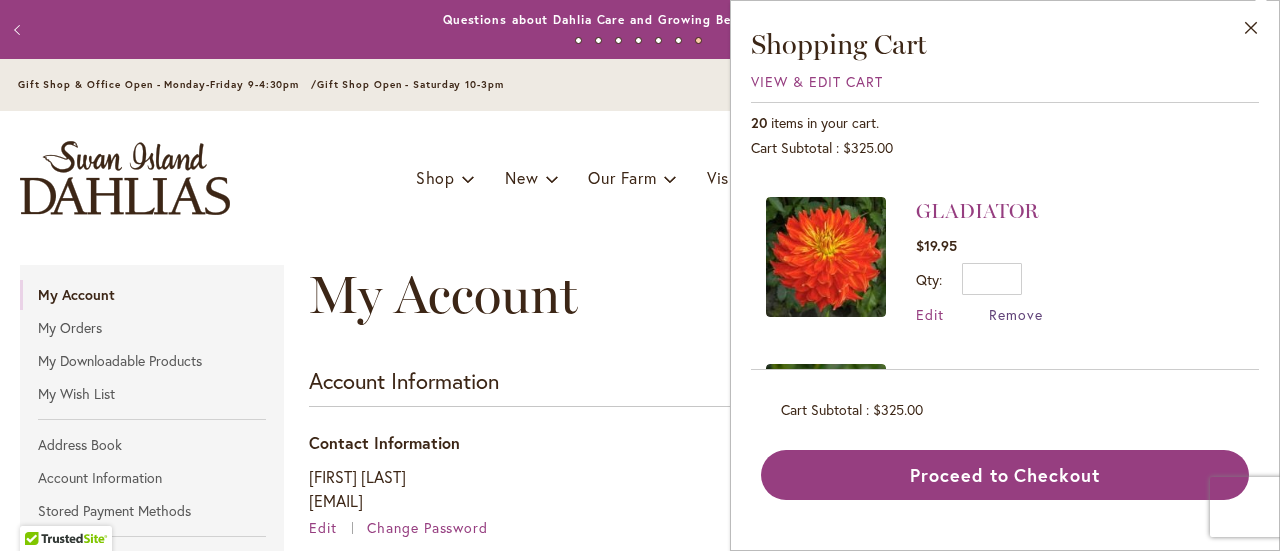 click on "Remove" at bounding box center (1016, 314) 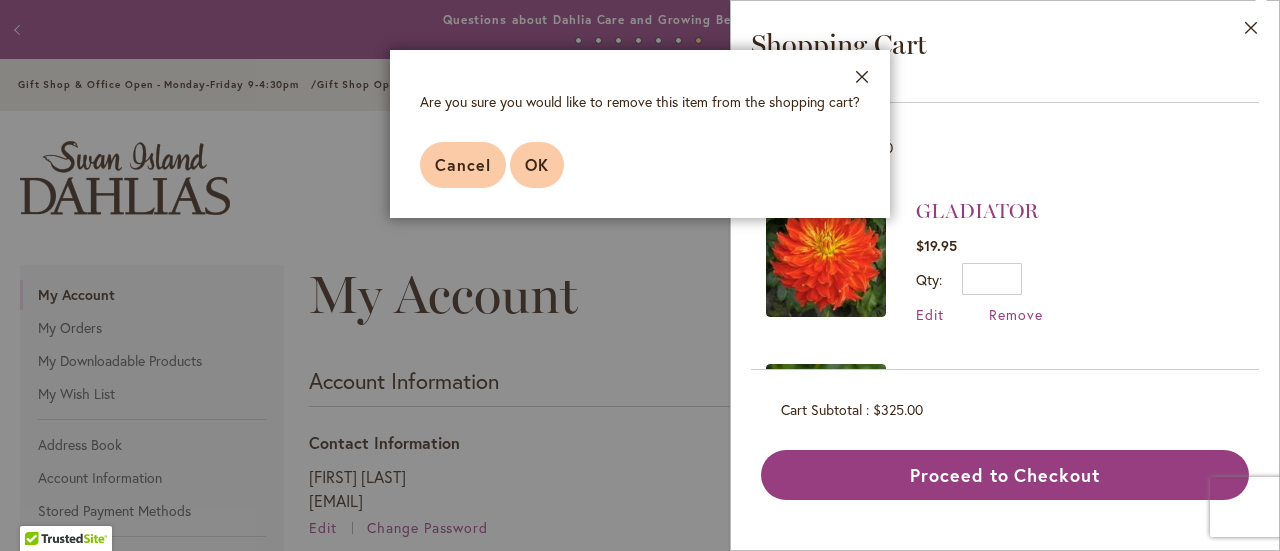 click on "OK" at bounding box center [537, 164] 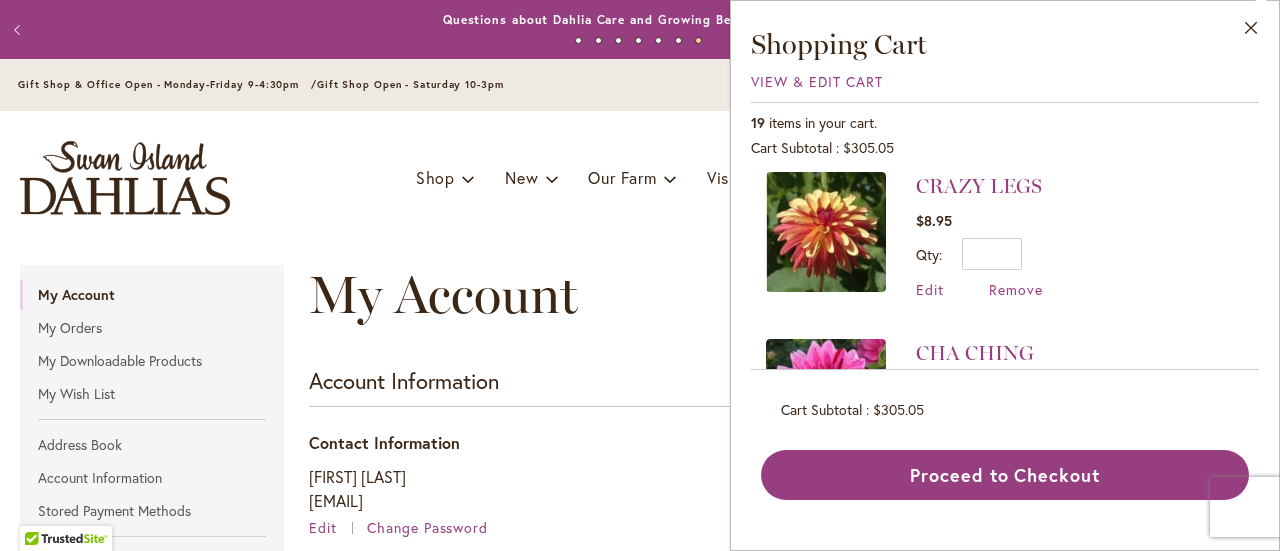 scroll, scrollTop: 2351, scrollLeft: 0, axis: vertical 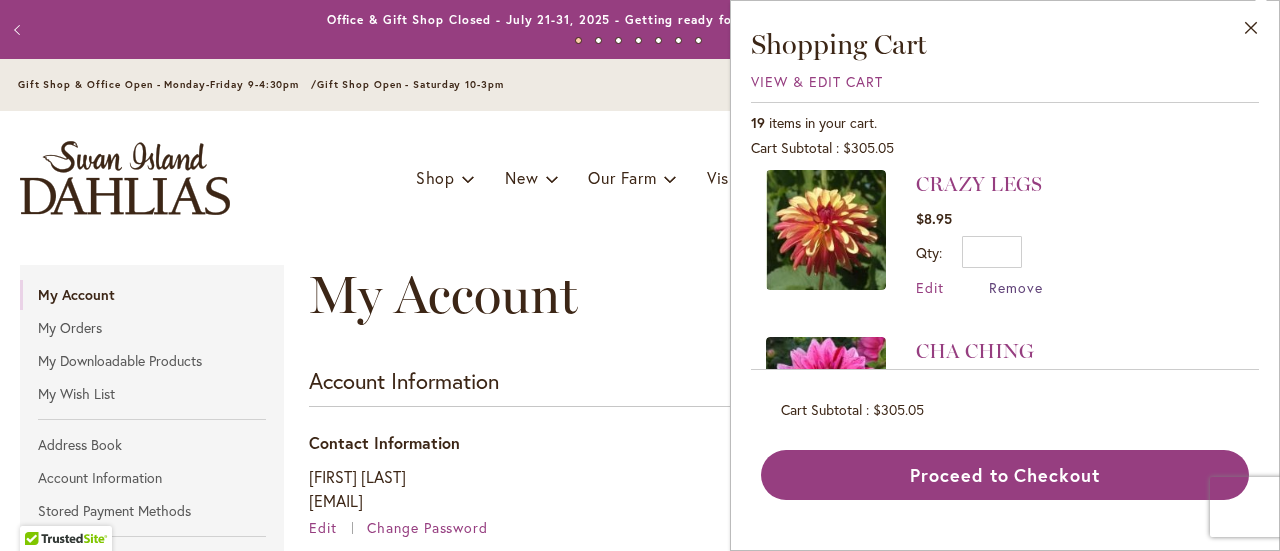 click on "Remove" at bounding box center [1016, 287] 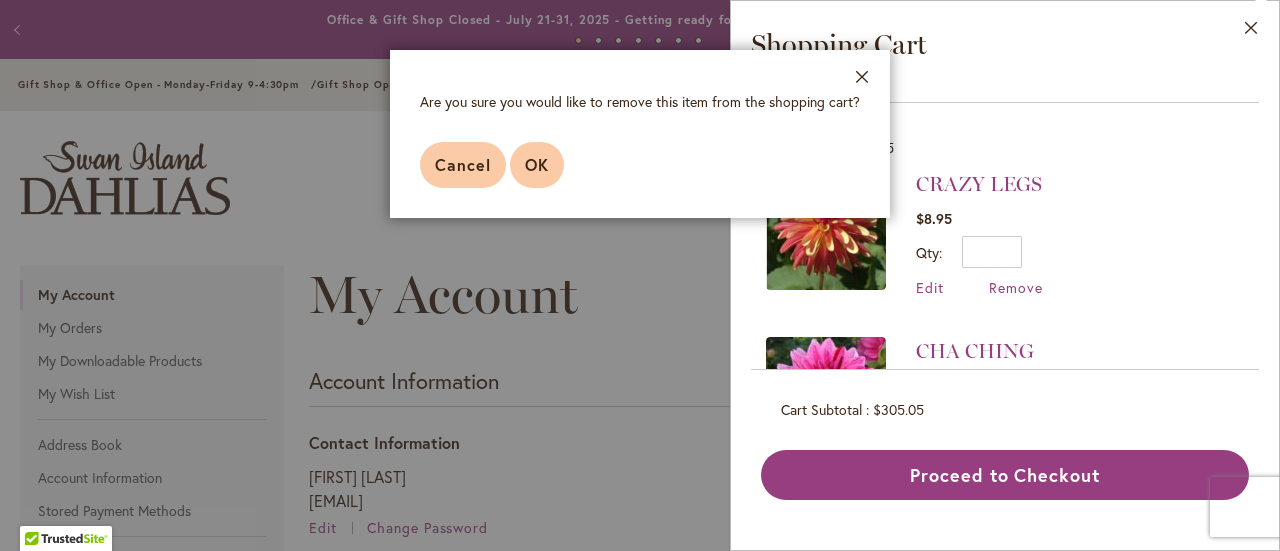 click on "OK" at bounding box center (537, 165) 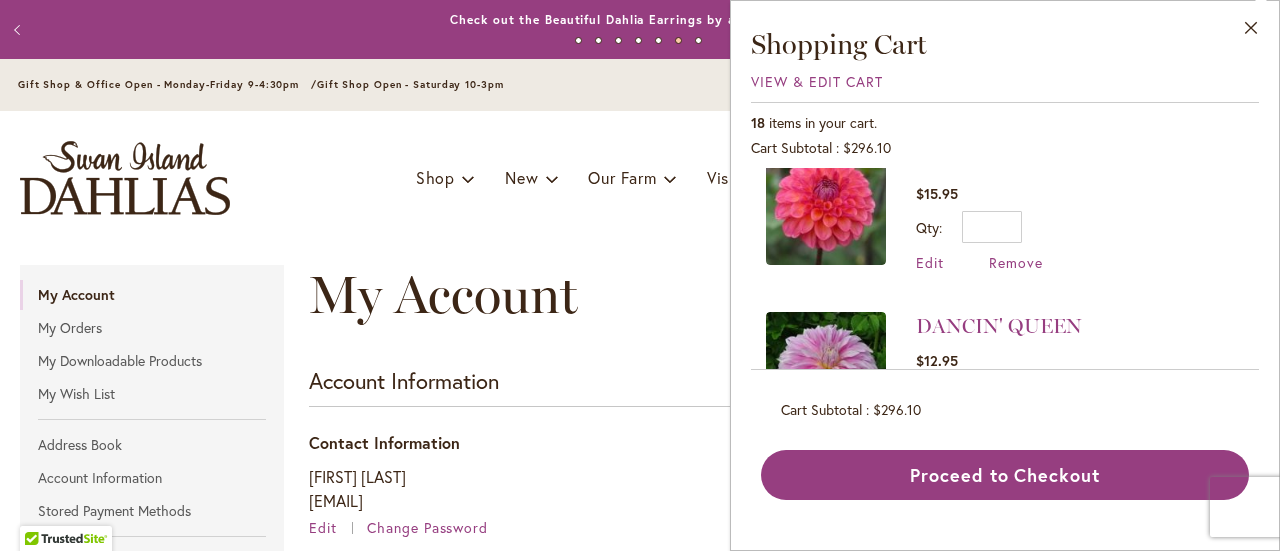 scroll, scrollTop: 2041, scrollLeft: 0, axis: vertical 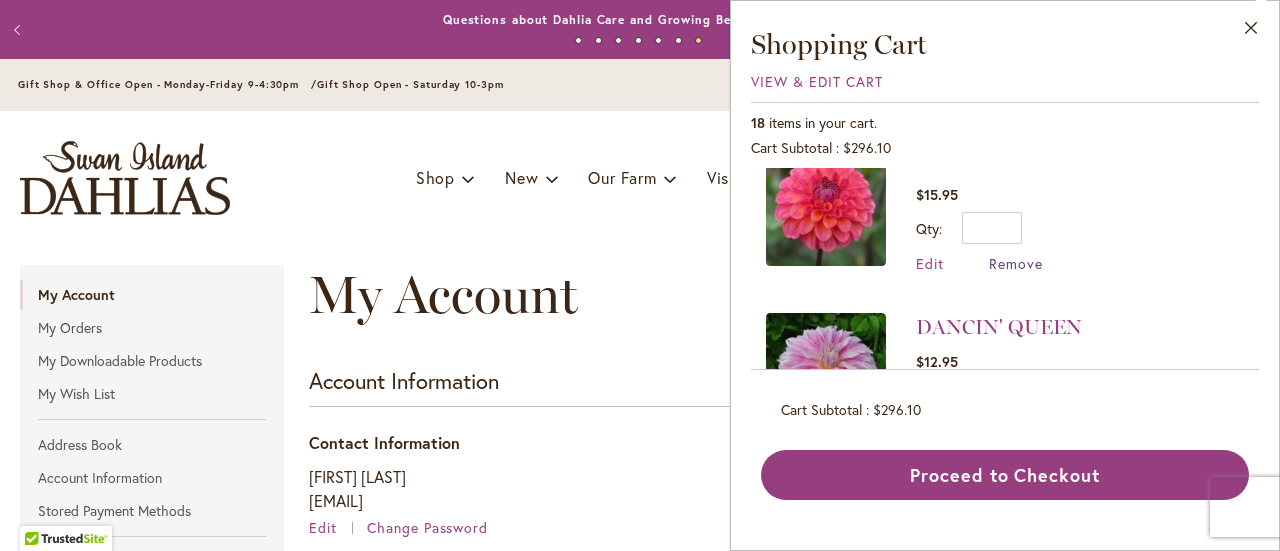 click on "Remove" at bounding box center [1016, 263] 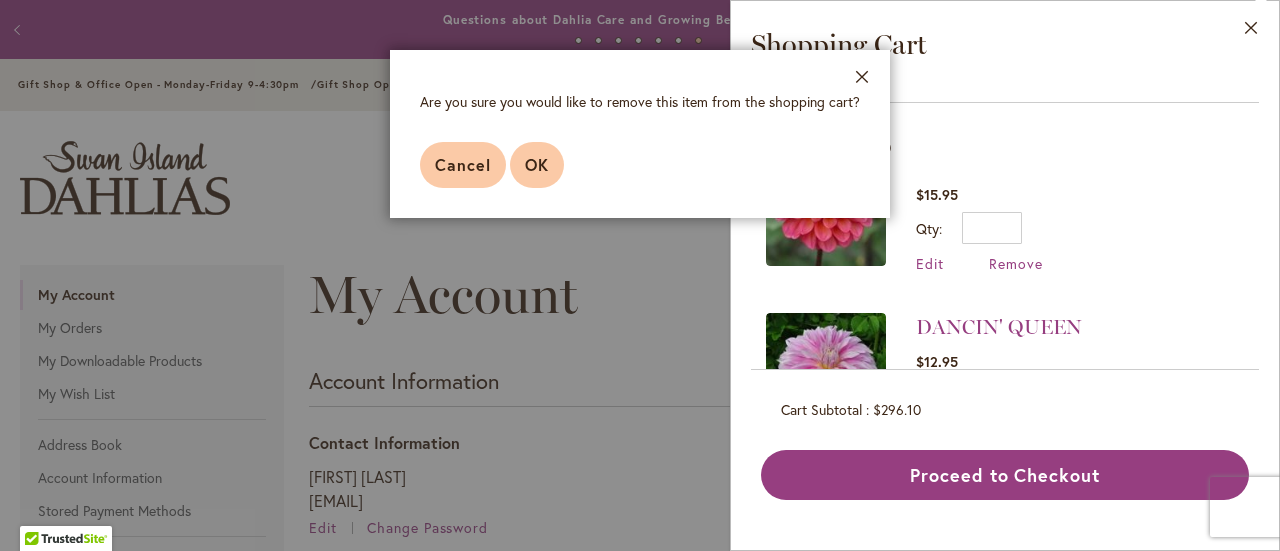 click on "OK" at bounding box center (537, 165) 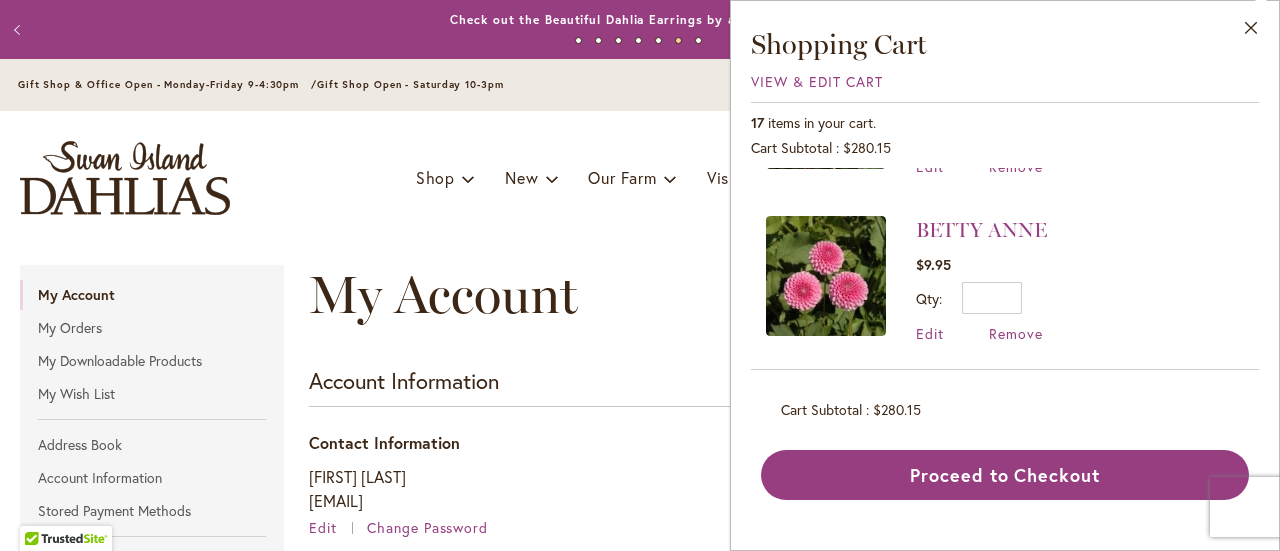 scroll, scrollTop: 2475, scrollLeft: 0, axis: vertical 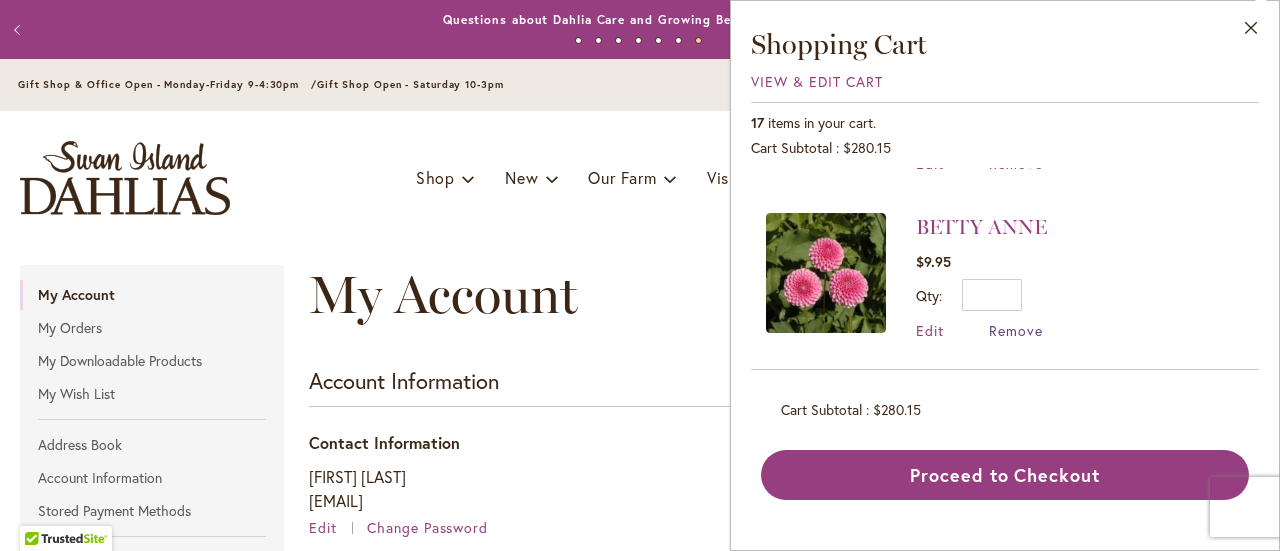 click on "Remove" at bounding box center [1016, 330] 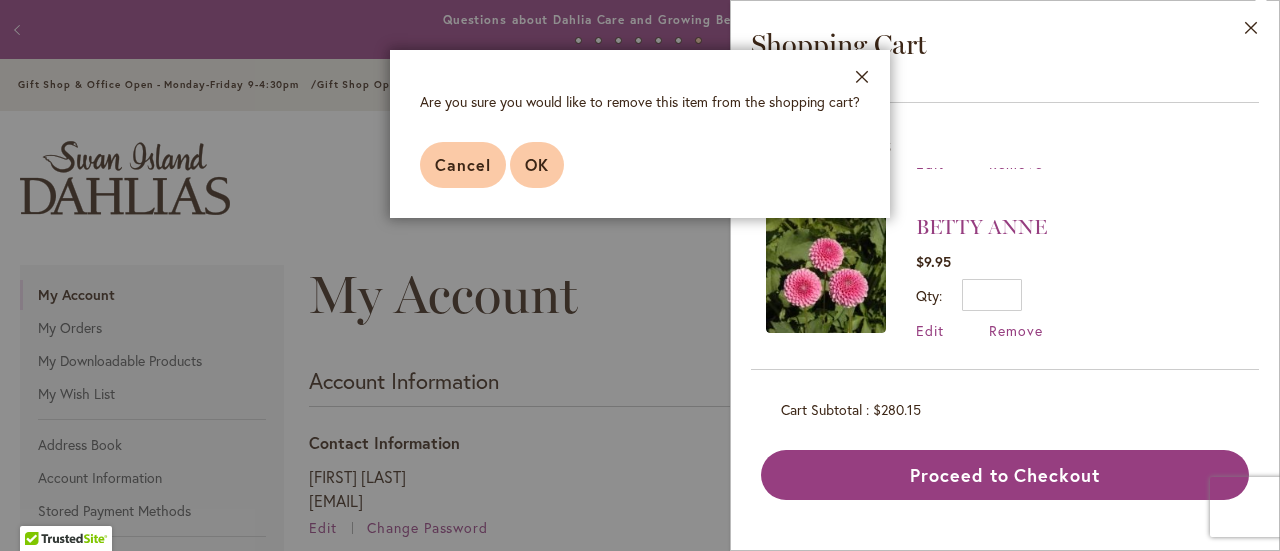 click on "OK" at bounding box center (537, 164) 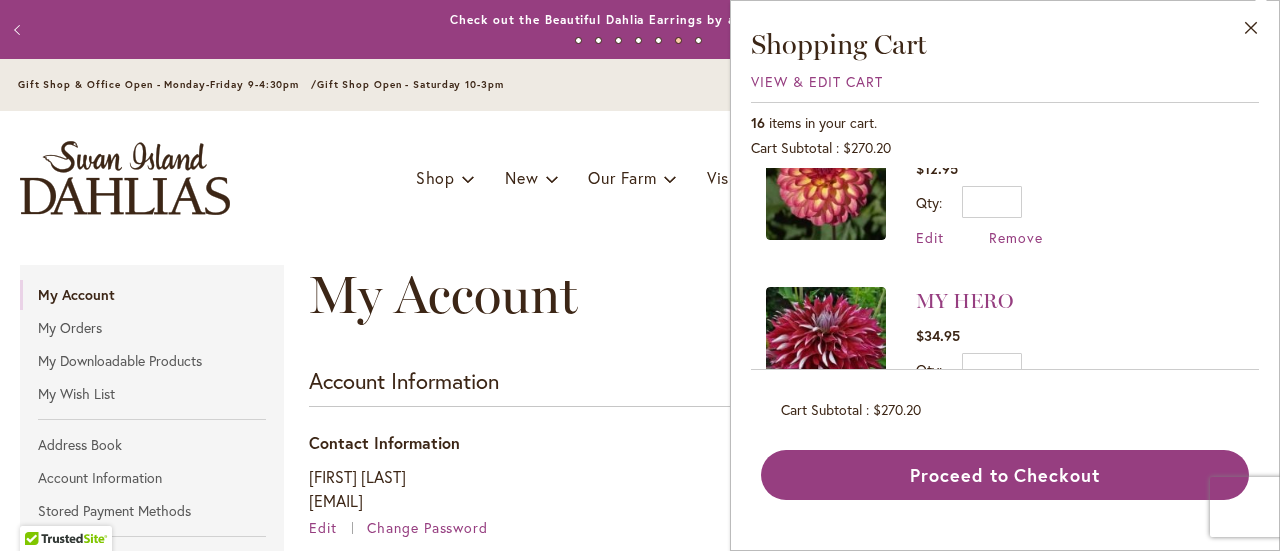 scroll, scrollTop: 231, scrollLeft: 0, axis: vertical 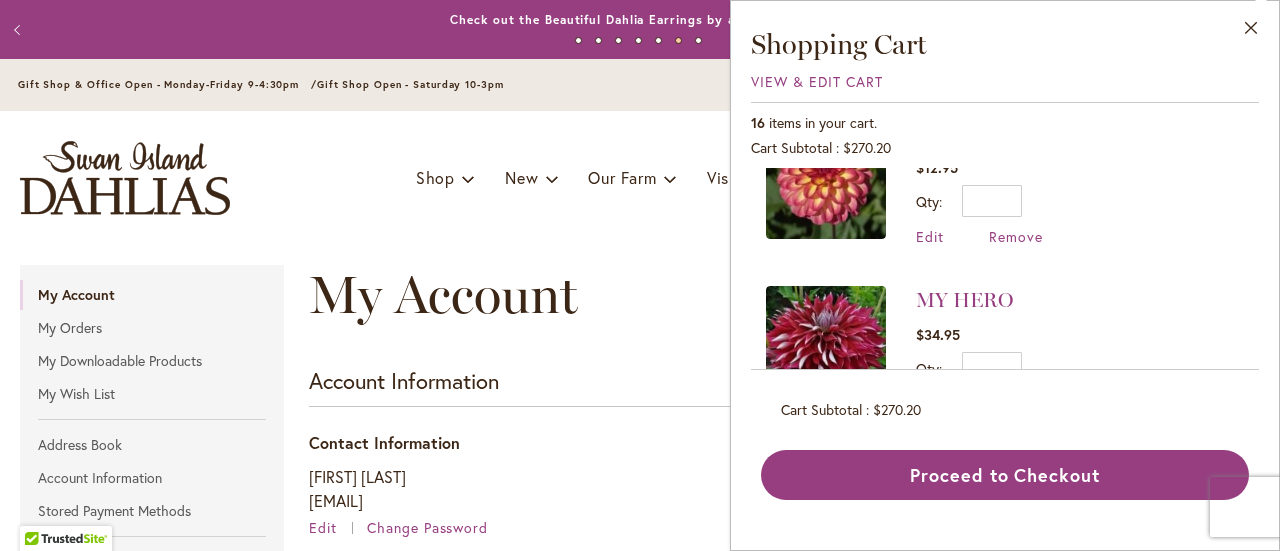 click on "Contact Information
Crystal Skinner
sncskinnermt@gmail.com
Edit
Change Password" at bounding box center (537, 485) 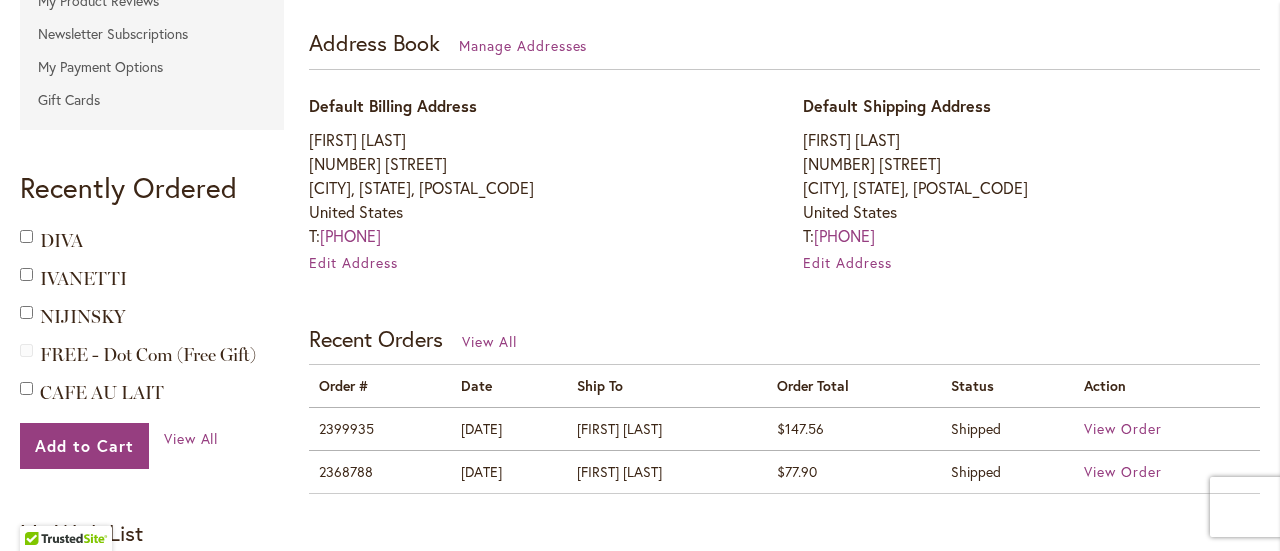 scroll, scrollTop: 565, scrollLeft: 0, axis: vertical 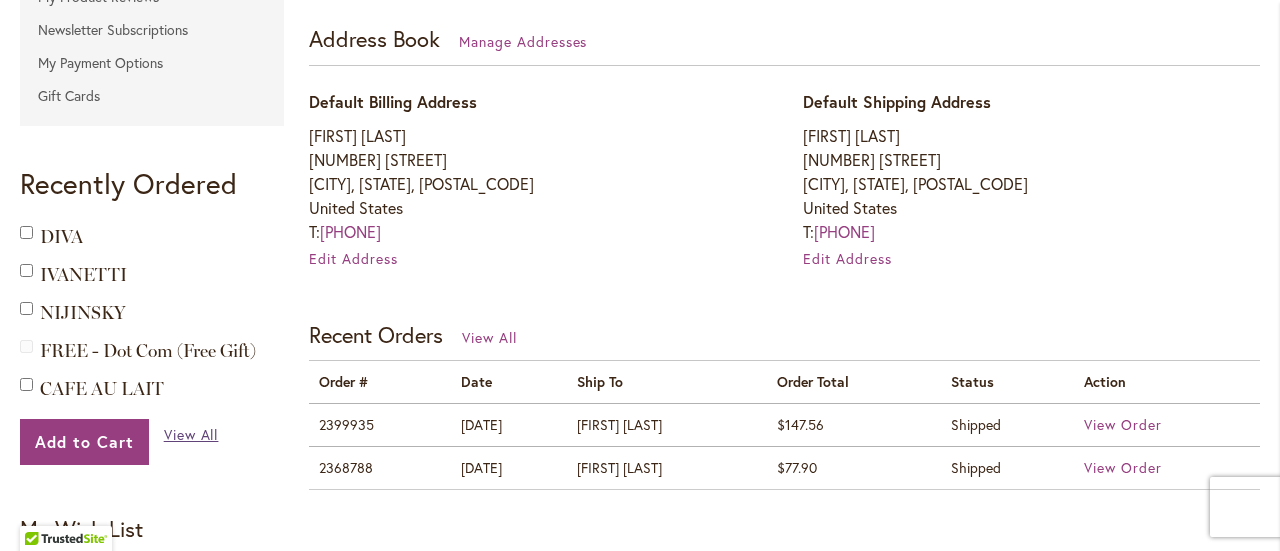 click on "View All" at bounding box center [191, 434] 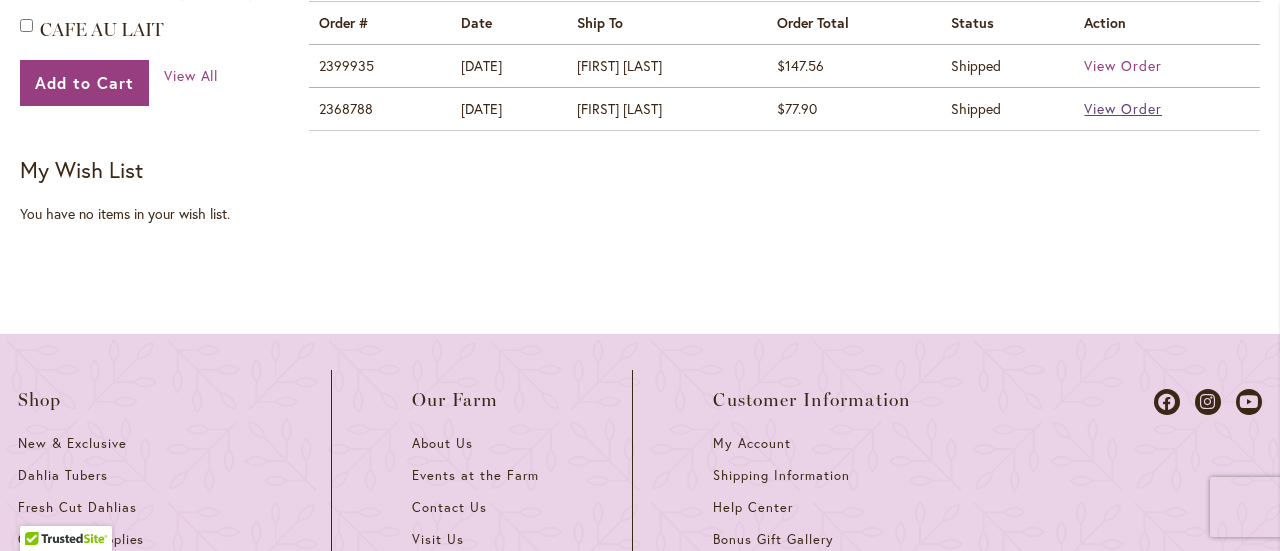 click on "View Order" at bounding box center [1123, 108] 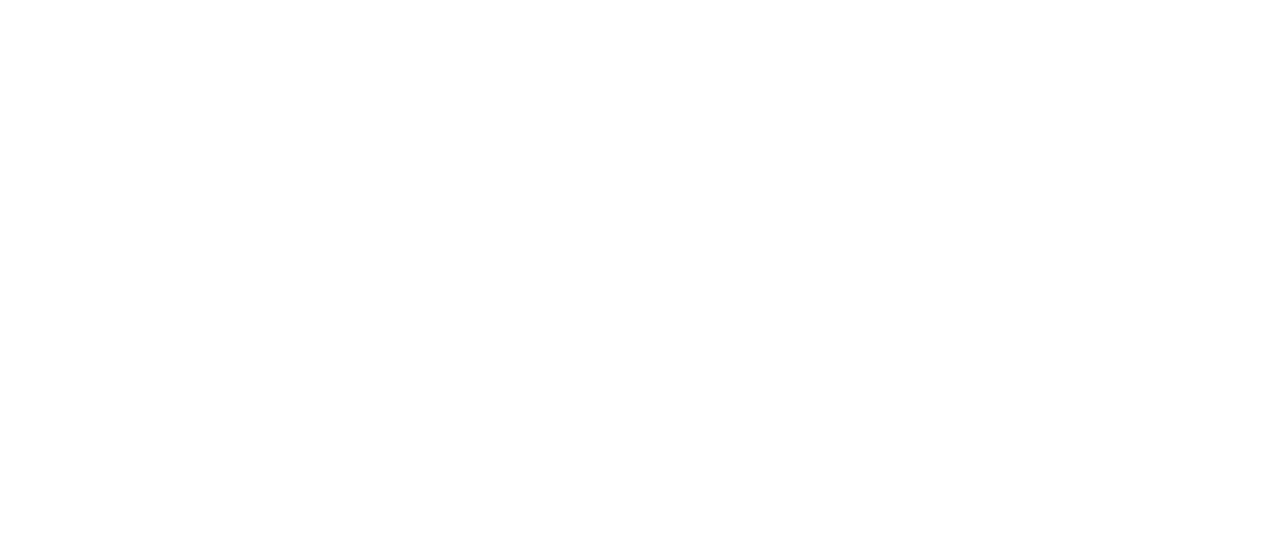 scroll, scrollTop: 0, scrollLeft: 0, axis: both 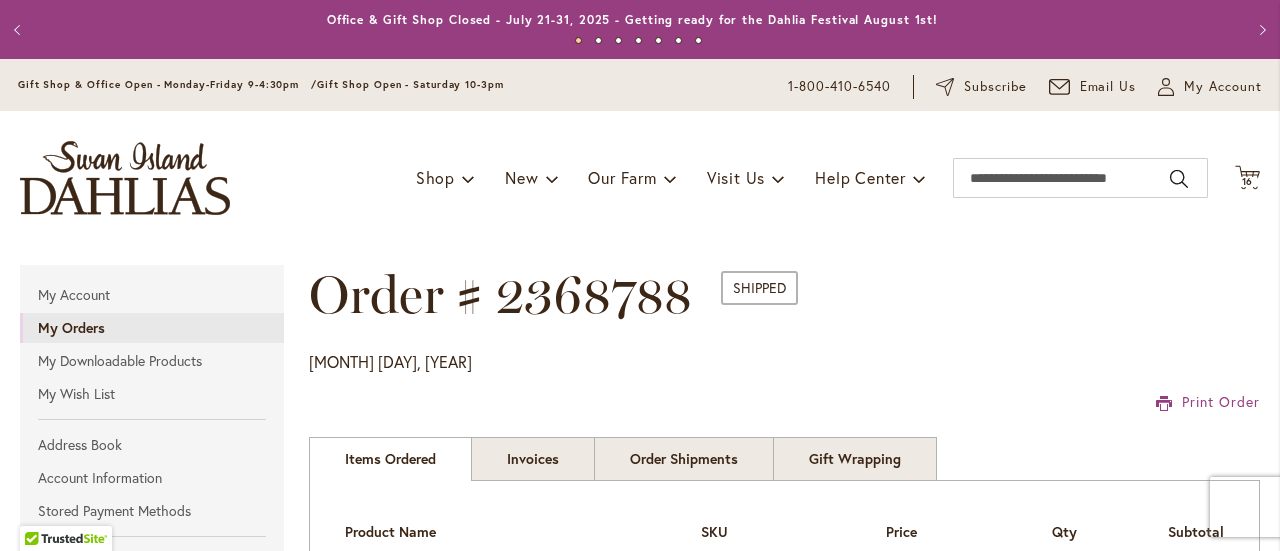 type on "**********" 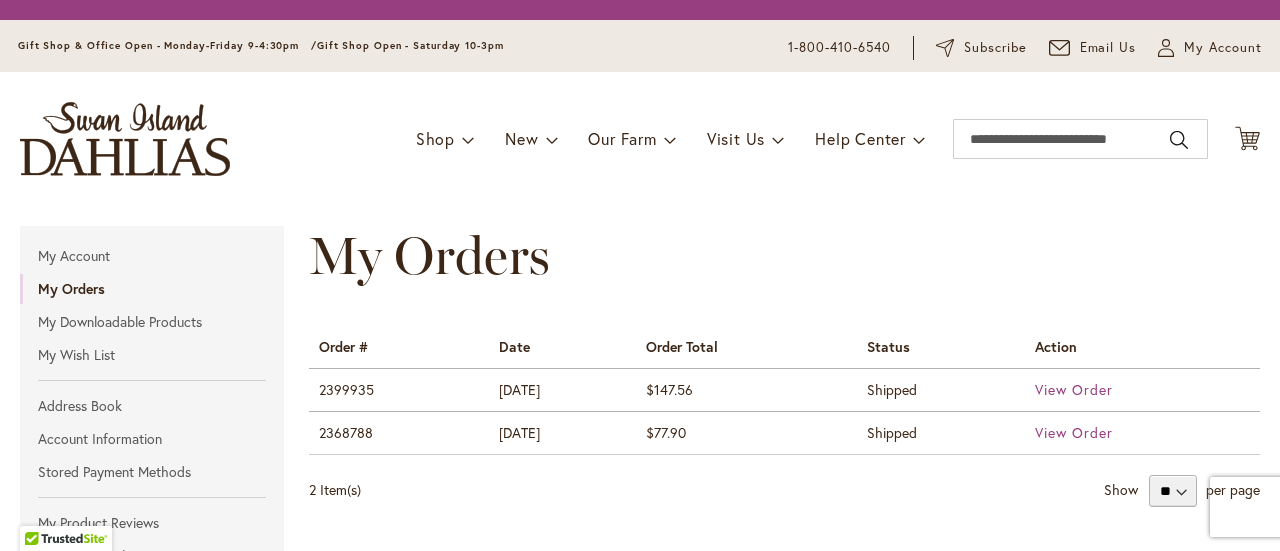 scroll, scrollTop: 0, scrollLeft: 0, axis: both 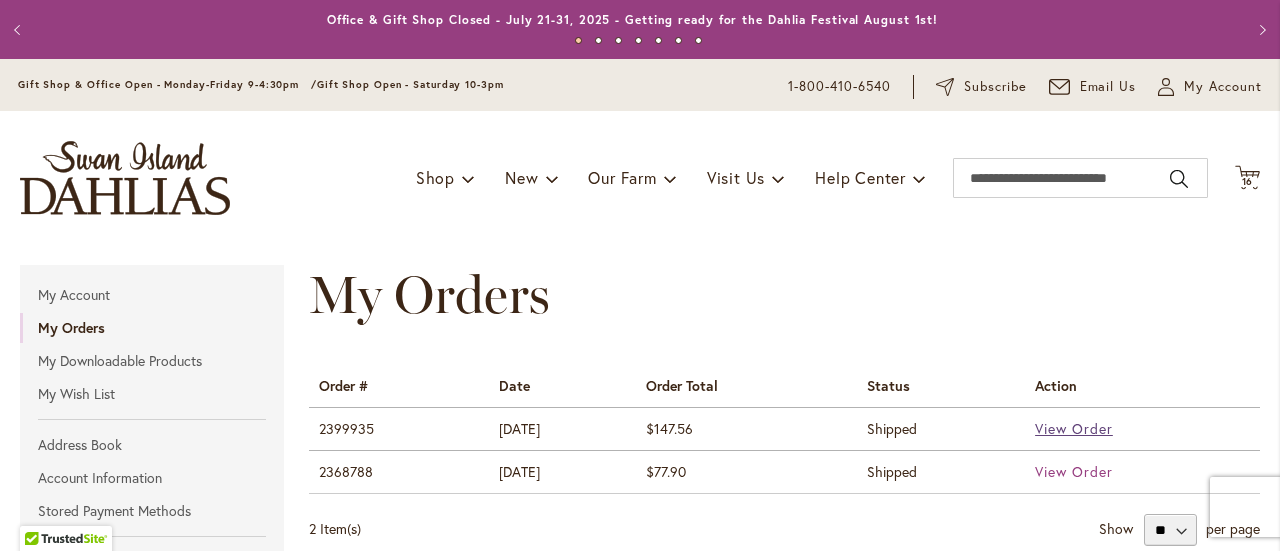 type on "**********" 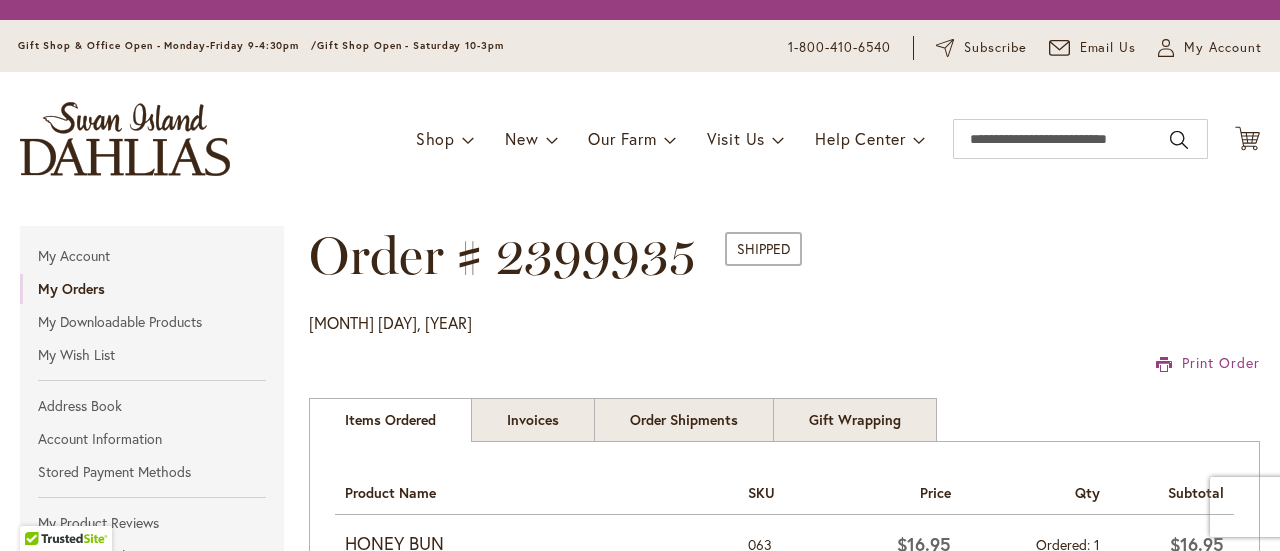 scroll, scrollTop: 0, scrollLeft: 0, axis: both 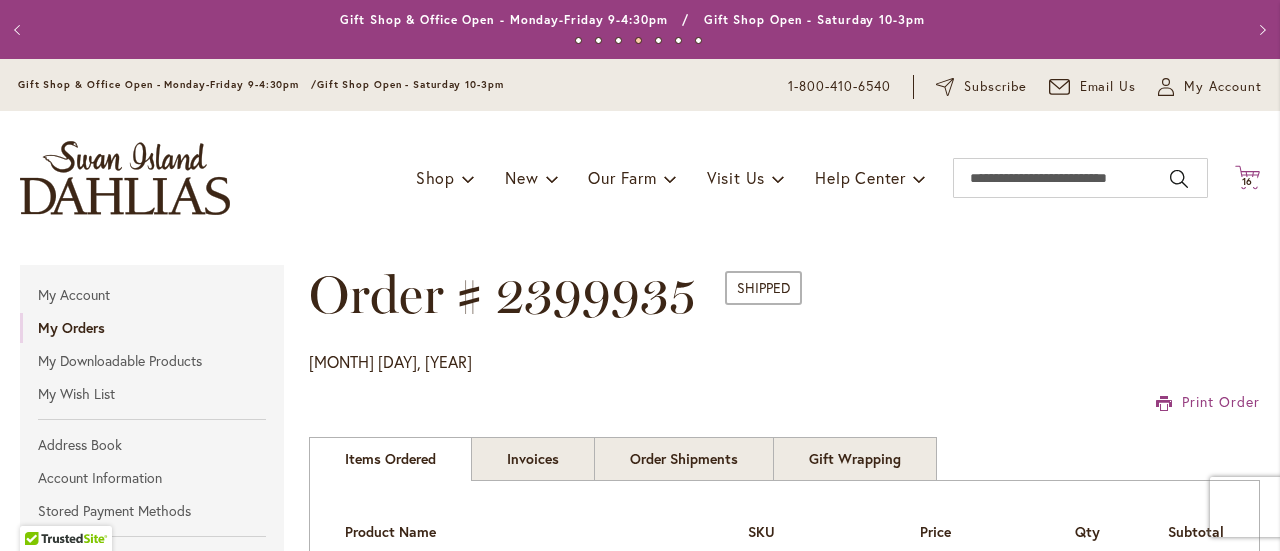 type on "**********" 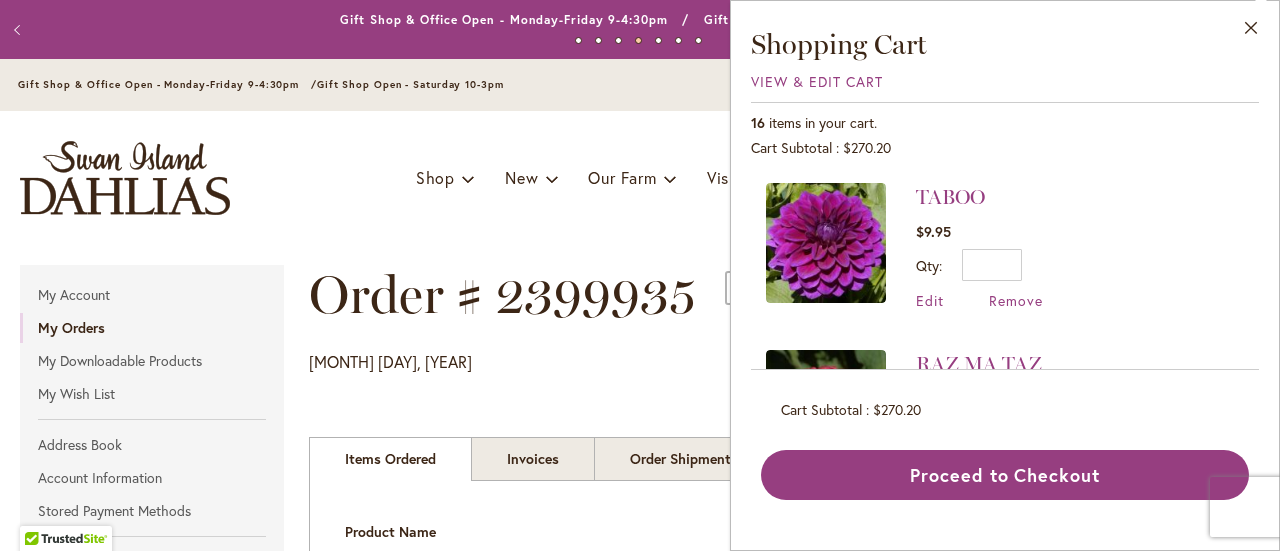 click on "TABOO
$9.95
Qty
*
Update
Edit
Remove" at bounding box center (1005, 256) 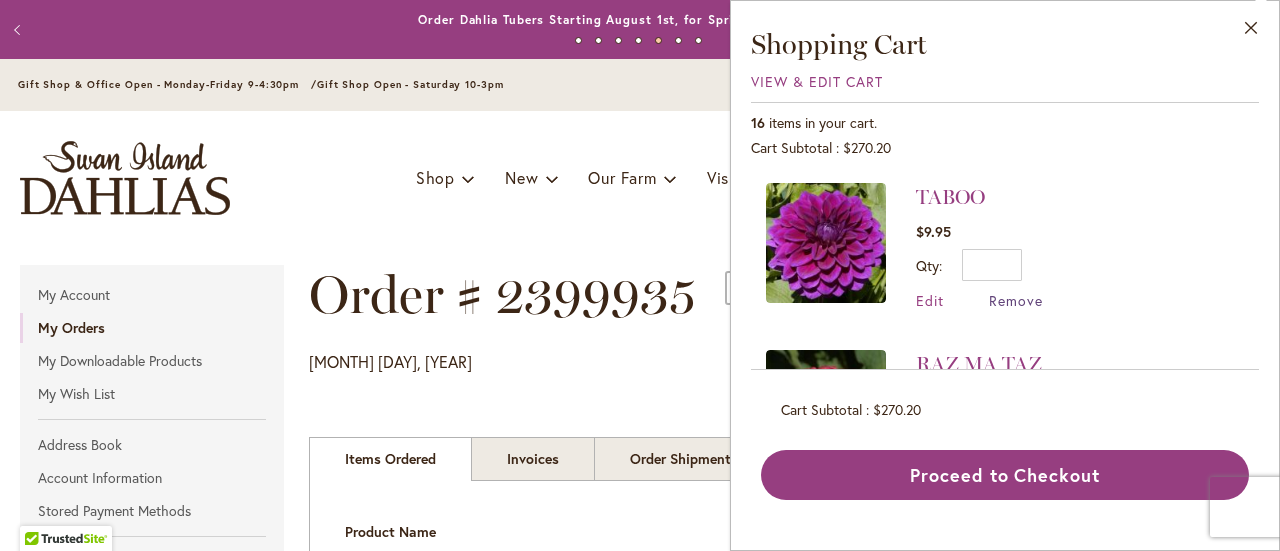 click on "Remove" at bounding box center [1016, 300] 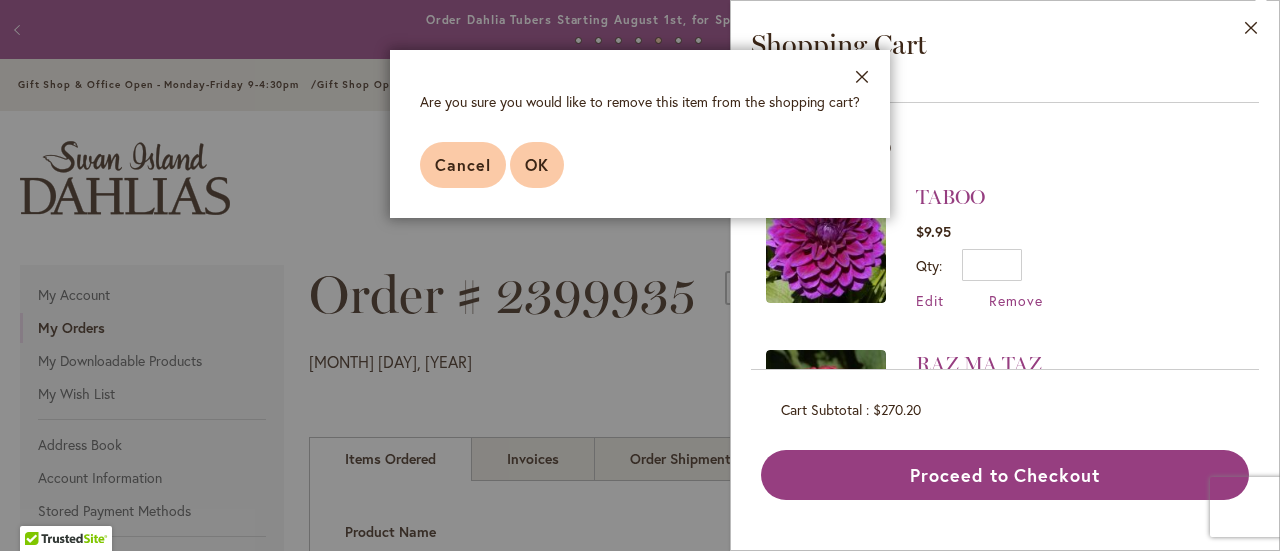click on "OK" at bounding box center (537, 165) 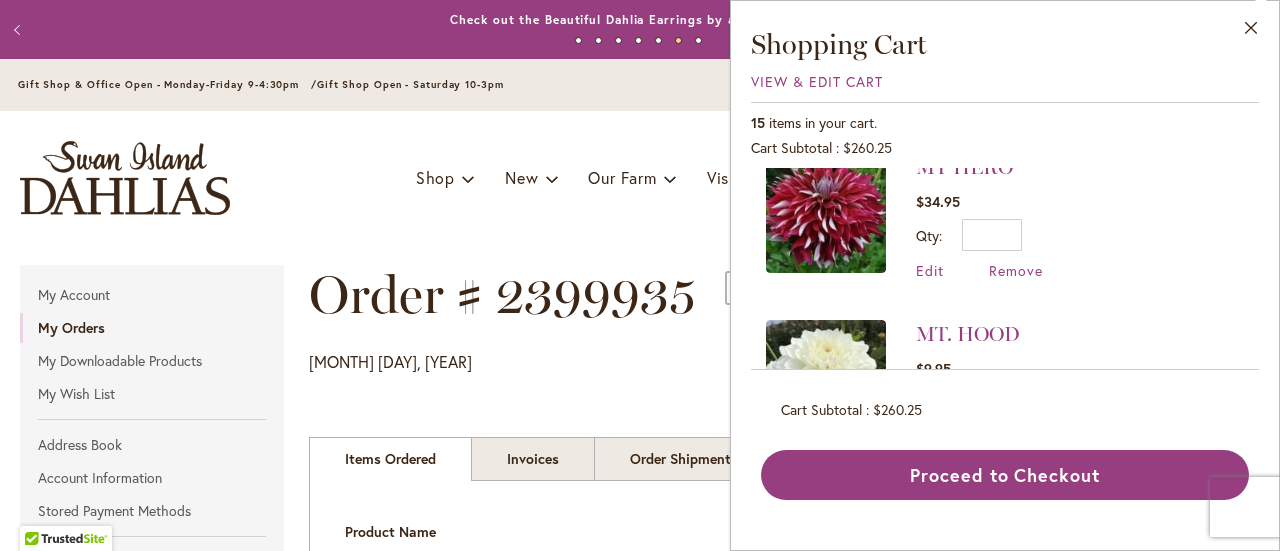 scroll, scrollTop: 198, scrollLeft: 0, axis: vertical 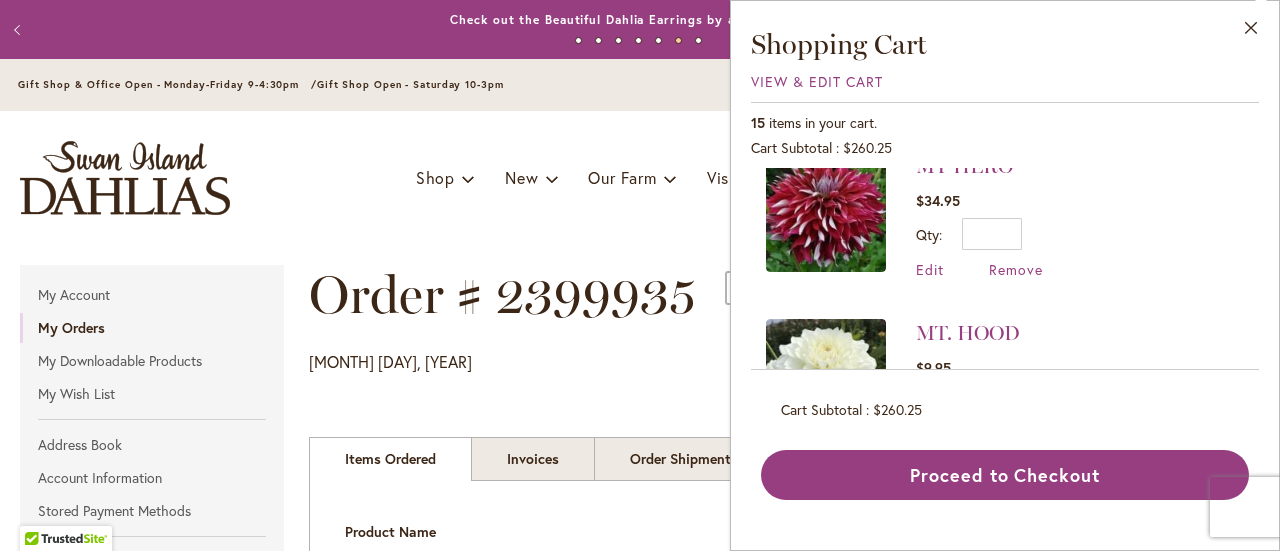 click on "Toggle Nav
Shop
Dahlia Tubers
Collections
Fresh Cut Dahlias
Gardening Supplies
Gift Cards
Request a Catalog
Gifts, Clothing & Specialty Items" at bounding box center (640, 178) 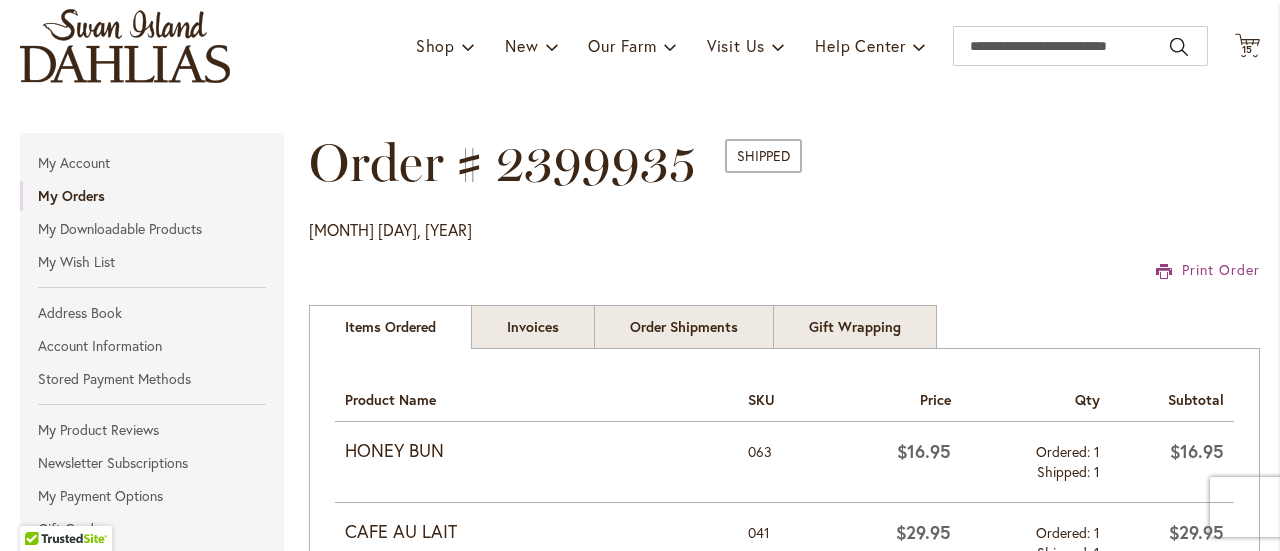 scroll, scrollTop: 0, scrollLeft: 0, axis: both 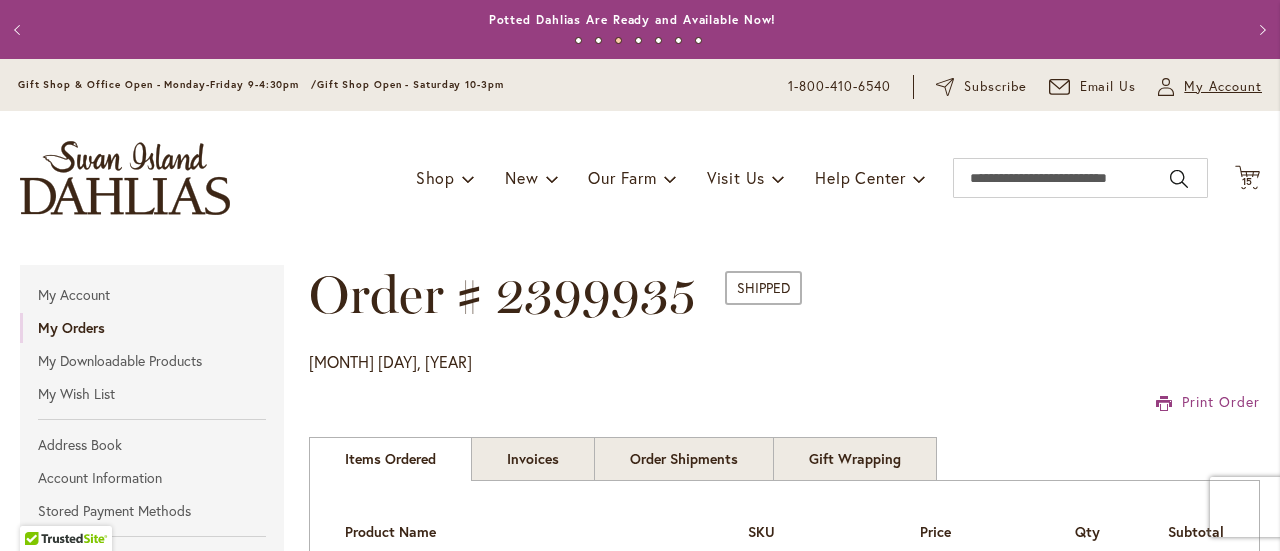 click on "My Account" at bounding box center (1223, 87) 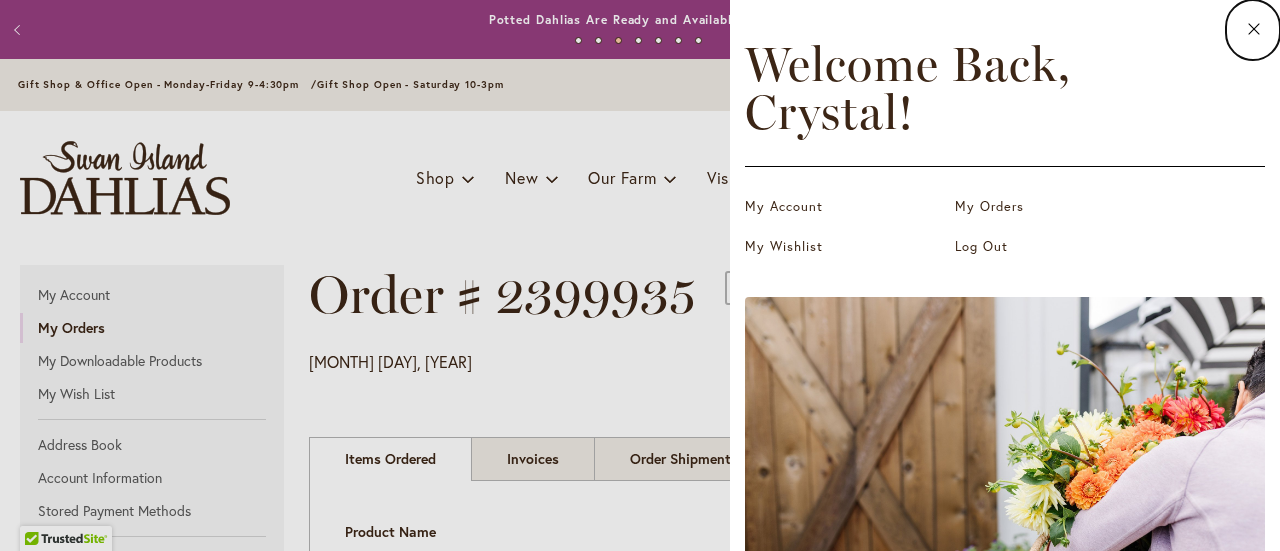 click on "Close
Welcome Back,
Crystal !
My Account
My Orders
My Wishlist
Log Out
Shop New Products" at bounding box center (1005, 275) 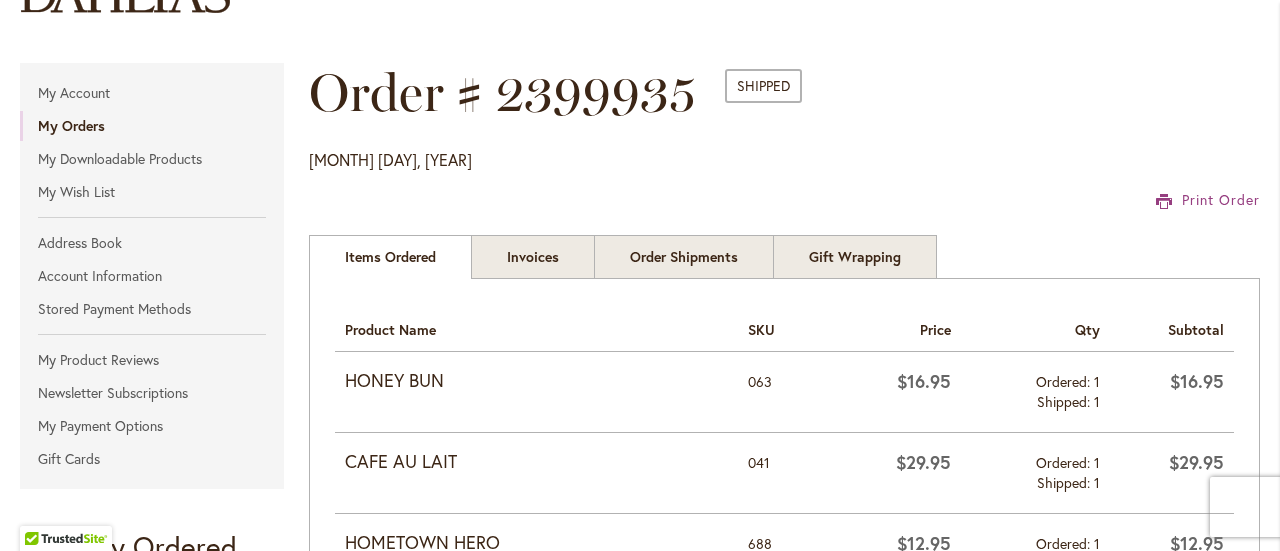 scroll, scrollTop: 0, scrollLeft: 0, axis: both 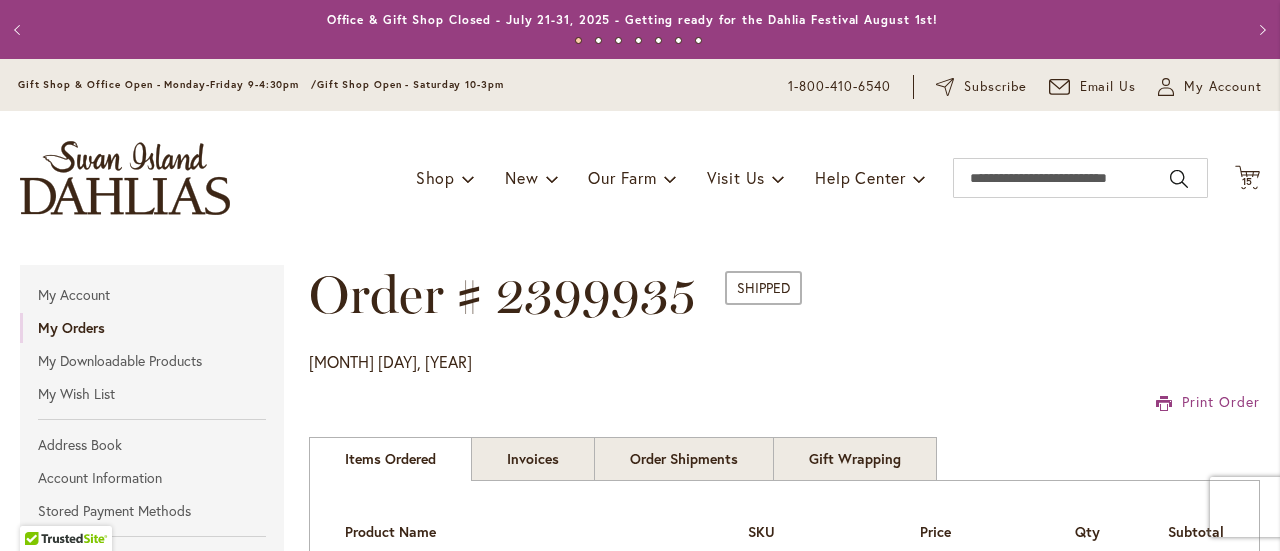 click on "Next" at bounding box center (1260, 30) 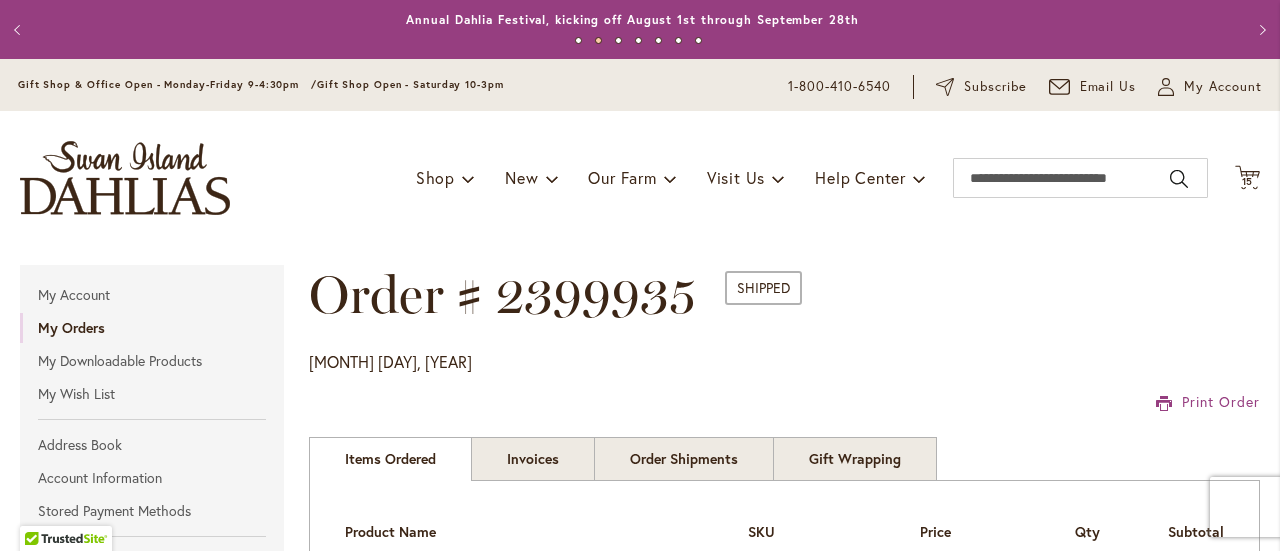 click on "Next" at bounding box center [1260, 30] 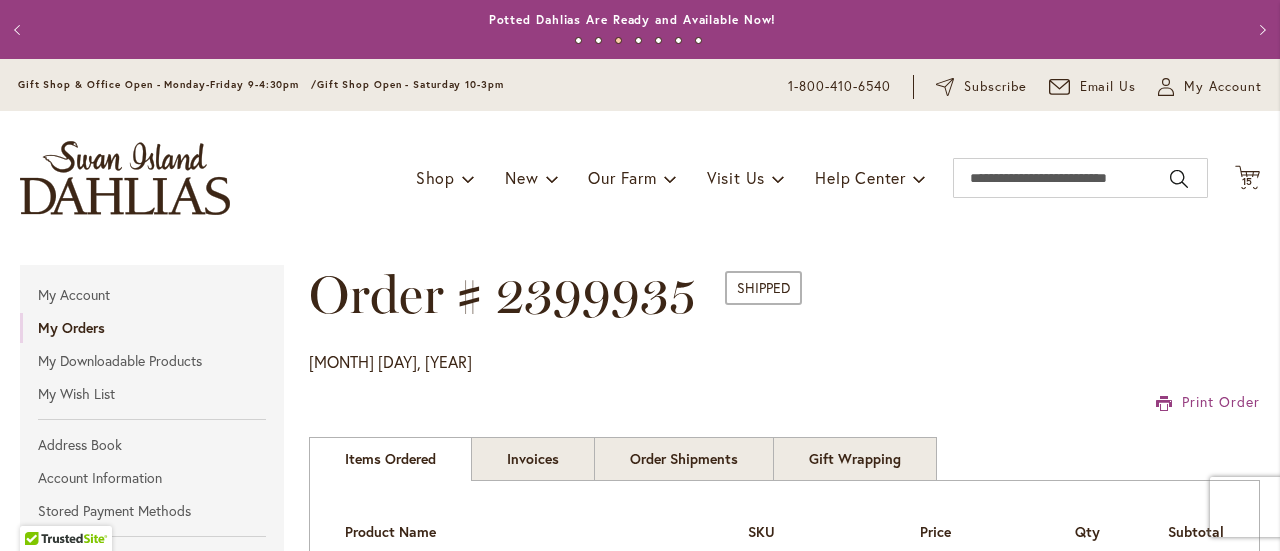 click on "Next" at bounding box center [1260, 30] 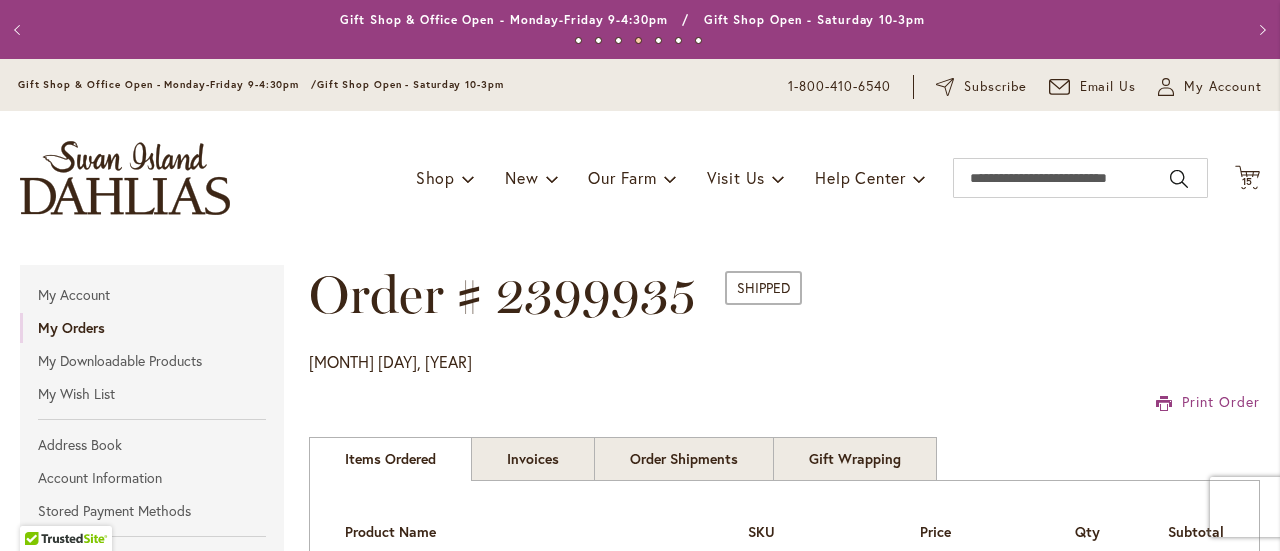click on "Next" at bounding box center (1260, 30) 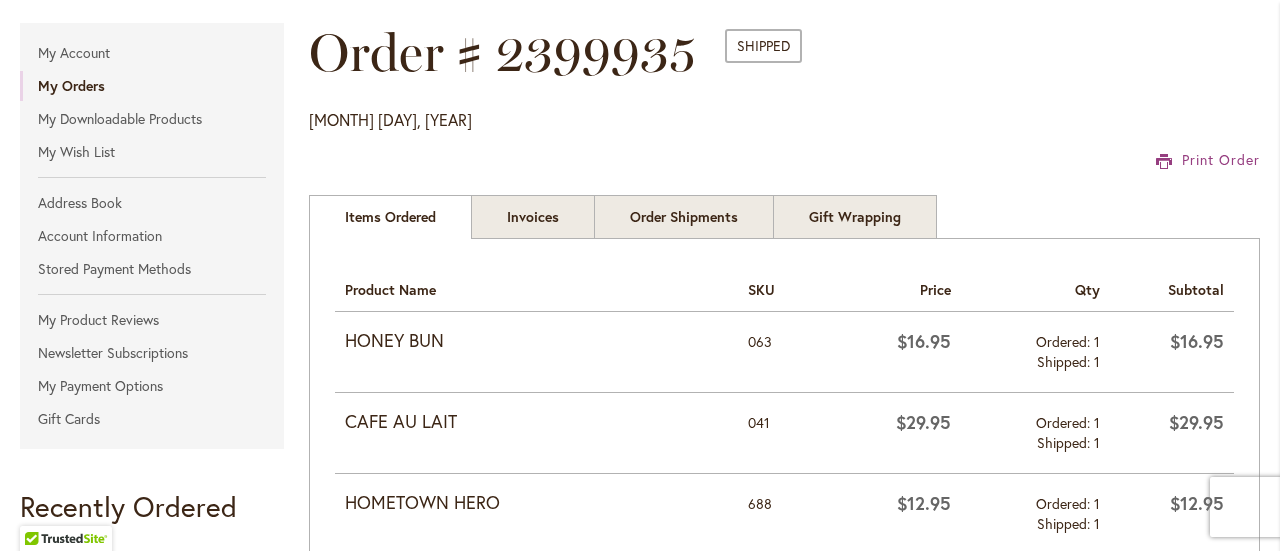 scroll, scrollTop: 0, scrollLeft: 0, axis: both 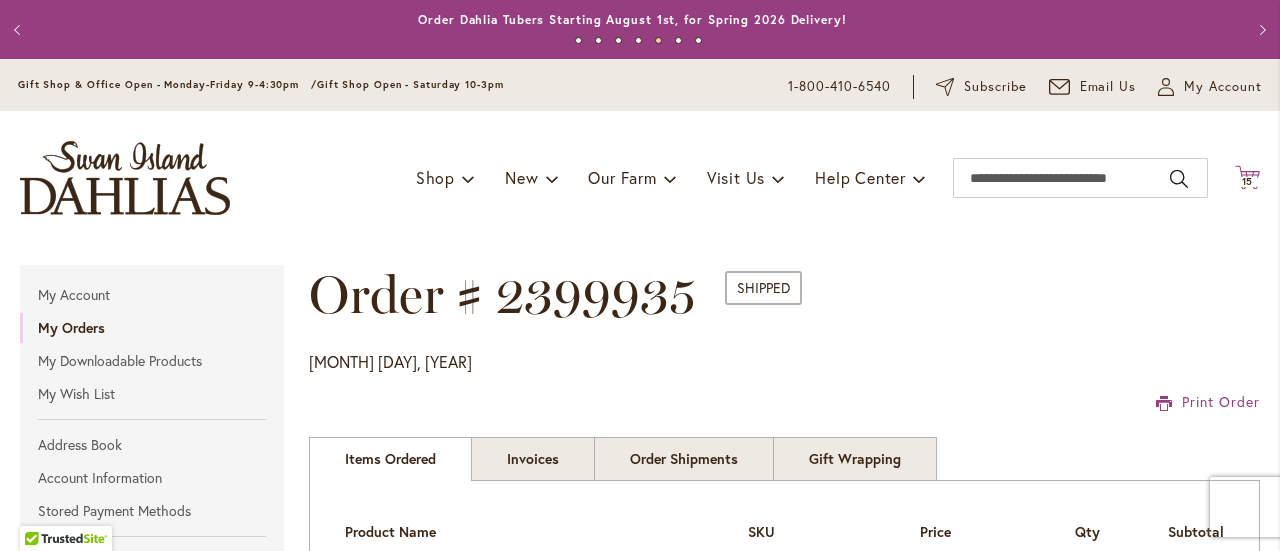 click on "15
15
items" at bounding box center [1248, 182] 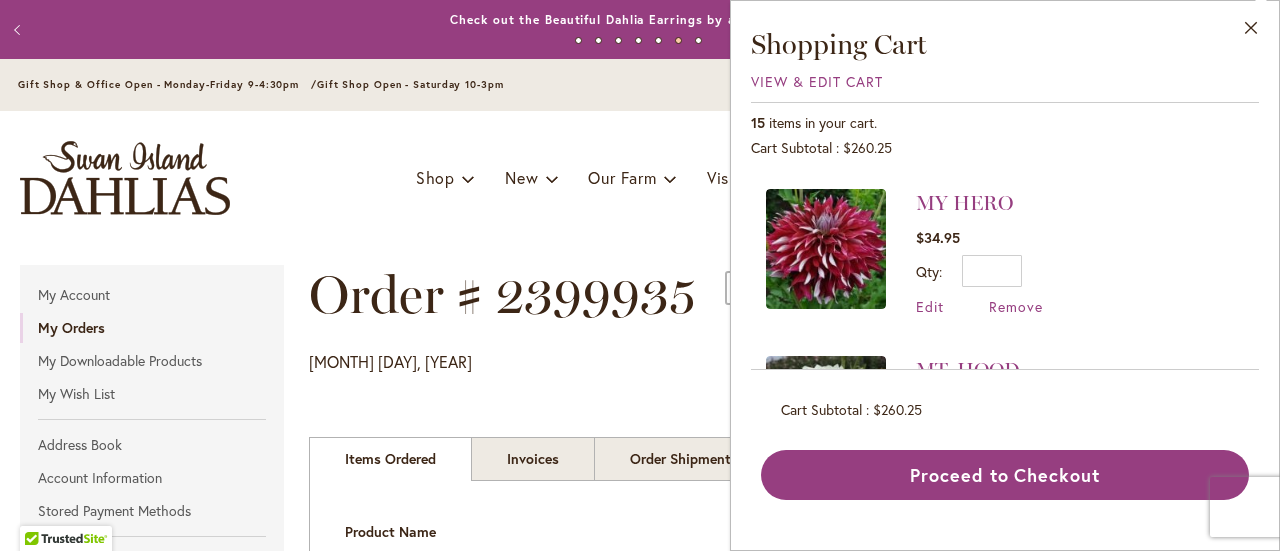 scroll, scrollTop: 160, scrollLeft: 0, axis: vertical 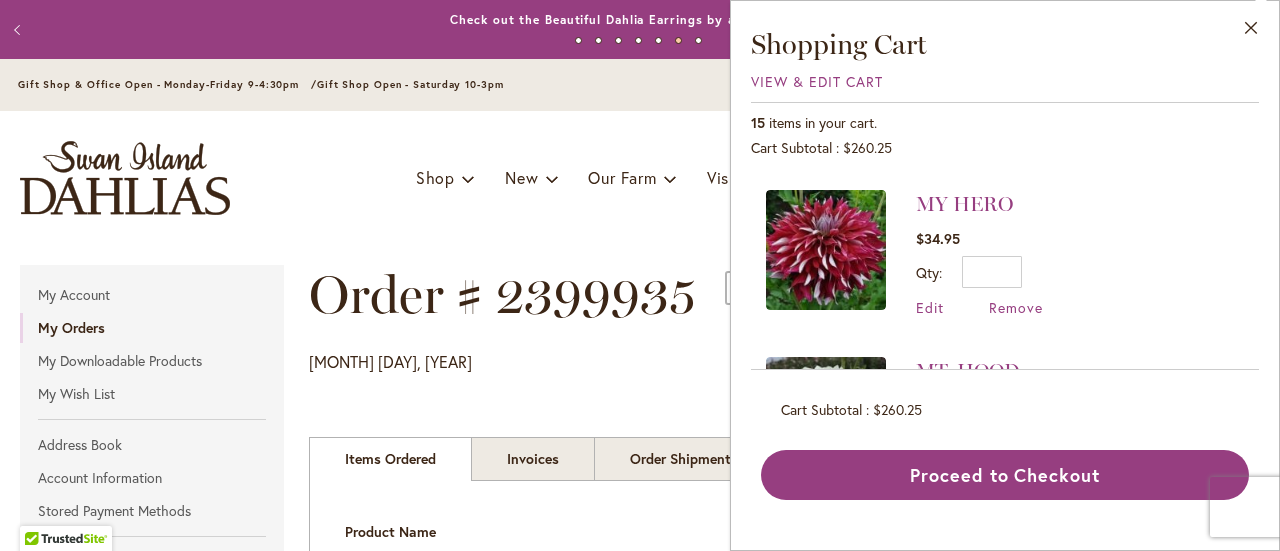 click on "Remove" at bounding box center (1016, 307) 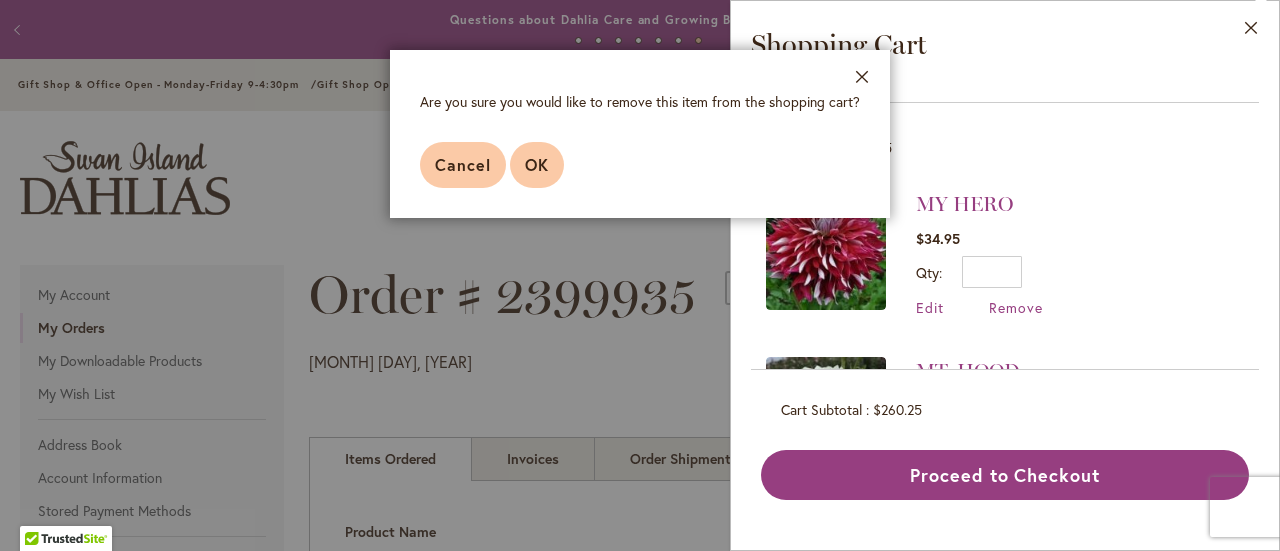 click on "OK" at bounding box center [537, 165] 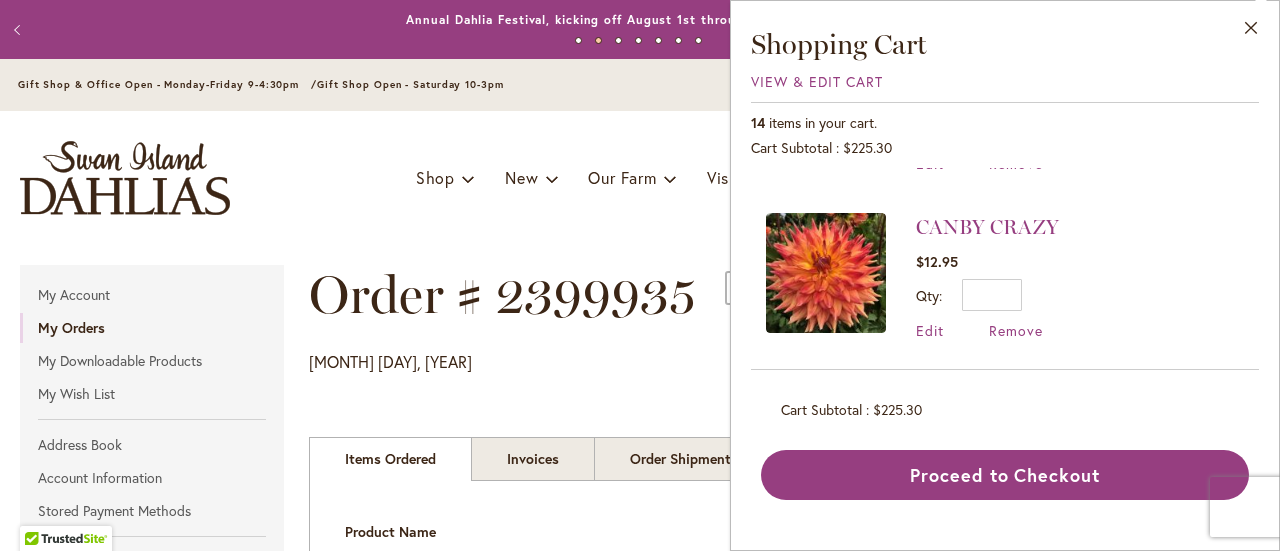 scroll, scrollTop: 1975, scrollLeft: 0, axis: vertical 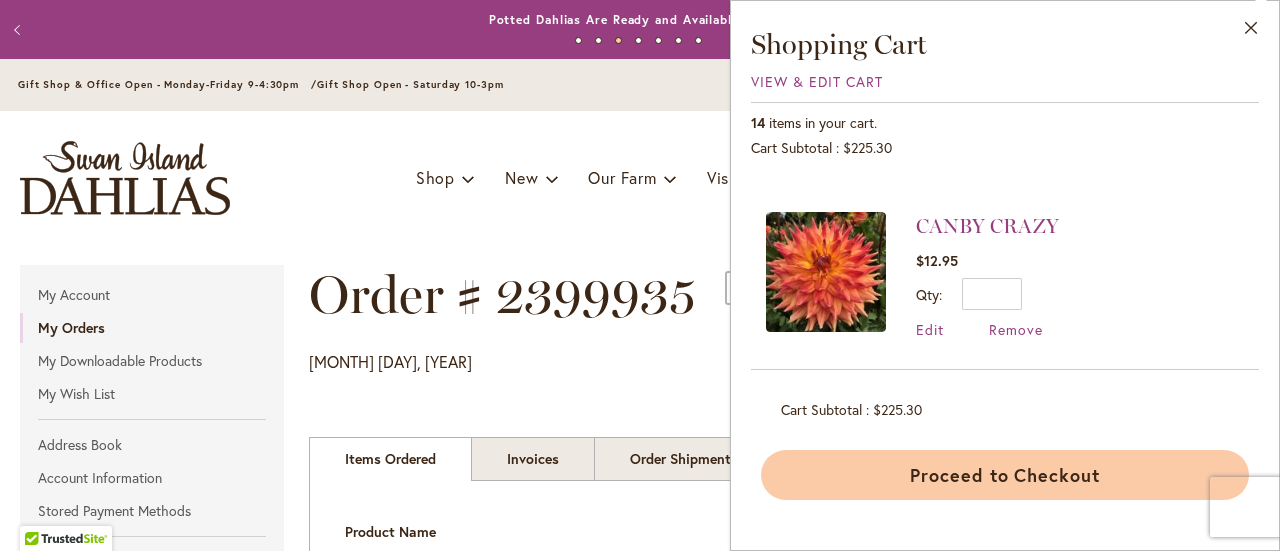 click on "Proceed to Checkout" at bounding box center [1005, 475] 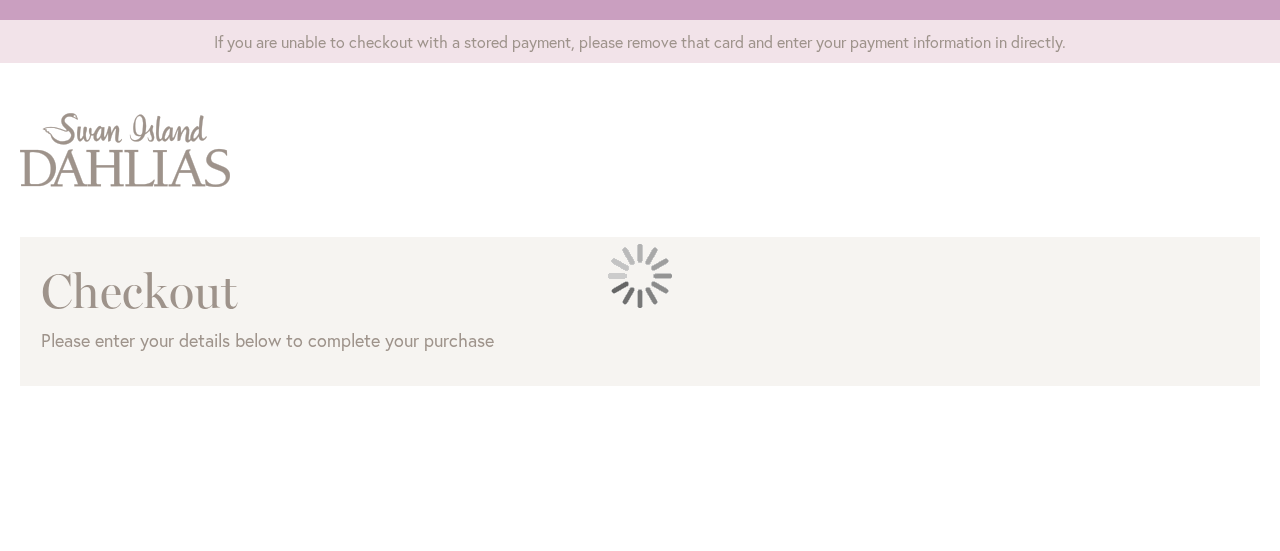 scroll, scrollTop: 0, scrollLeft: 0, axis: both 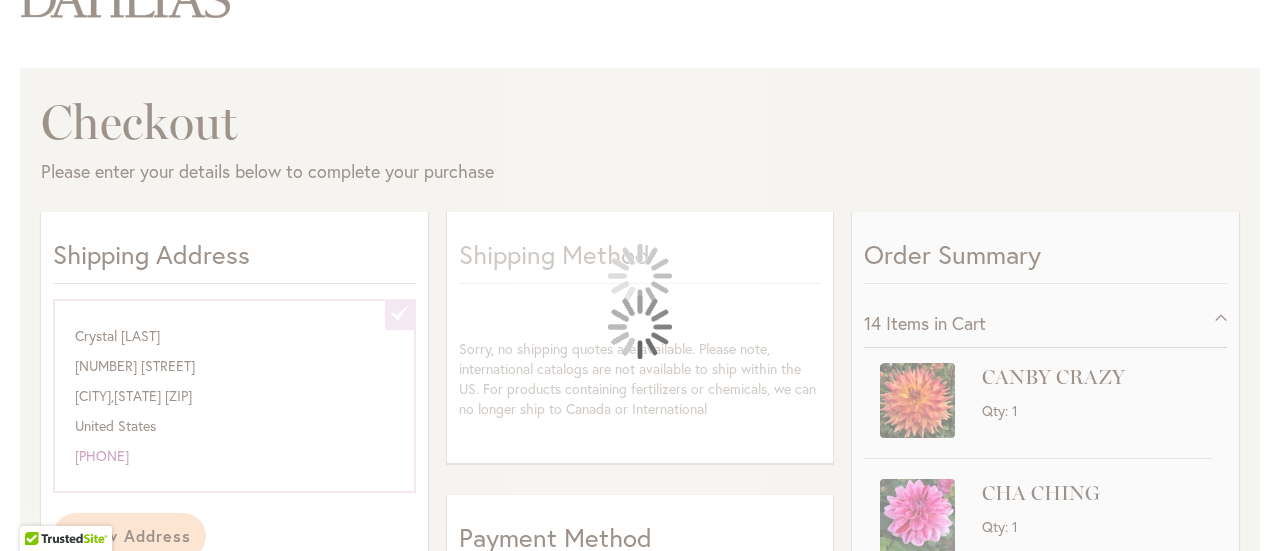 select on "**********" 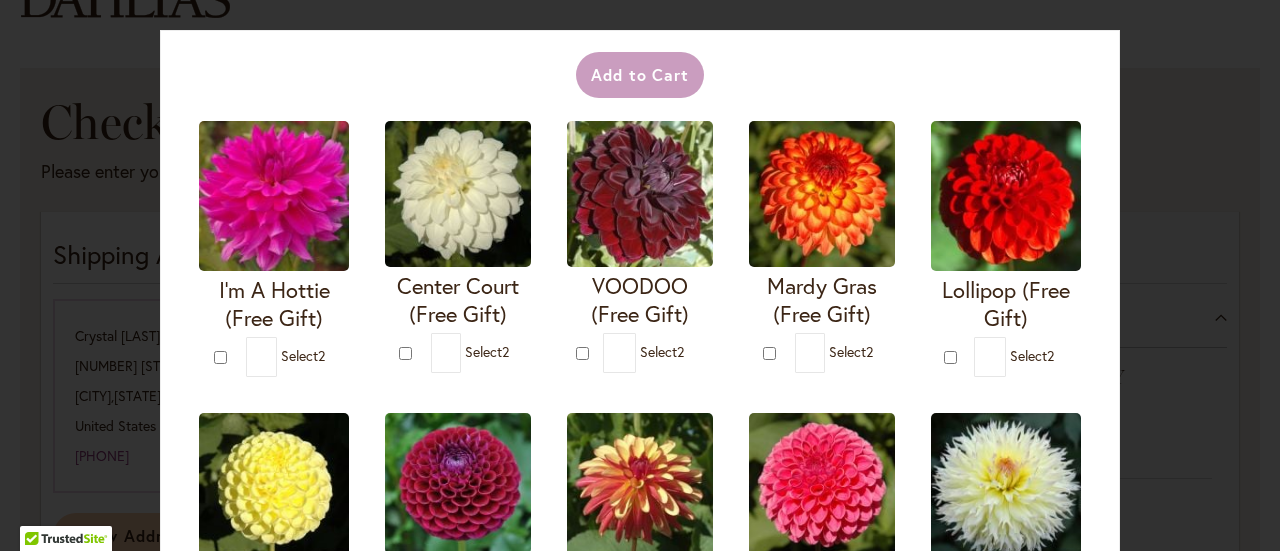 scroll, scrollTop: 83, scrollLeft: 0, axis: vertical 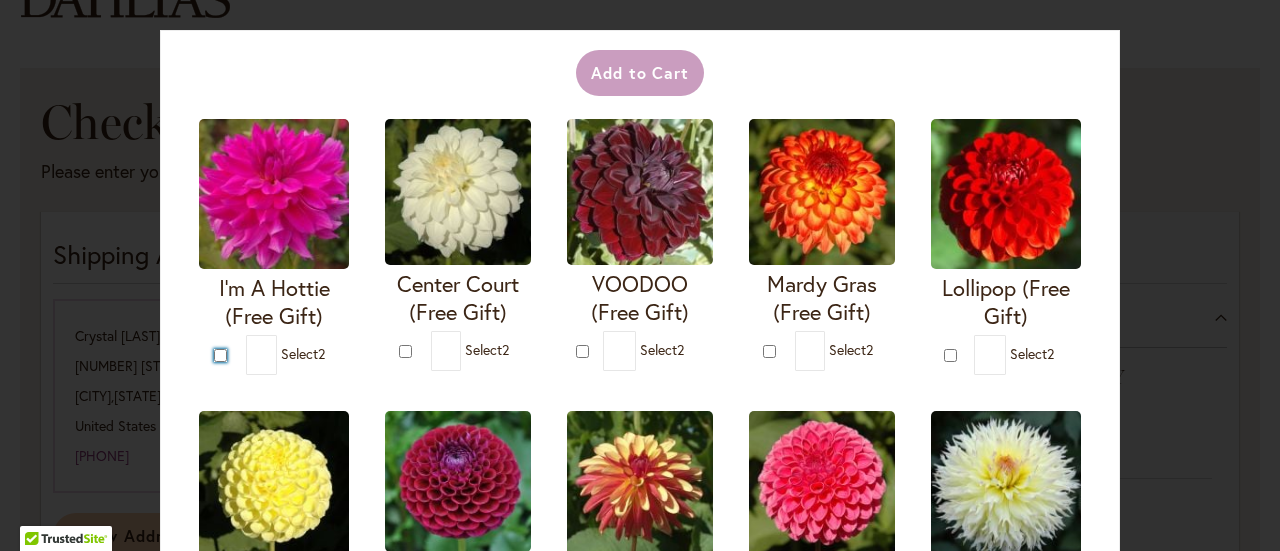 type on "*" 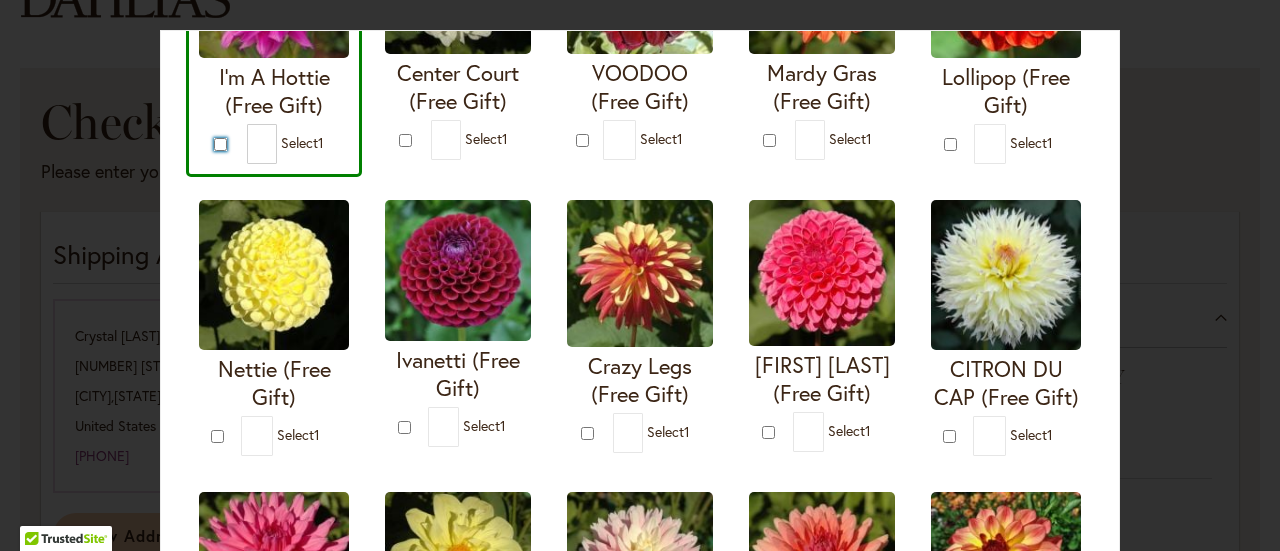 scroll, scrollTop: 295, scrollLeft: 0, axis: vertical 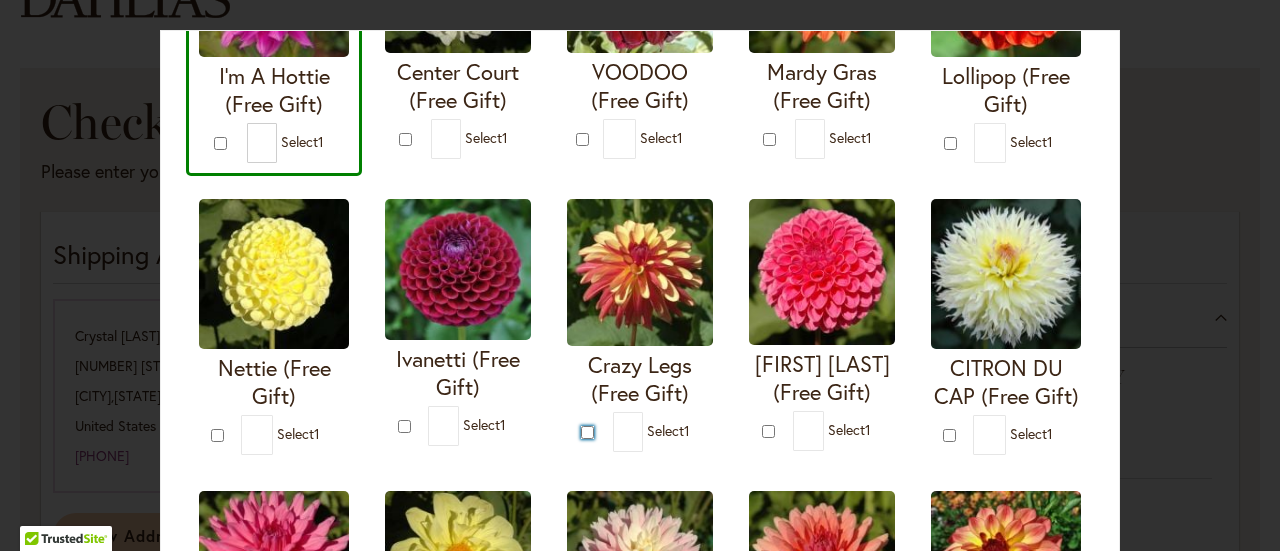 type on "*" 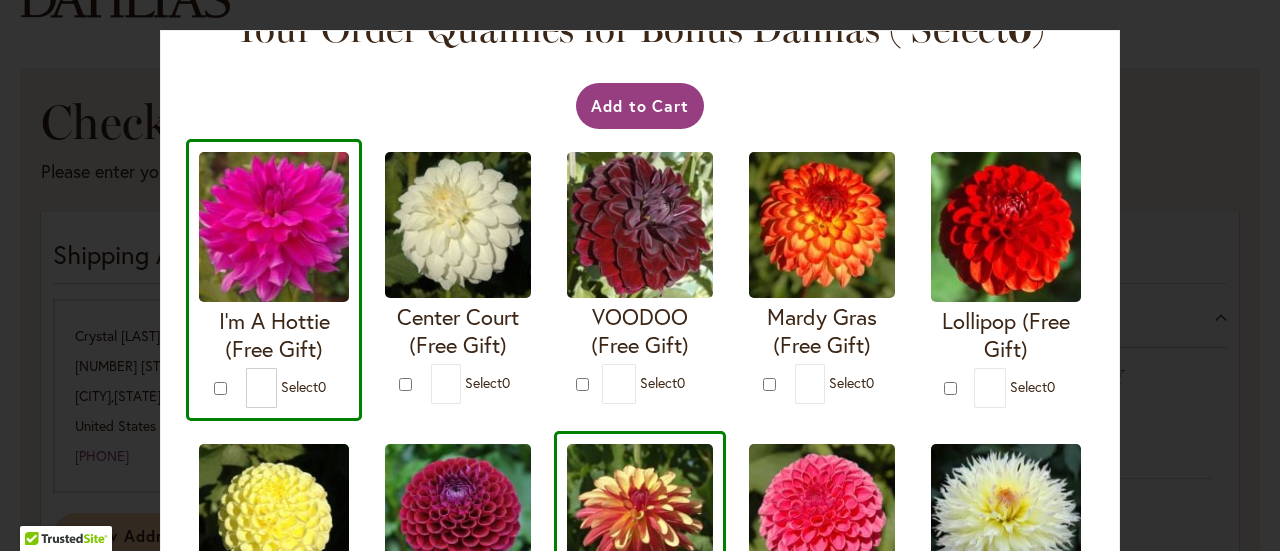 scroll, scrollTop: 0, scrollLeft: 0, axis: both 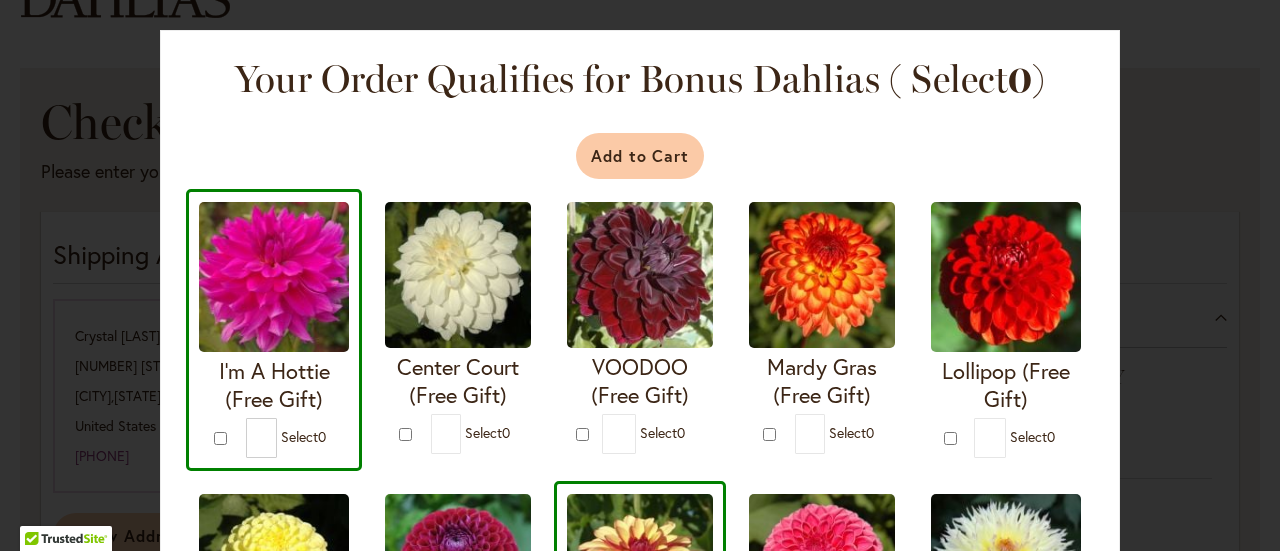 click on "Add to Cart" at bounding box center (640, 156) 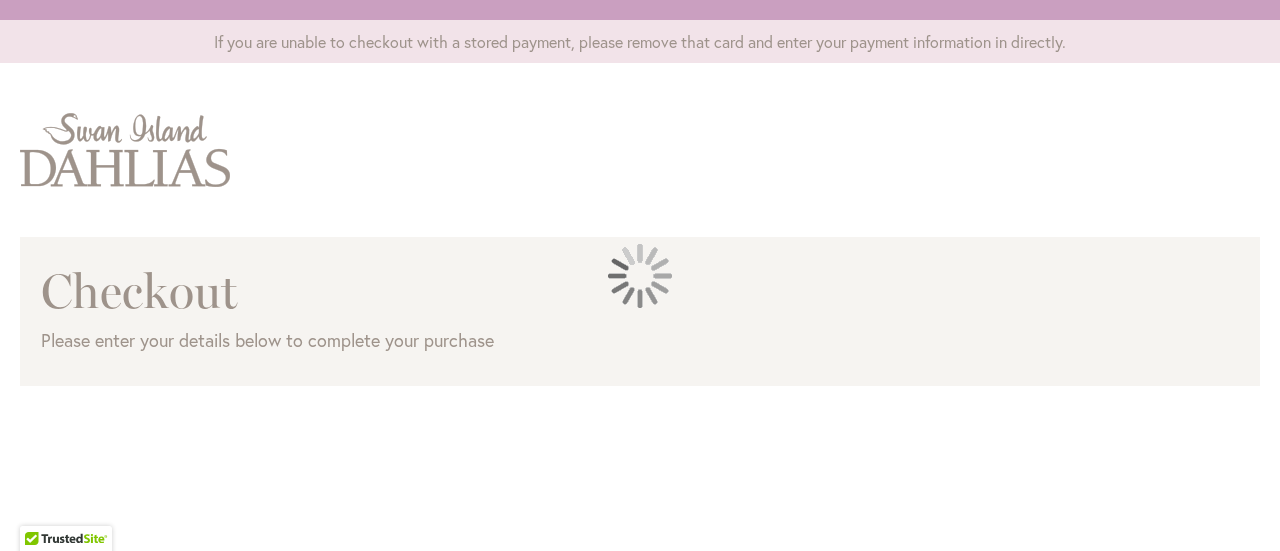 scroll, scrollTop: 0, scrollLeft: 0, axis: both 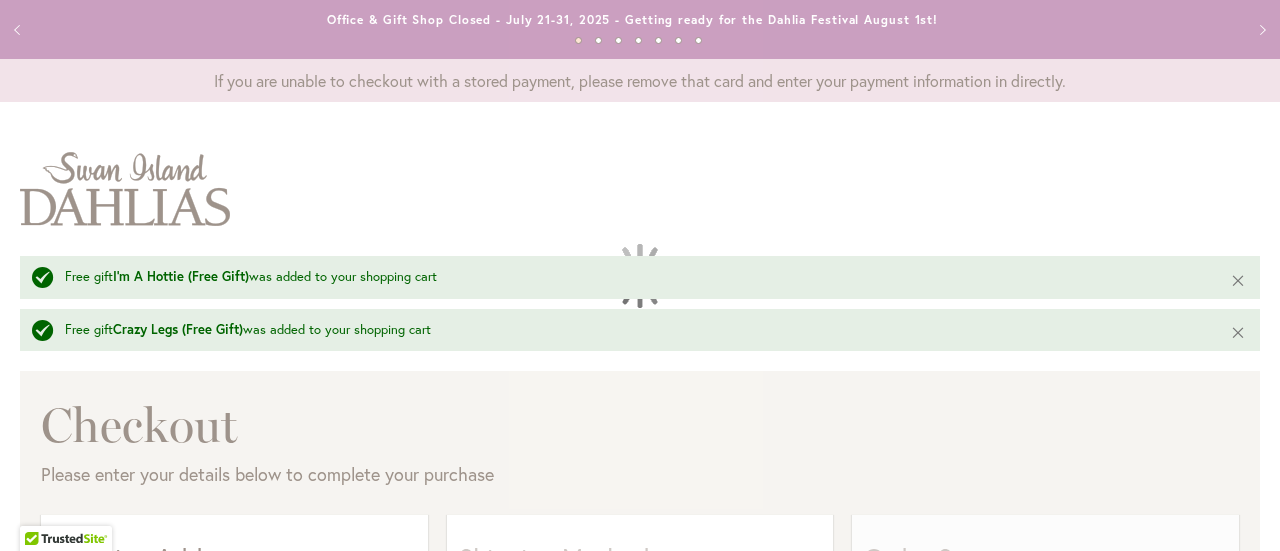 select on "**********" 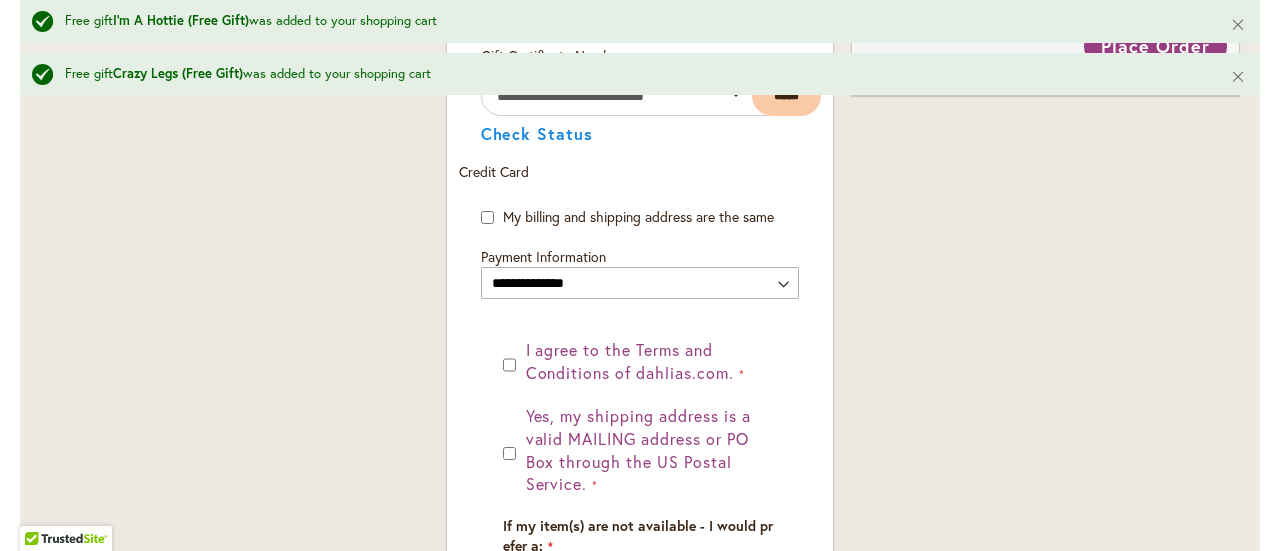 scroll, scrollTop: 1331, scrollLeft: 0, axis: vertical 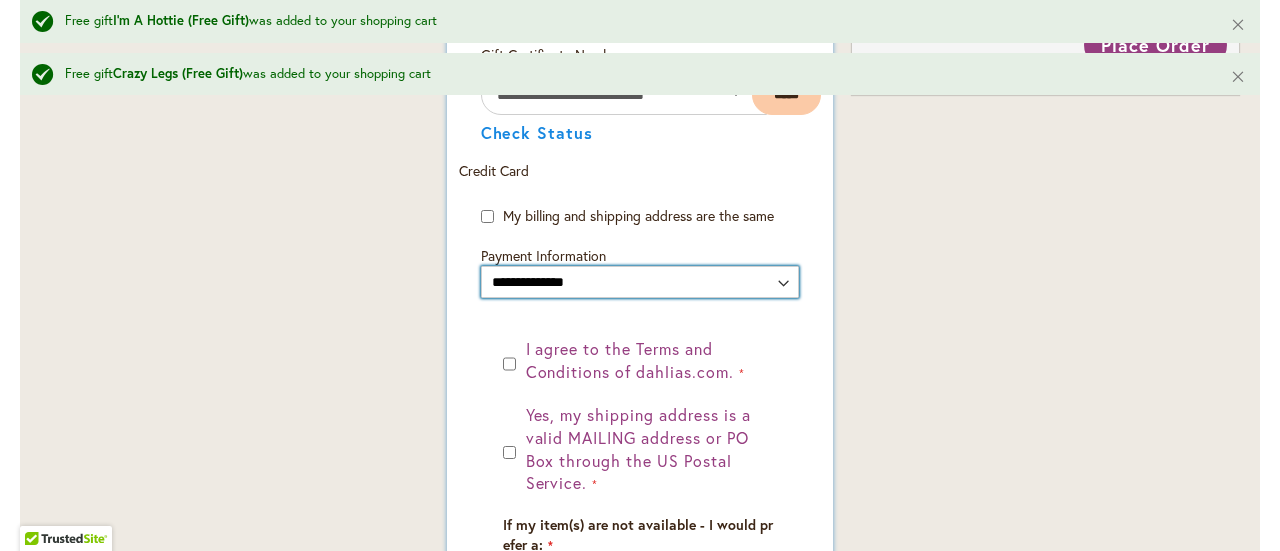 click on "**********" at bounding box center (640, 282) 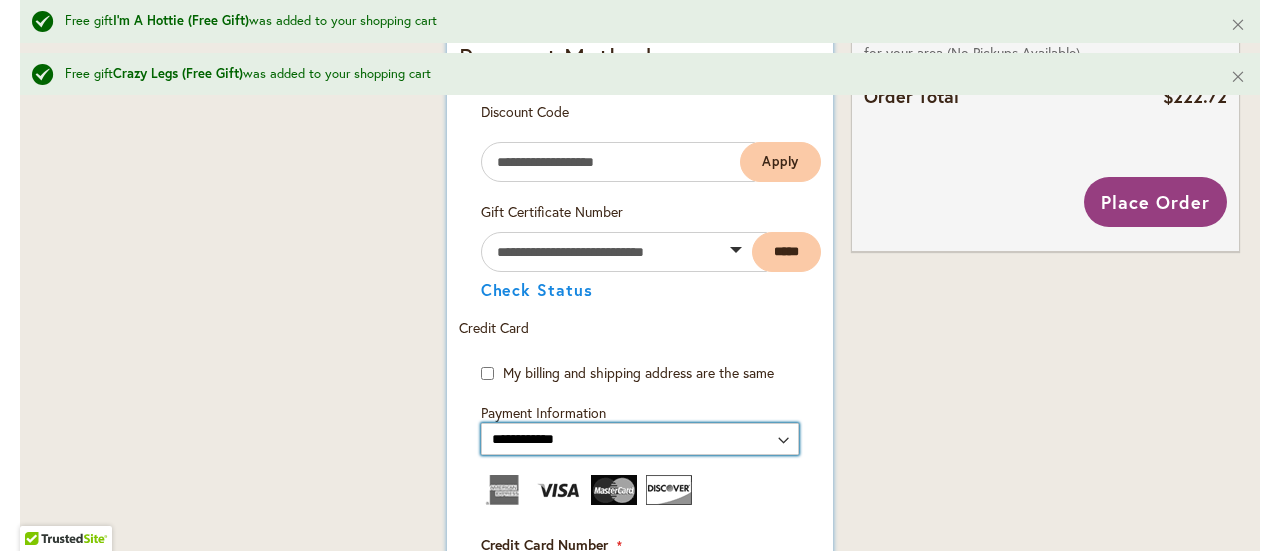 scroll, scrollTop: 1173, scrollLeft: 0, axis: vertical 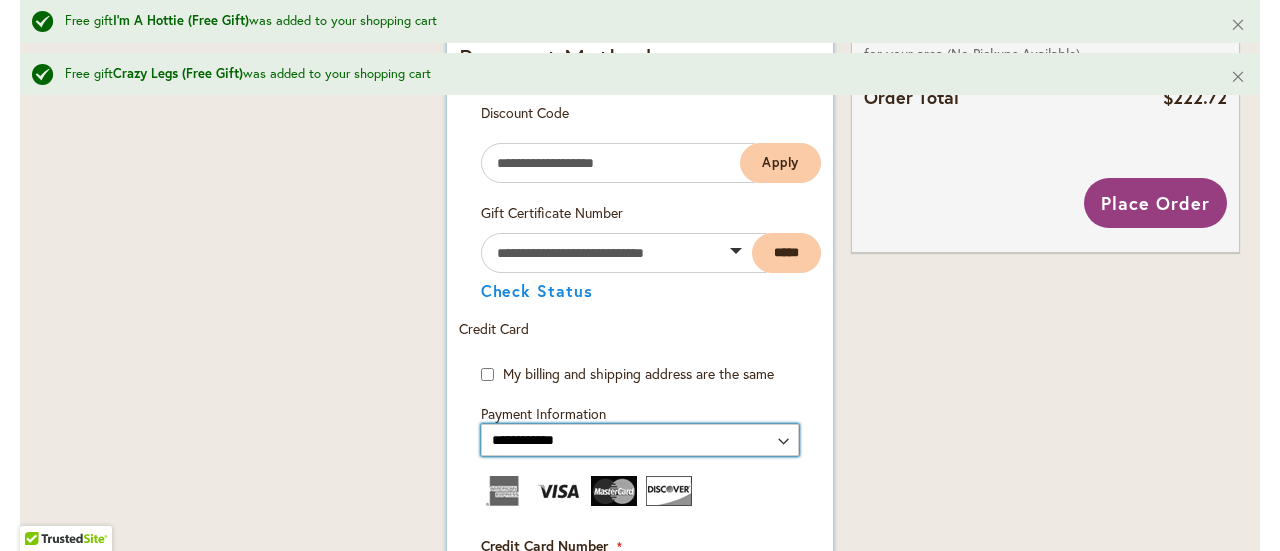 click on "**********" at bounding box center (640, 440) 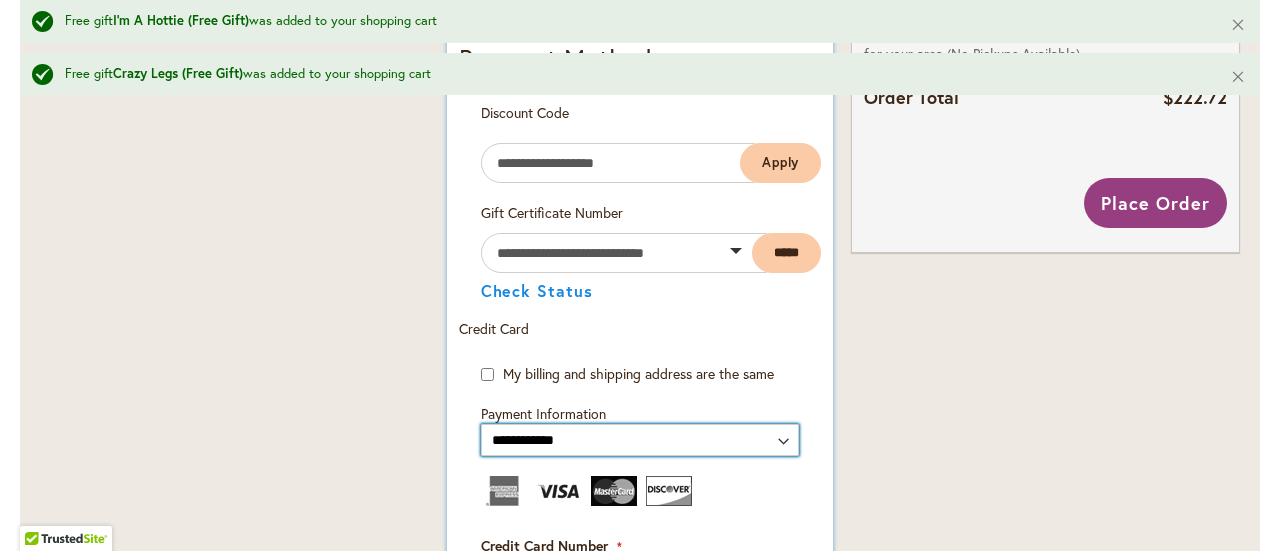 select on "**********" 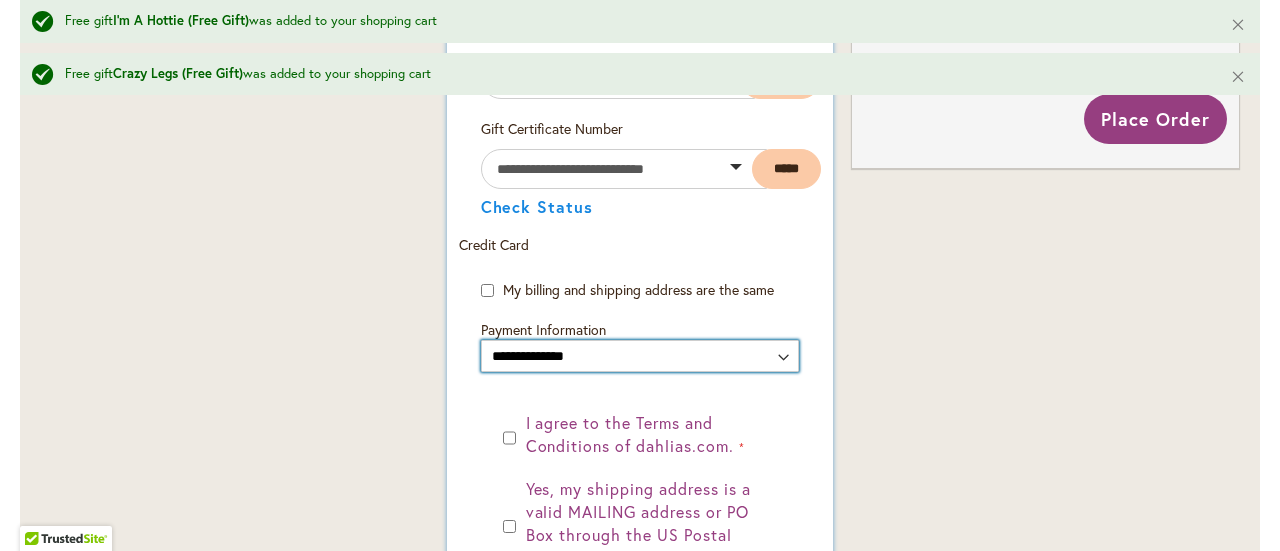 scroll, scrollTop: 1258, scrollLeft: 0, axis: vertical 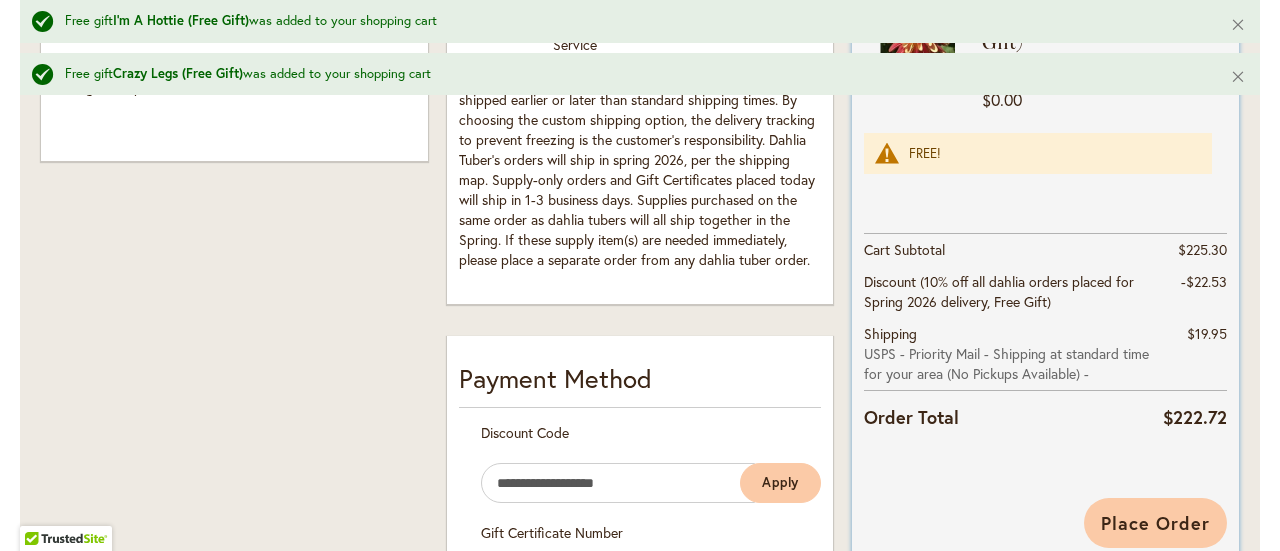 click on "Place Order" at bounding box center (1155, 523) 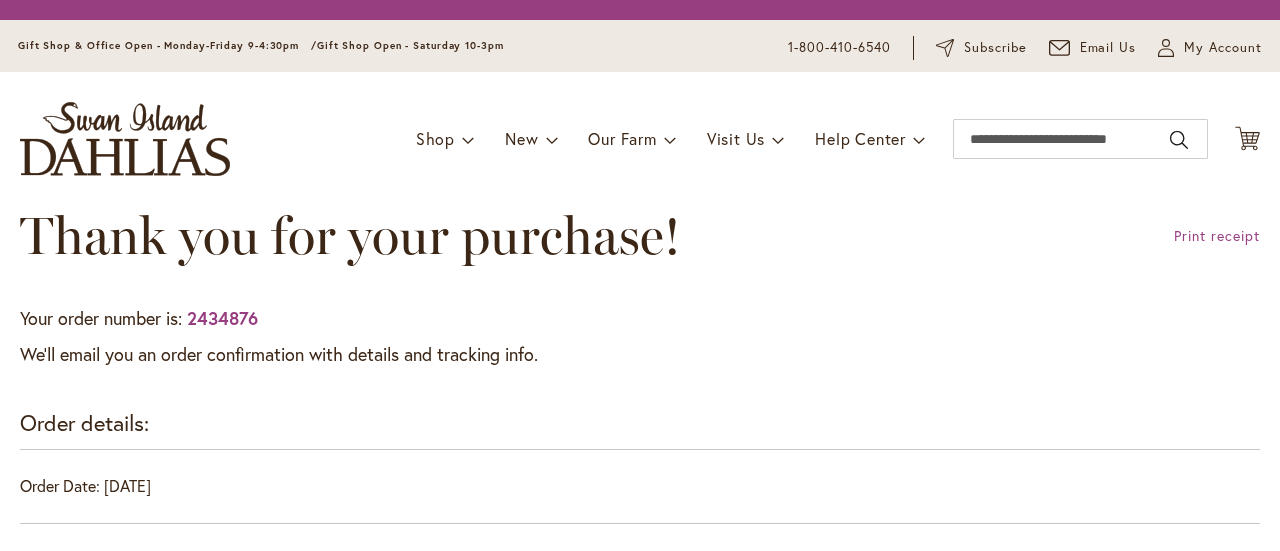 scroll, scrollTop: 0, scrollLeft: 0, axis: both 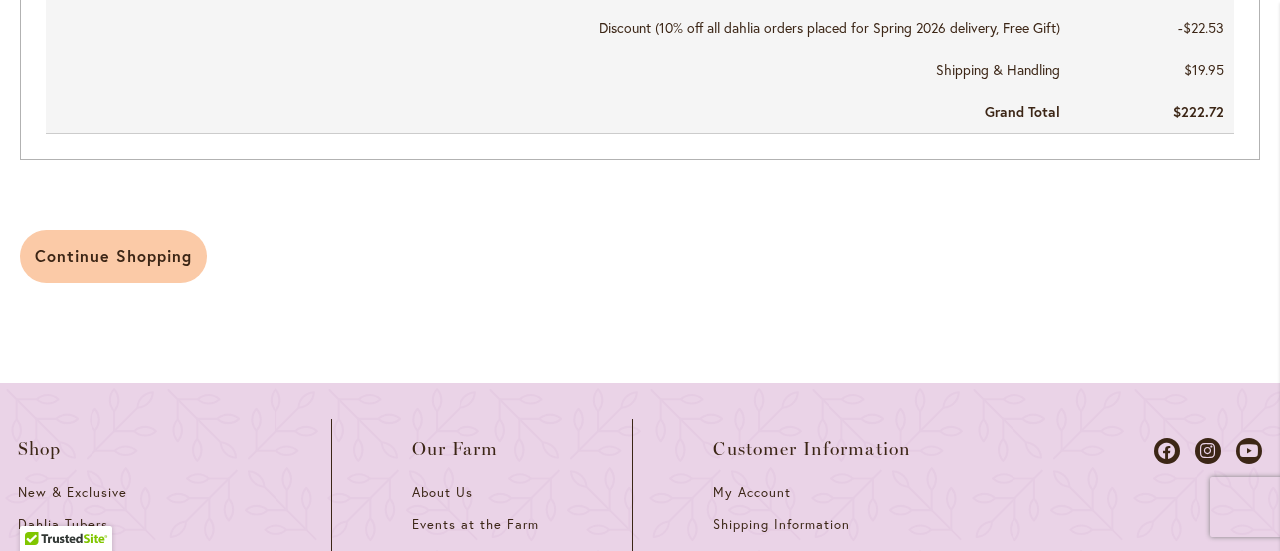 type on "**********" 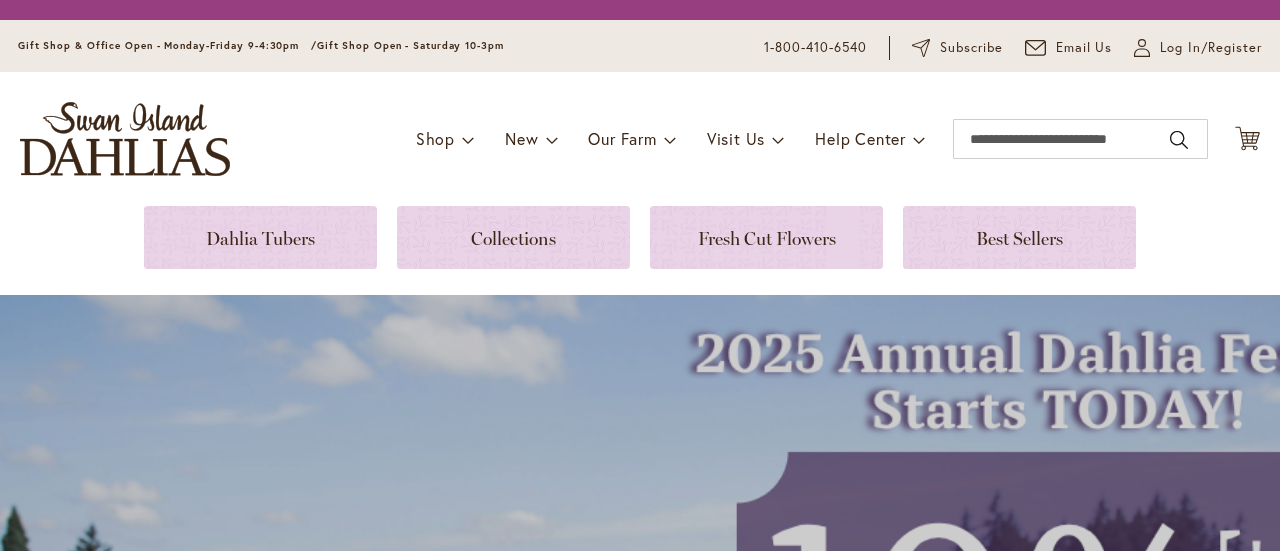 scroll, scrollTop: 0, scrollLeft: 0, axis: both 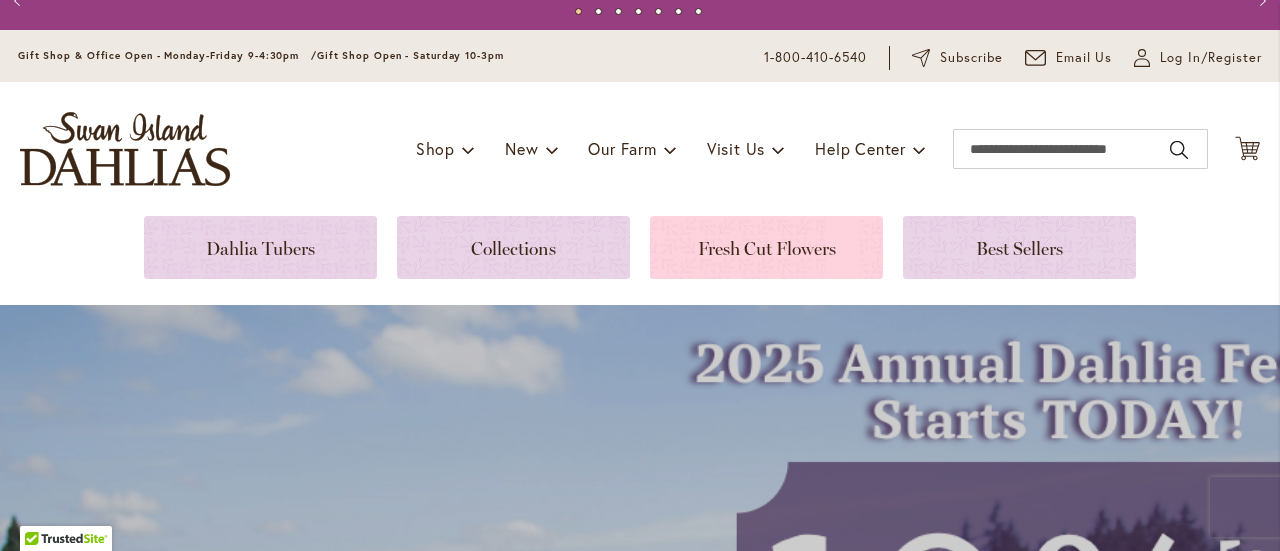 type on "**********" 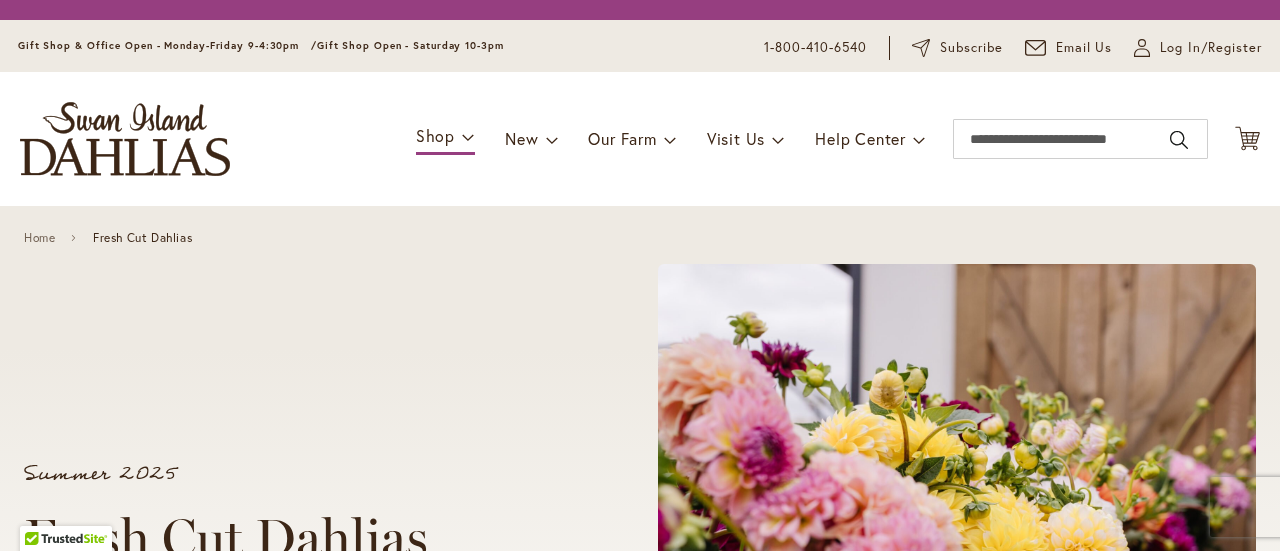 scroll, scrollTop: 0, scrollLeft: 0, axis: both 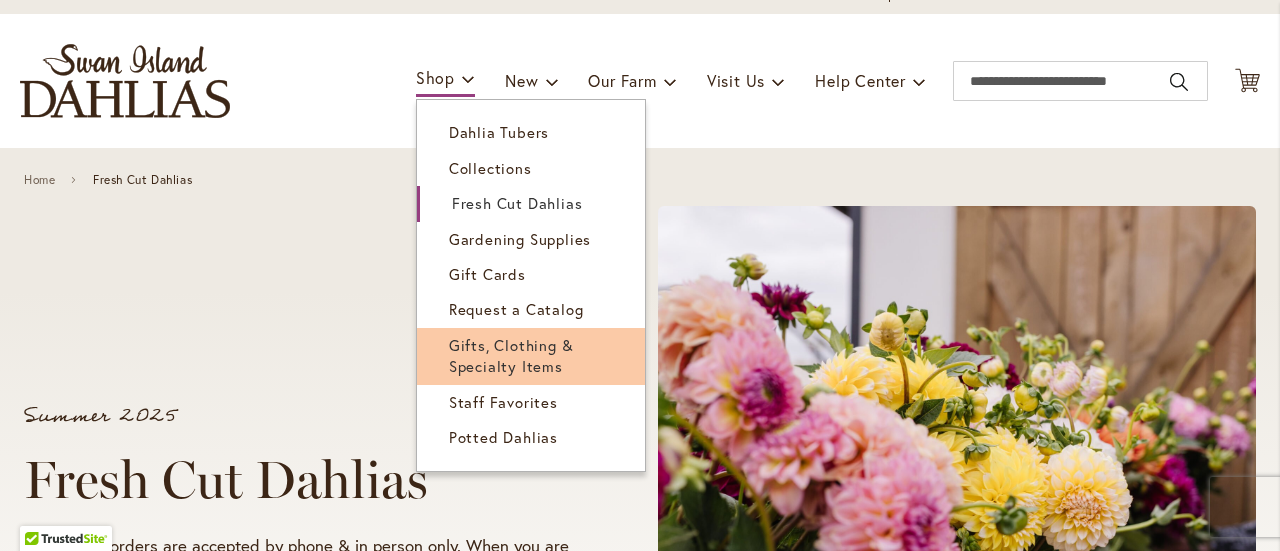 type on "**********" 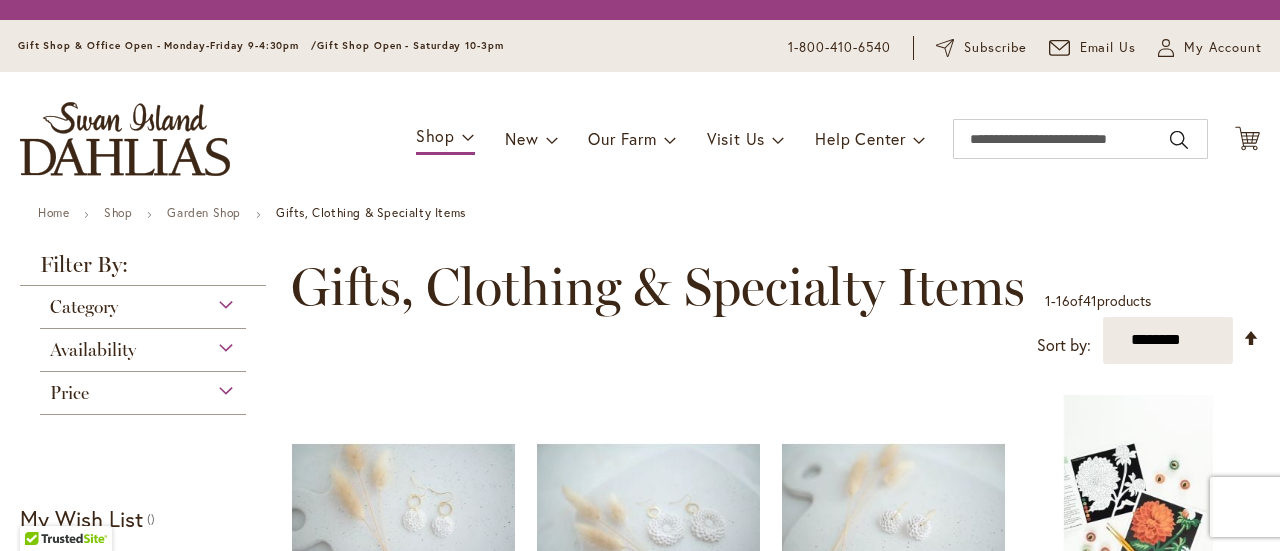 scroll, scrollTop: 0, scrollLeft: 0, axis: both 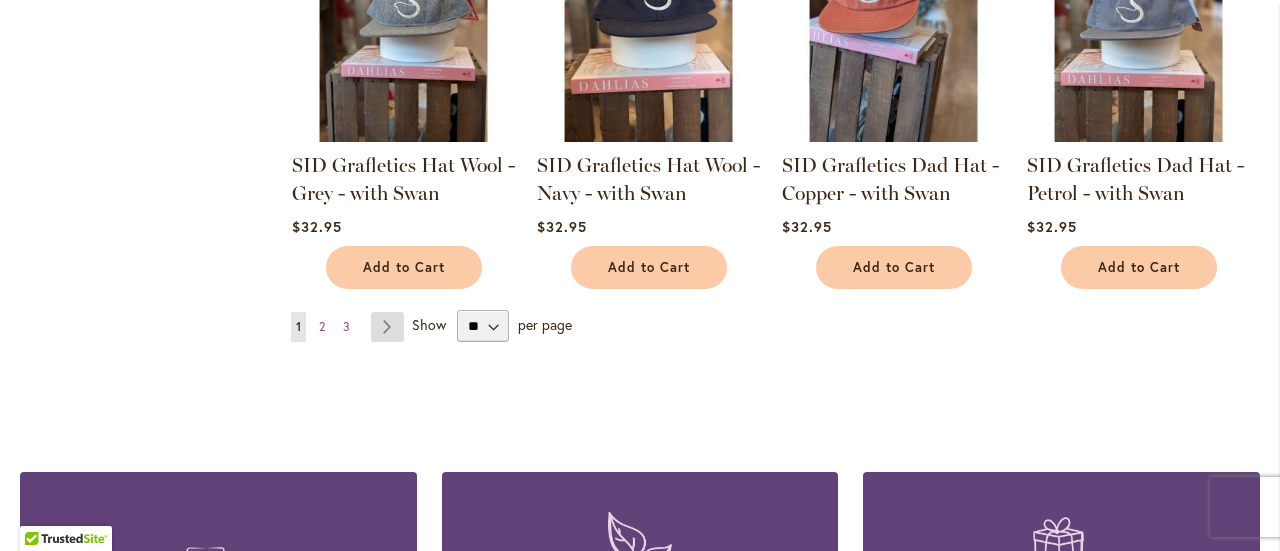 type on "**********" 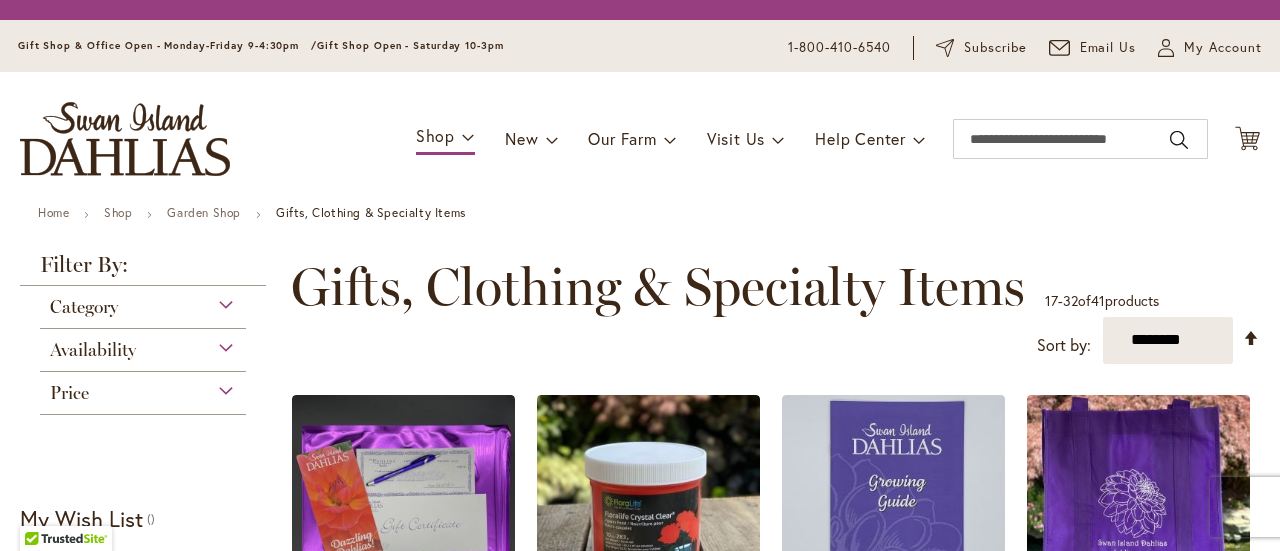 scroll, scrollTop: 0, scrollLeft: 0, axis: both 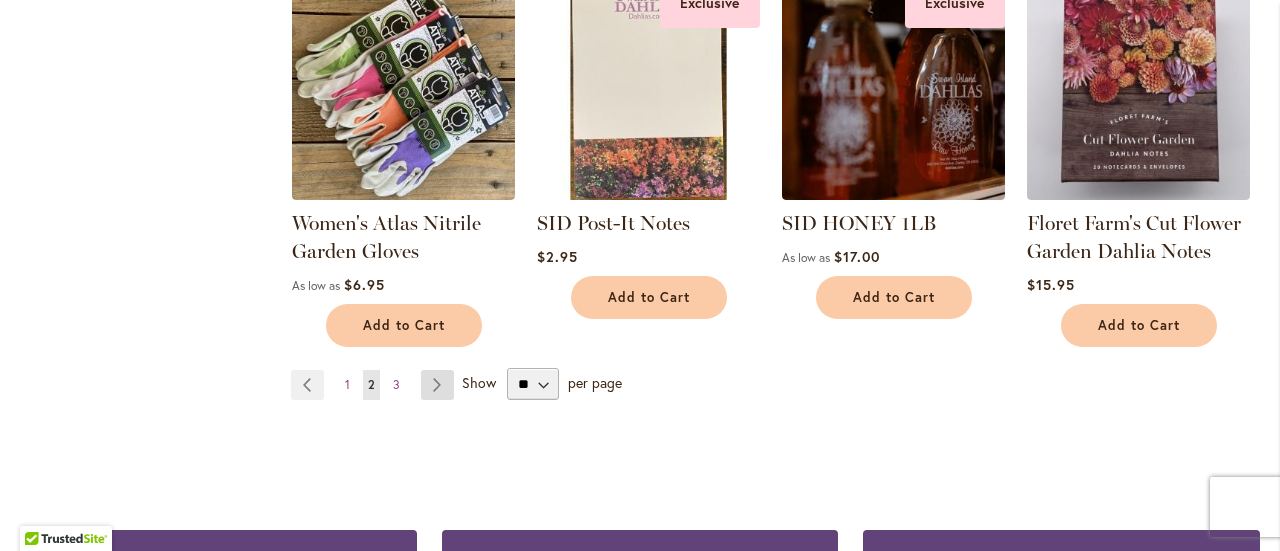 type on "**********" 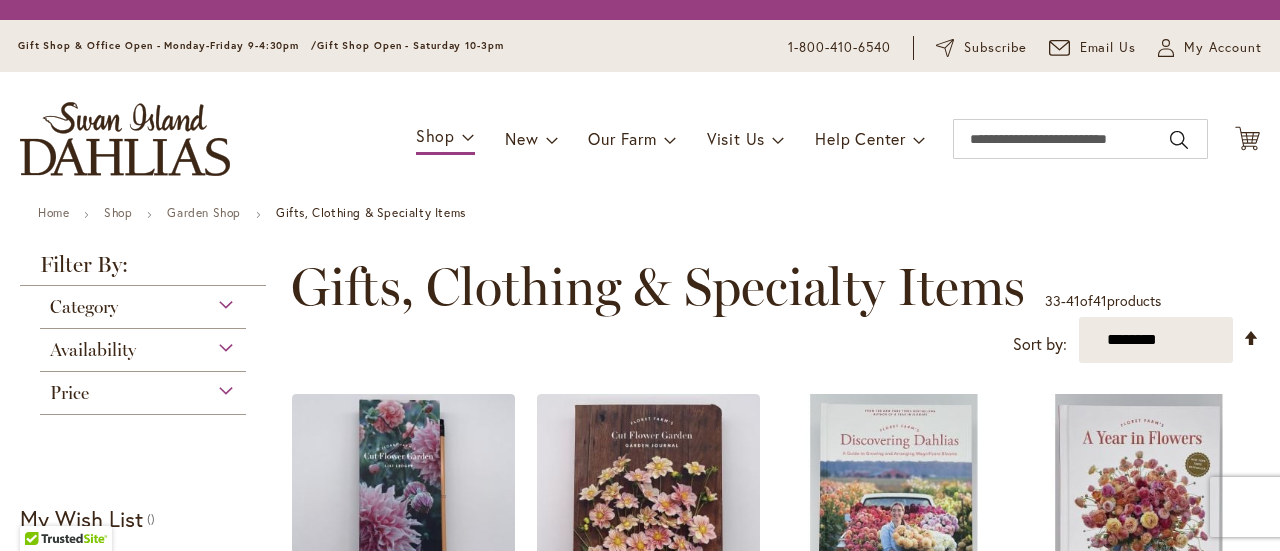 scroll, scrollTop: 0, scrollLeft: 0, axis: both 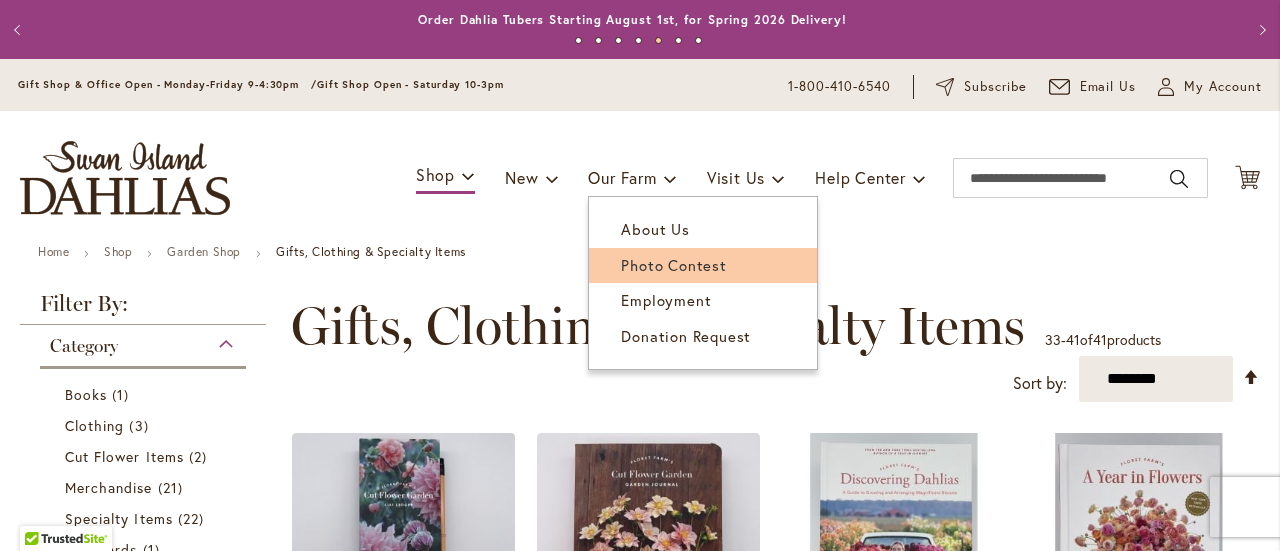 type on "**********" 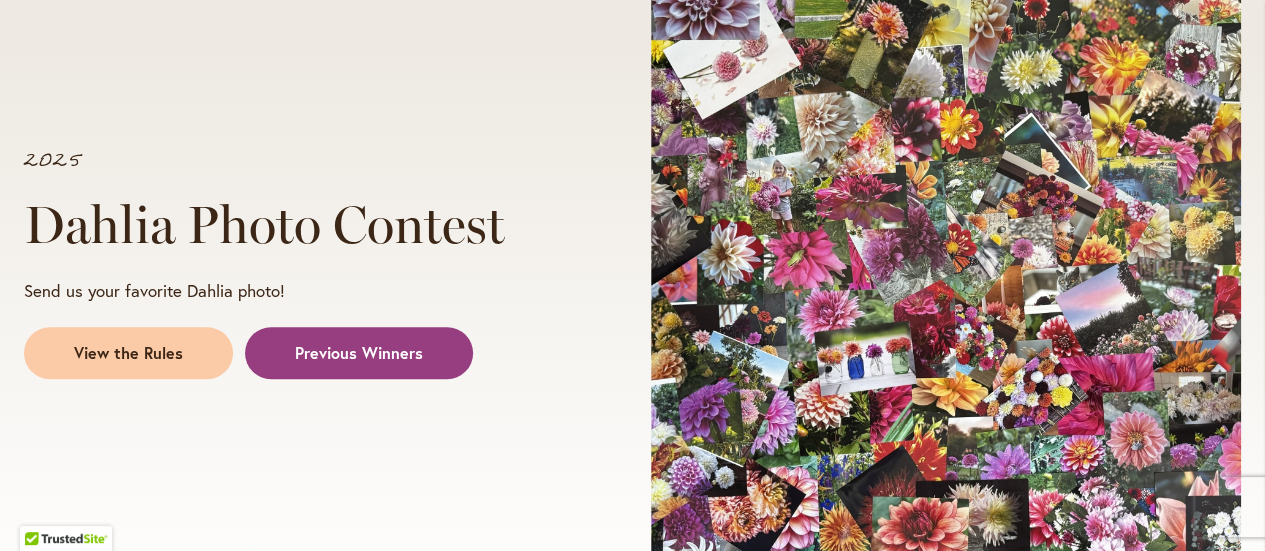 scroll, scrollTop: 438, scrollLeft: 0, axis: vertical 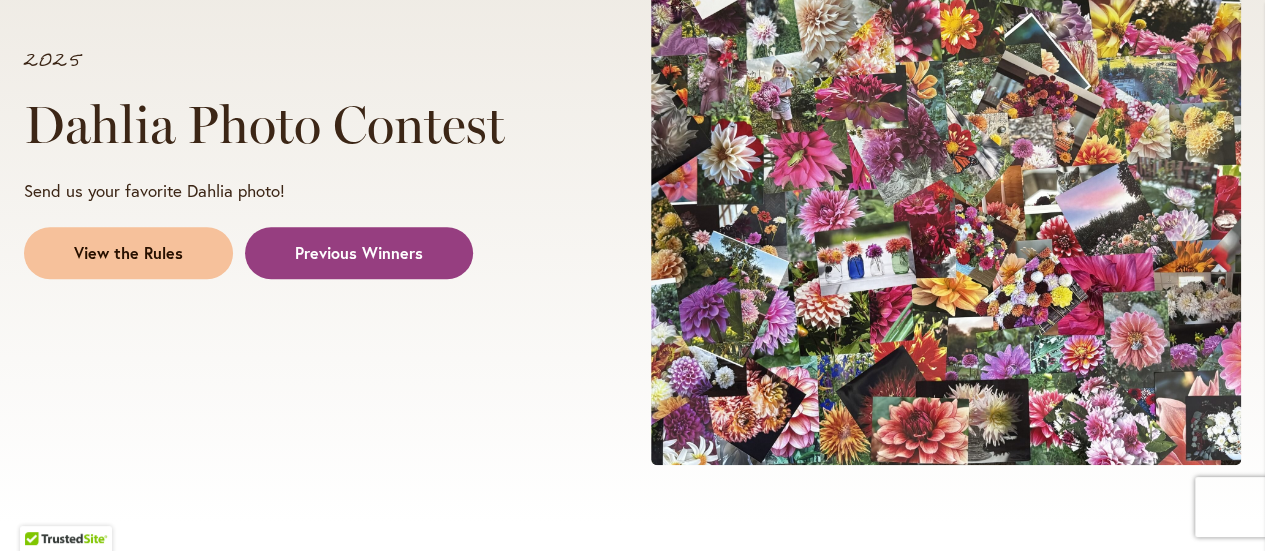type on "**********" 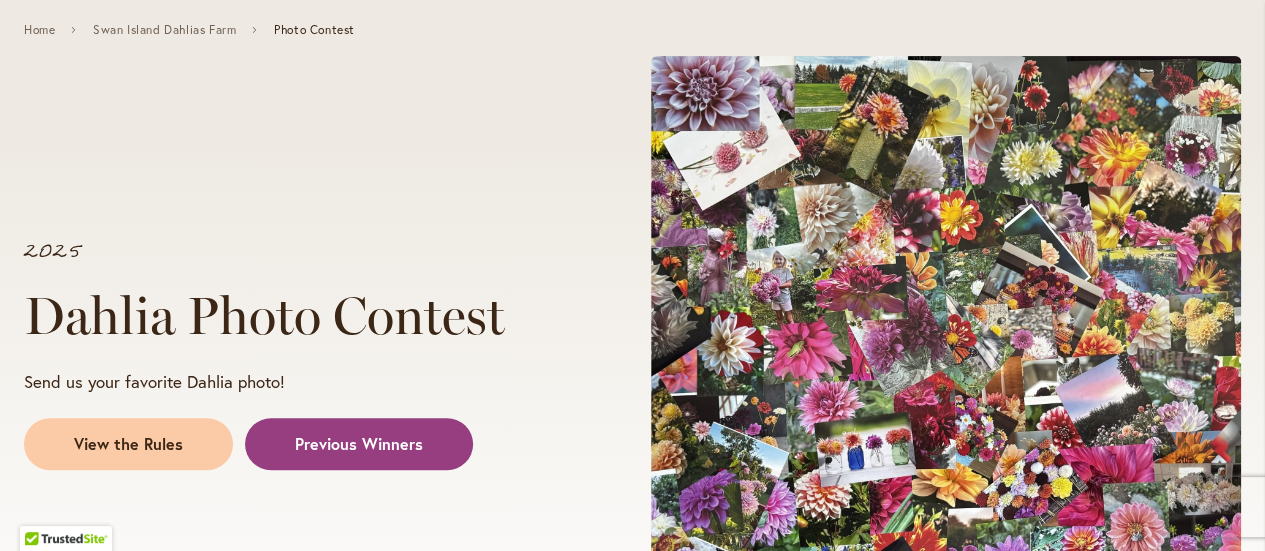 scroll, scrollTop: 287, scrollLeft: 0, axis: vertical 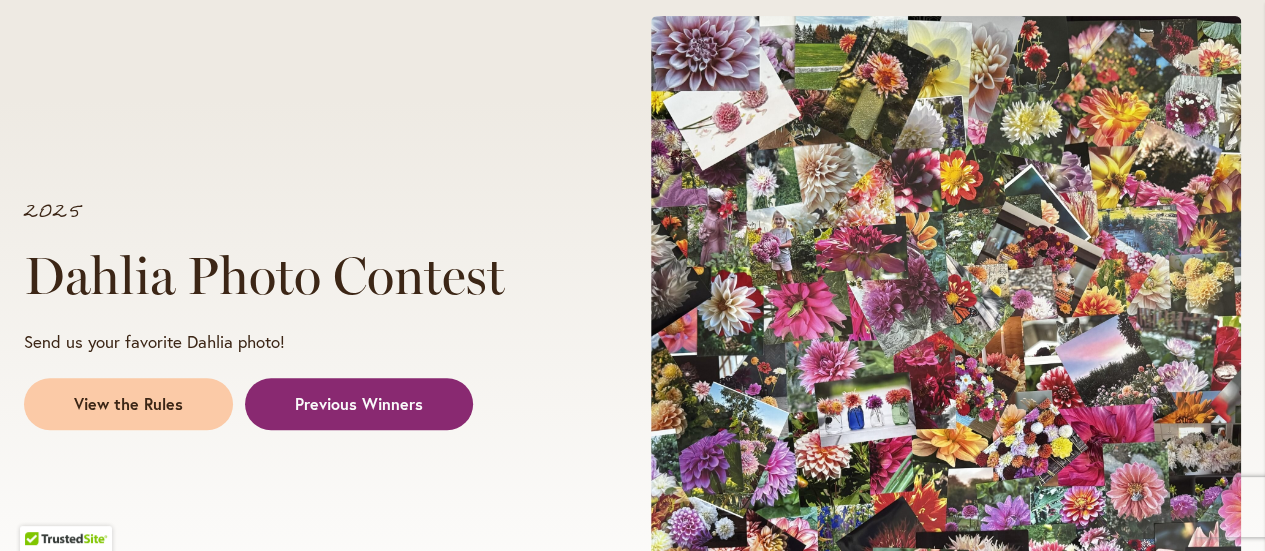 click on "Previous Winners" at bounding box center [359, 404] 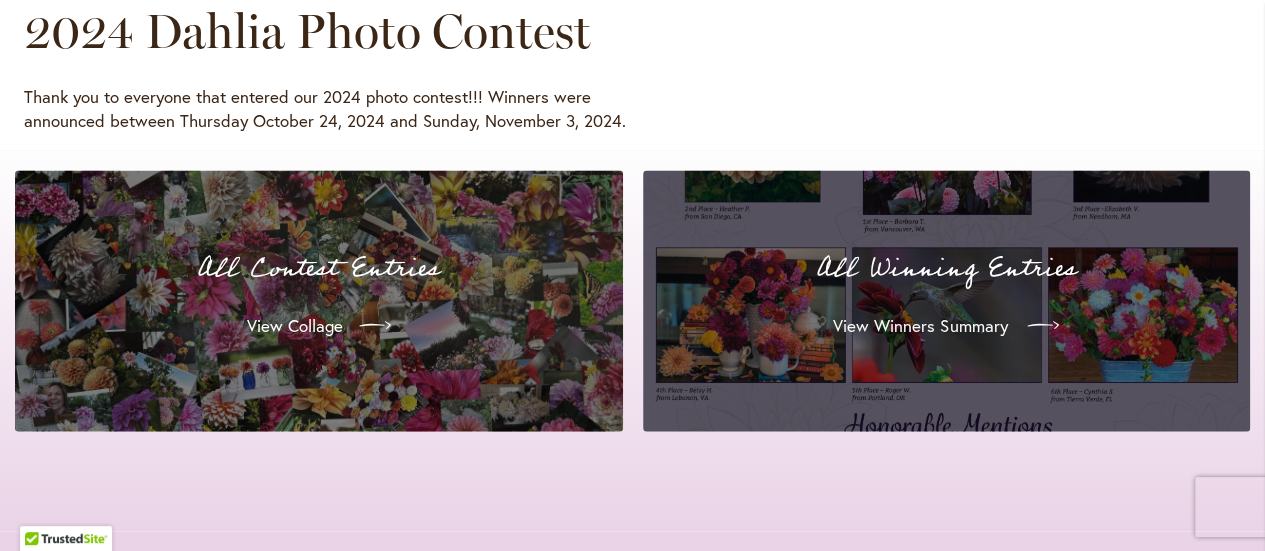 click on "View Winners Summary" at bounding box center [920, 326] 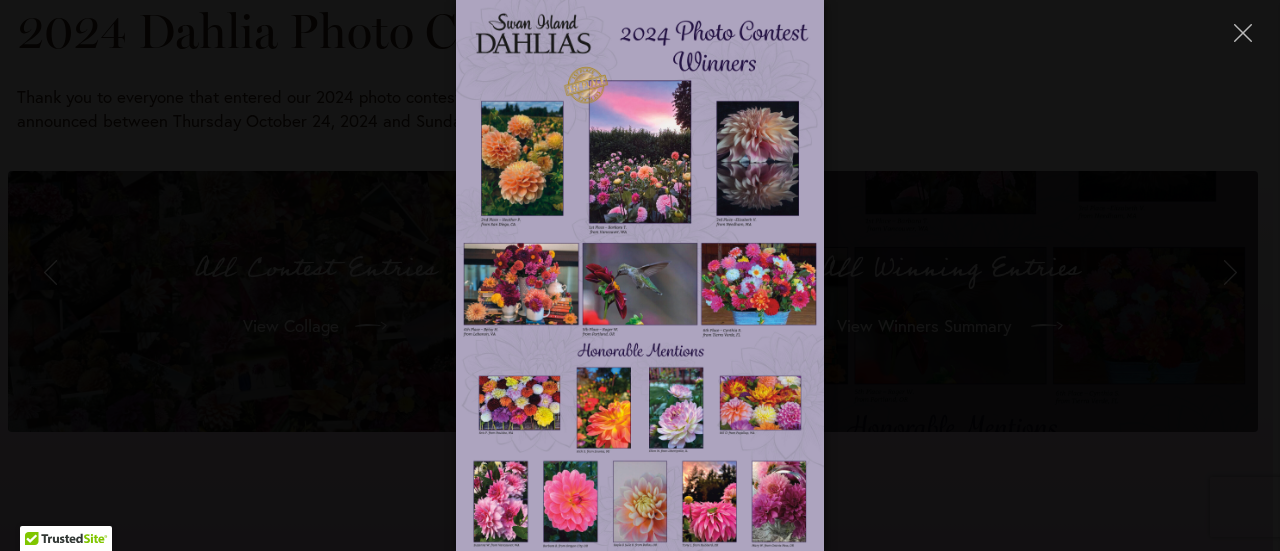 click at bounding box center [639, 275] 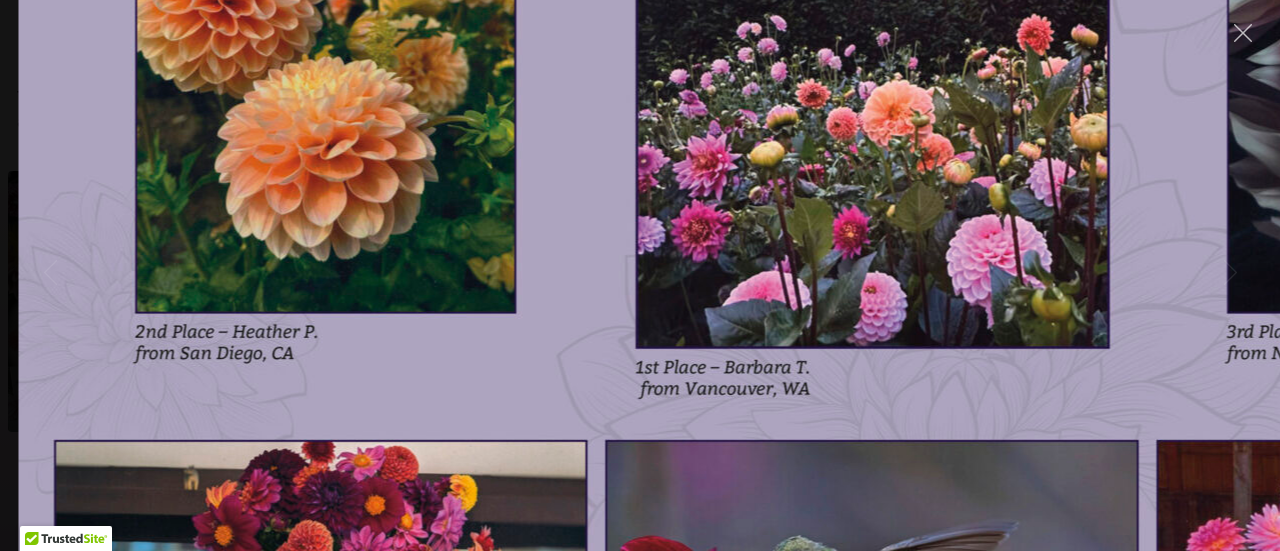 drag, startPoint x: 714, startPoint y: 230, endPoint x: 988, endPoint y: 598, distance: 458.8028 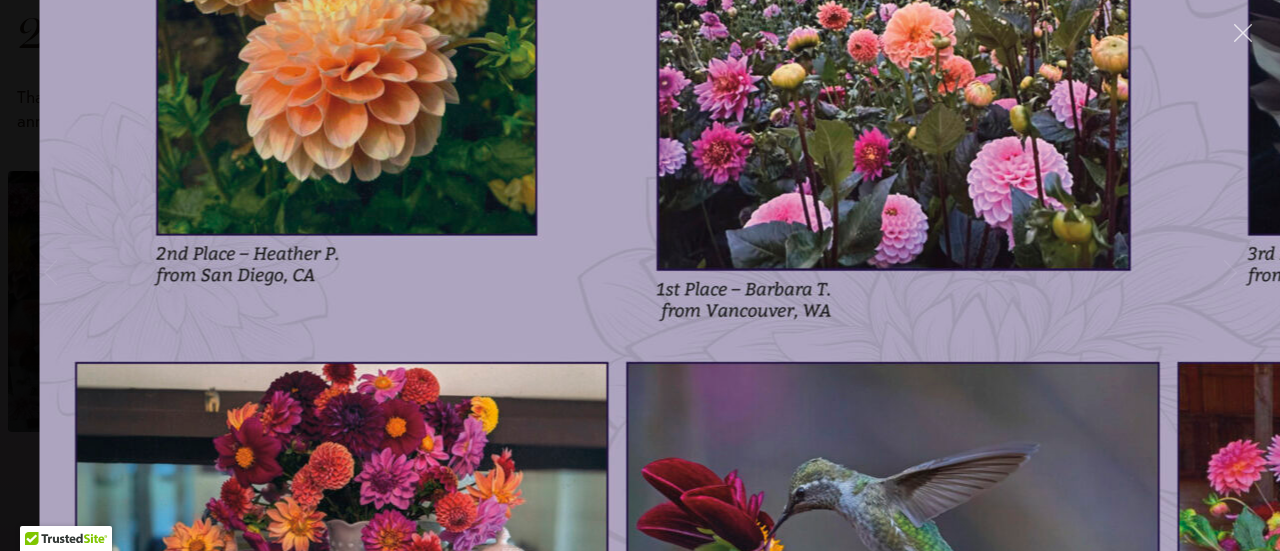 click at bounding box center [893, 513] 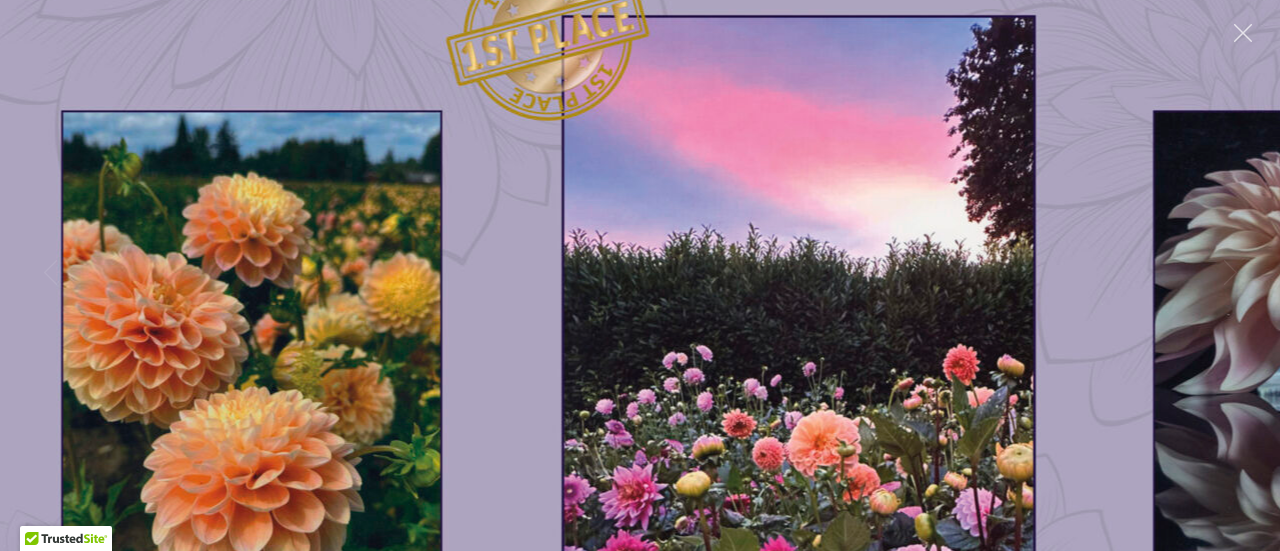 drag, startPoint x: 834, startPoint y: 140, endPoint x: 682, endPoint y: 575, distance: 460.79172 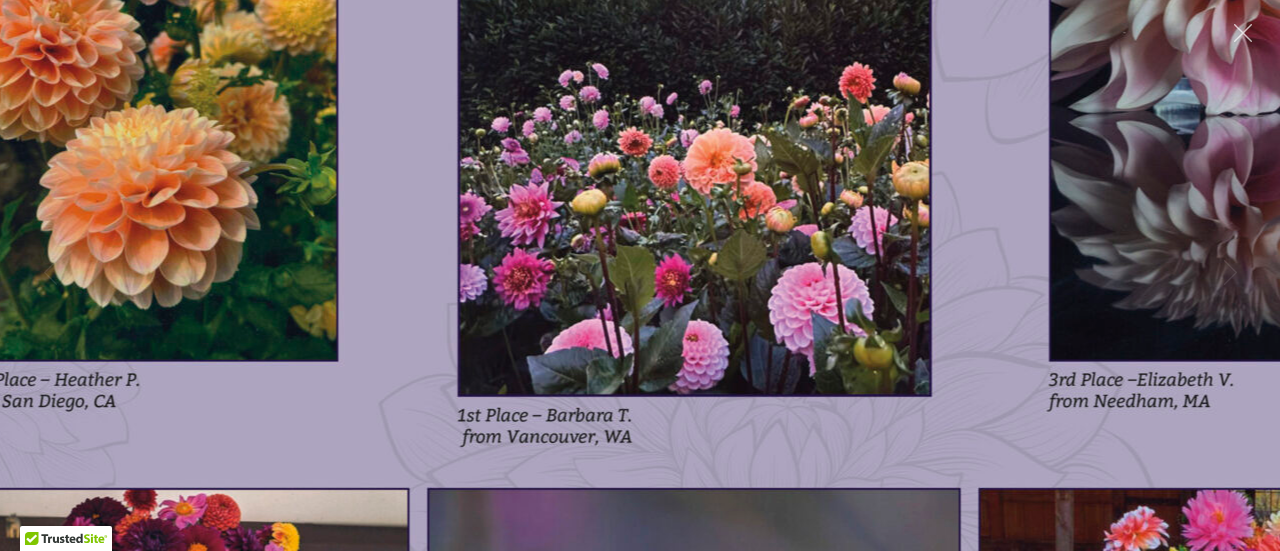 click at bounding box center (694, 639) 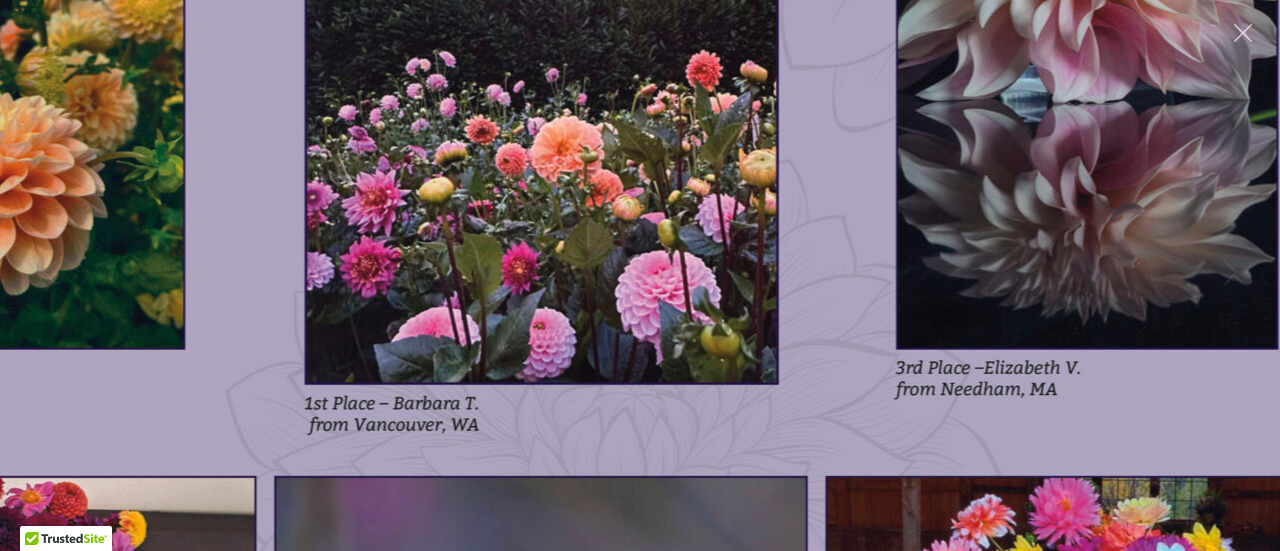 drag, startPoint x: 1084, startPoint y: 356, endPoint x: 931, endPoint y: 344, distance: 153.46986 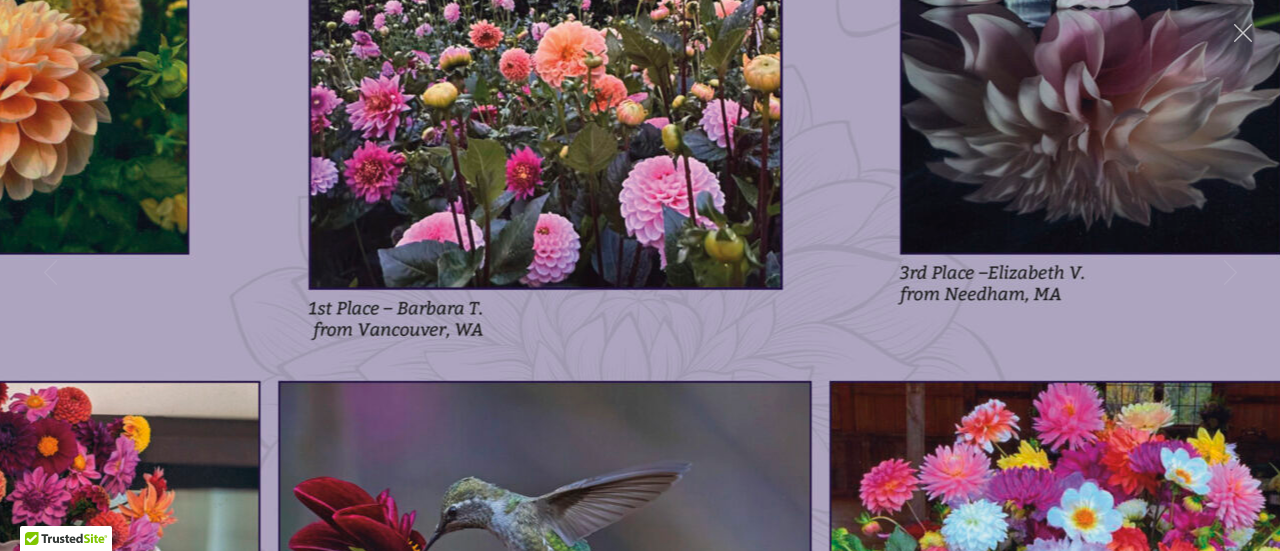 drag, startPoint x: 986, startPoint y: 171, endPoint x: 990, endPoint y: 76, distance: 95.084175 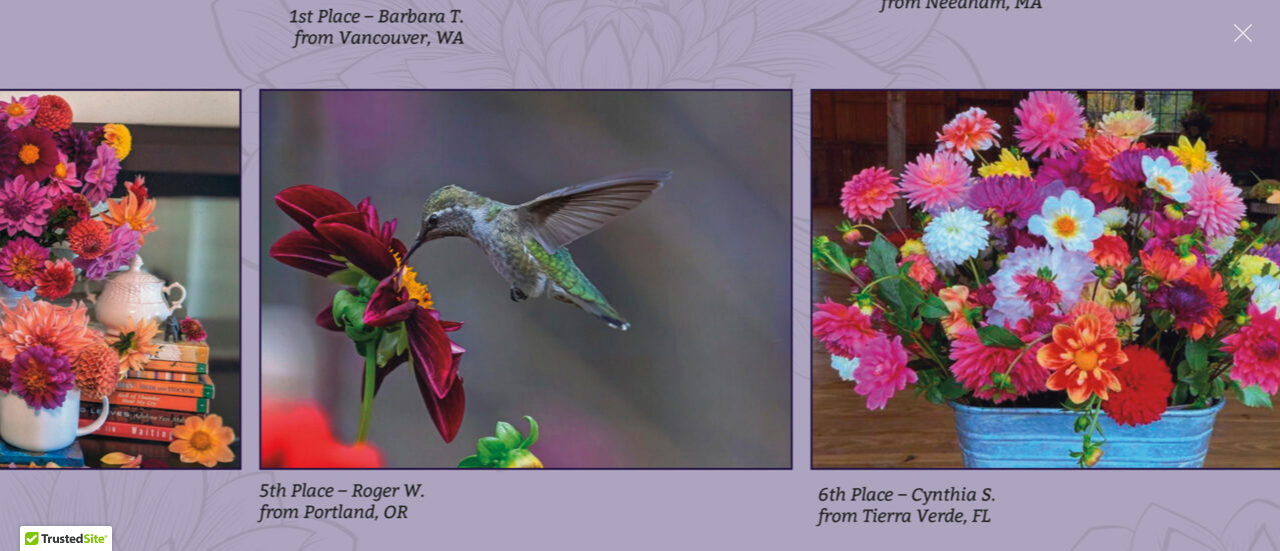 drag, startPoint x: 1018, startPoint y: 372, endPoint x: 999, endPoint y: 80, distance: 292.6175 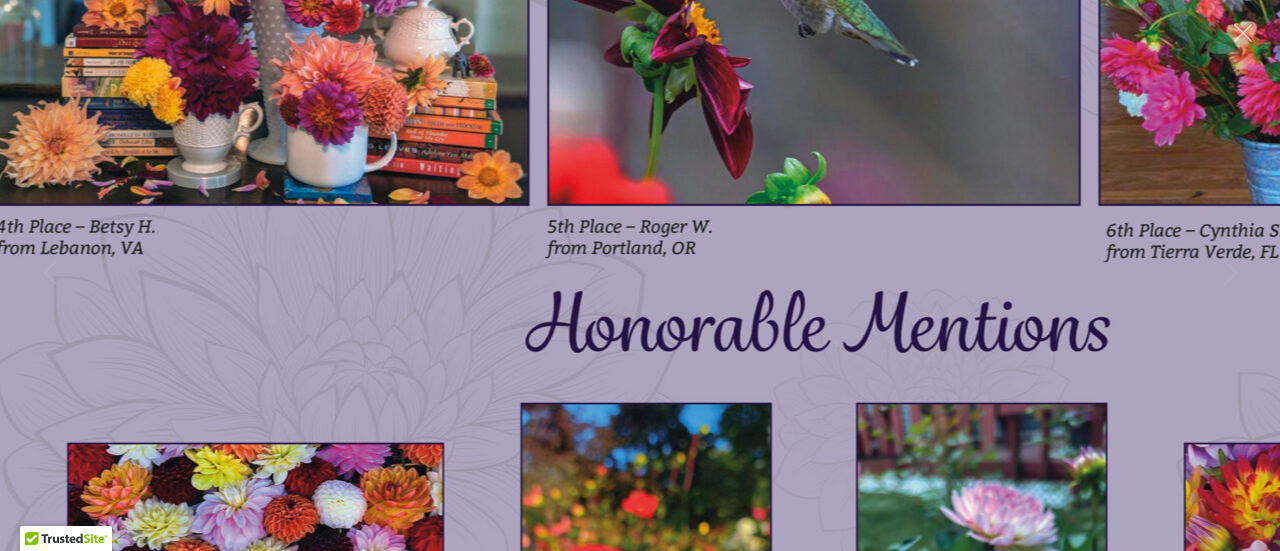 drag, startPoint x: 650, startPoint y: 271, endPoint x: 912, endPoint y: -121, distance: 471.49548 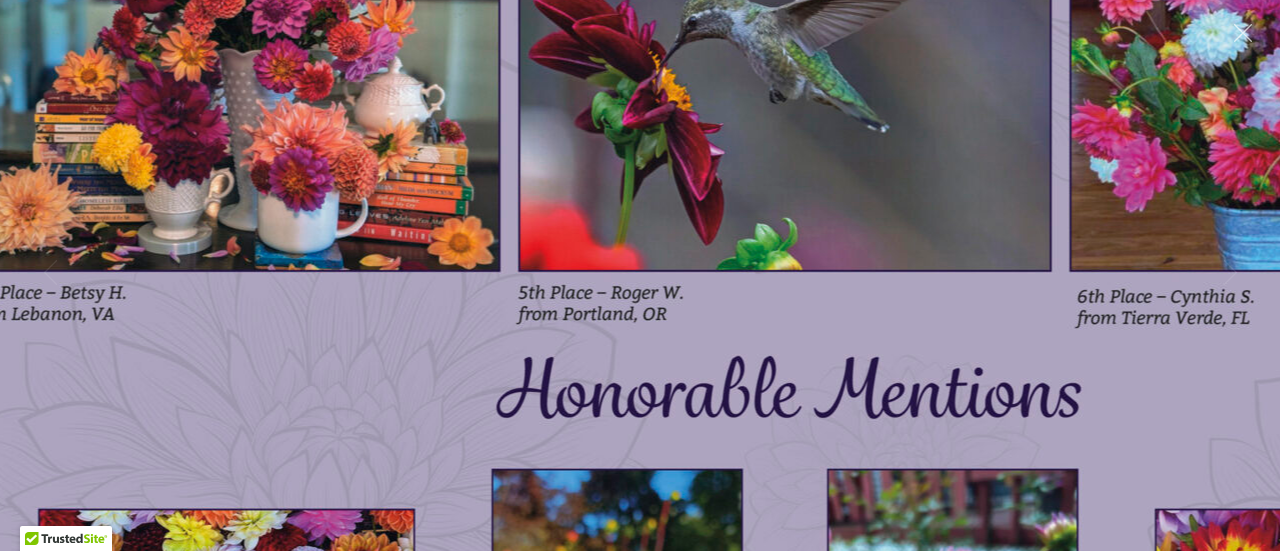 click at bounding box center (785, 42) 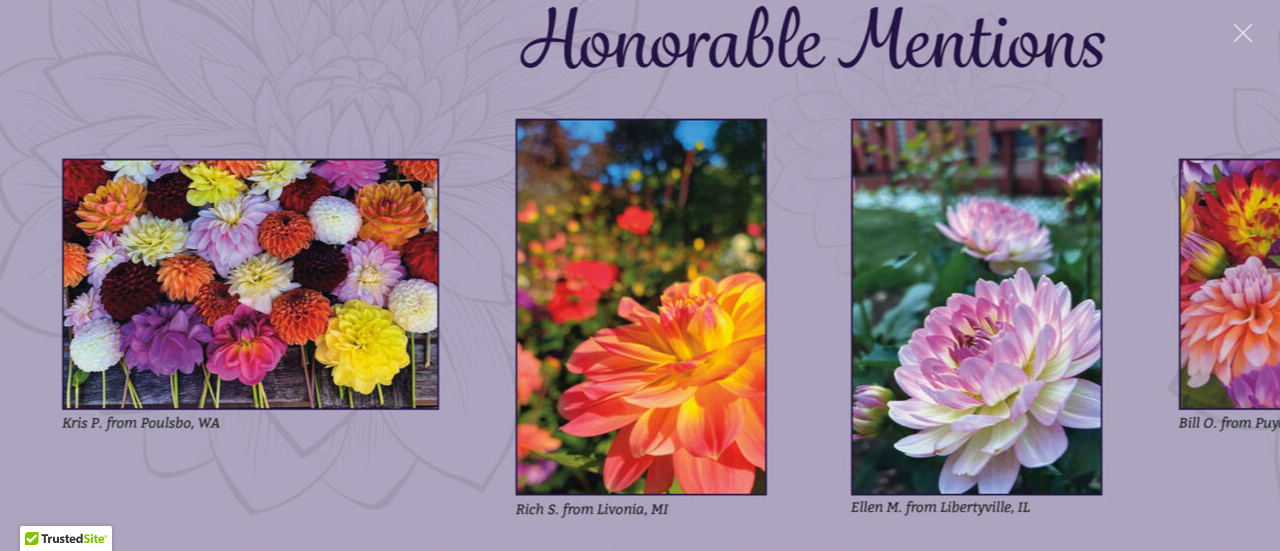 drag, startPoint x: 974, startPoint y: 349, endPoint x: 978, endPoint y: -3, distance: 352.02274 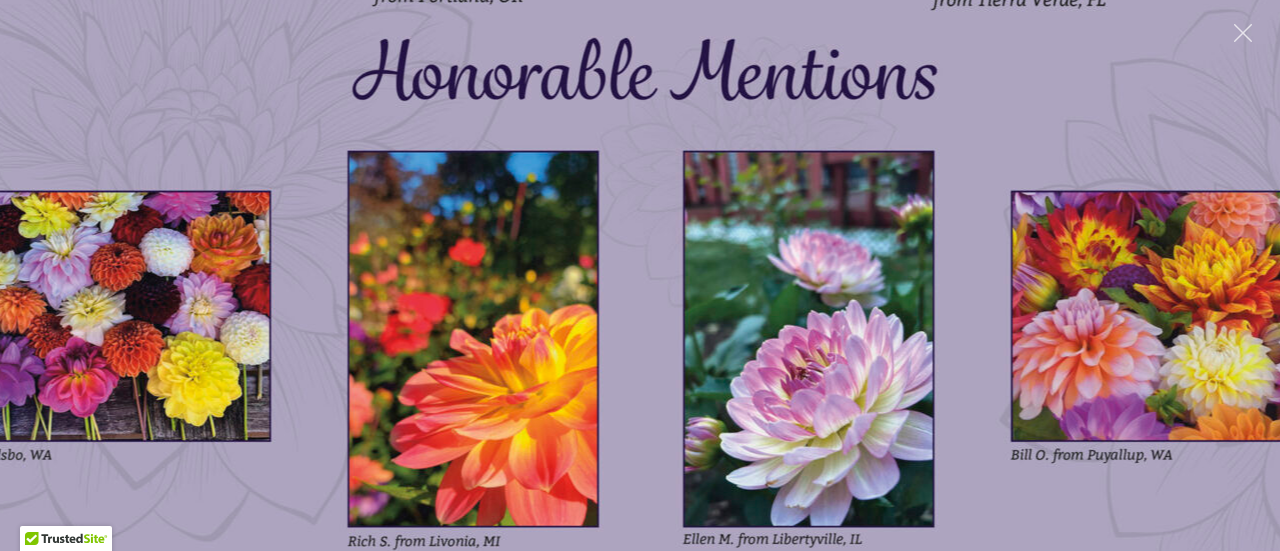click at bounding box center [641, -276] 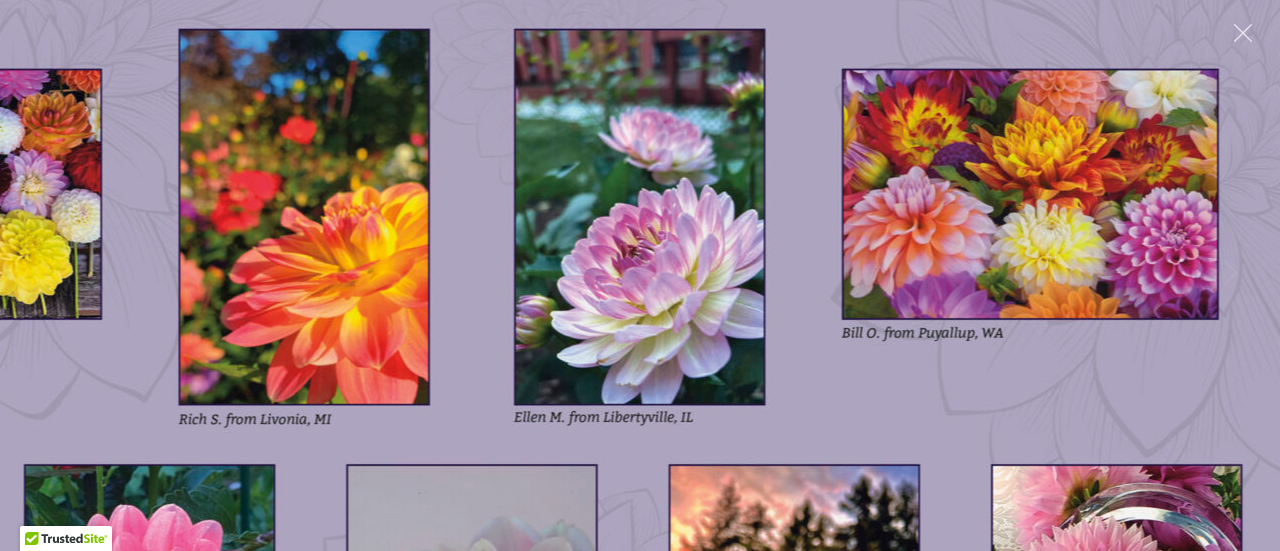 drag, startPoint x: 905, startPoint y: 291, endPoint x: 736, endPoint y: 161, distance: 213.21585 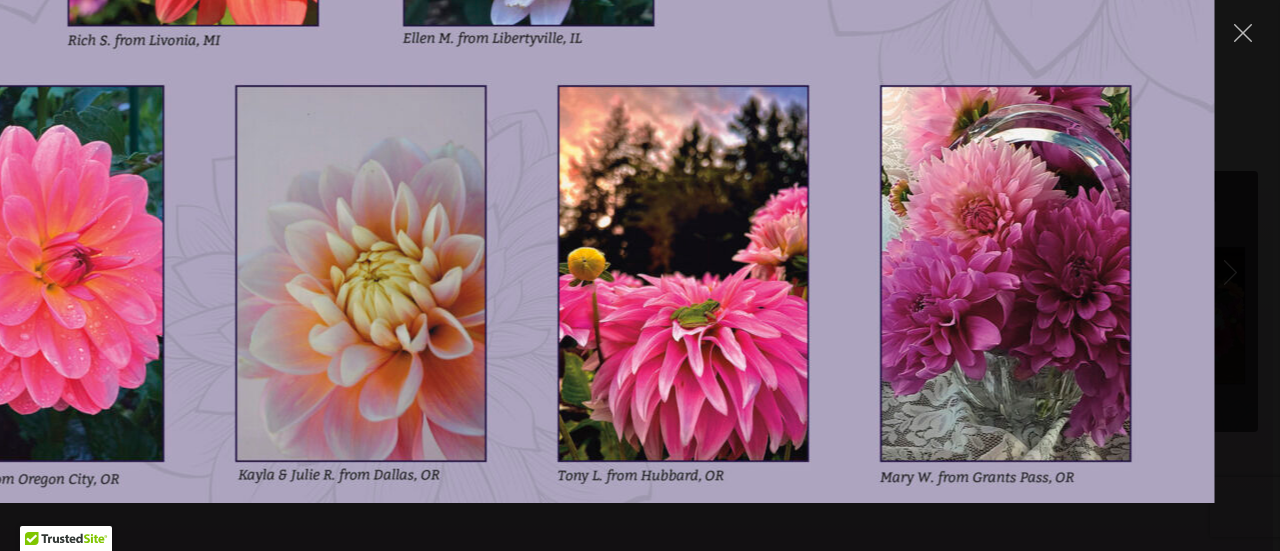 drag, startPoint x: 1014, startPoint y: 374, endPoint x: 896, endPoint y: -27, distance: 418.0012 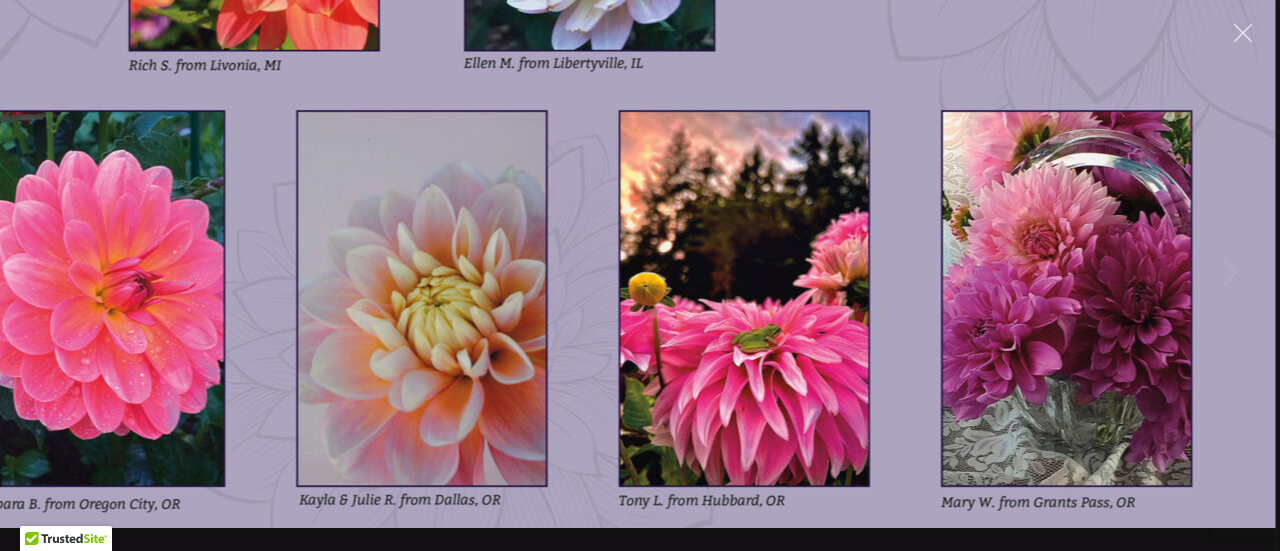 click at bounding box center [422, -752] 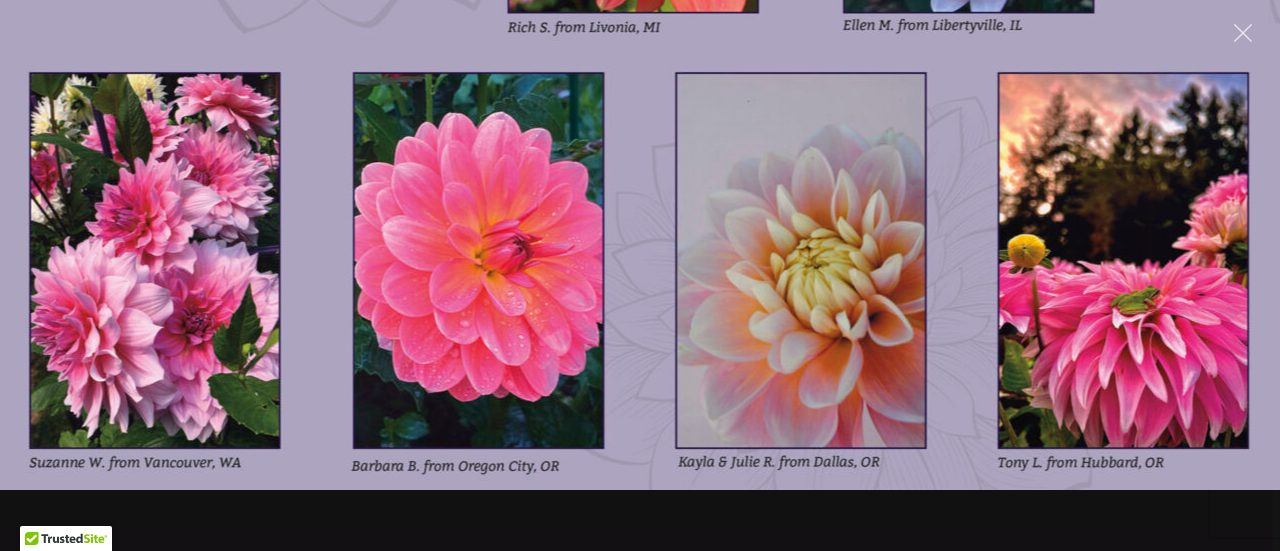 drag, startPoint x: 669, startPoint y: 261, endPoint x: 1048, endPoint y: 223, distance: 380.90024 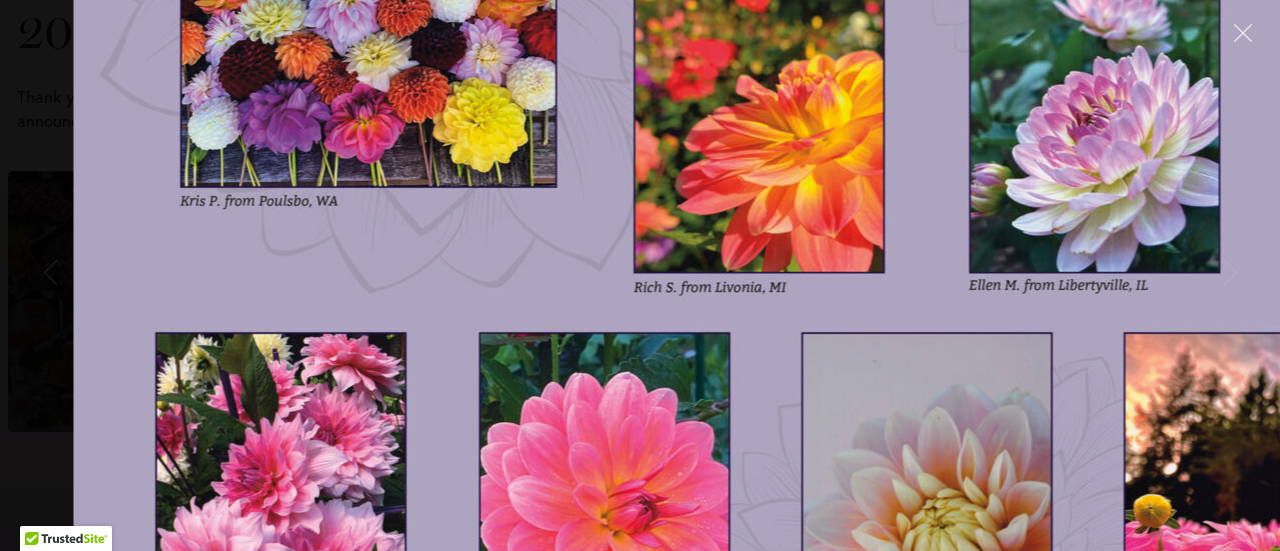 drag, startPoint x: 562, startPoint y: 290, endPoint x: 687, endPoint y: 598, distance: 332.39886 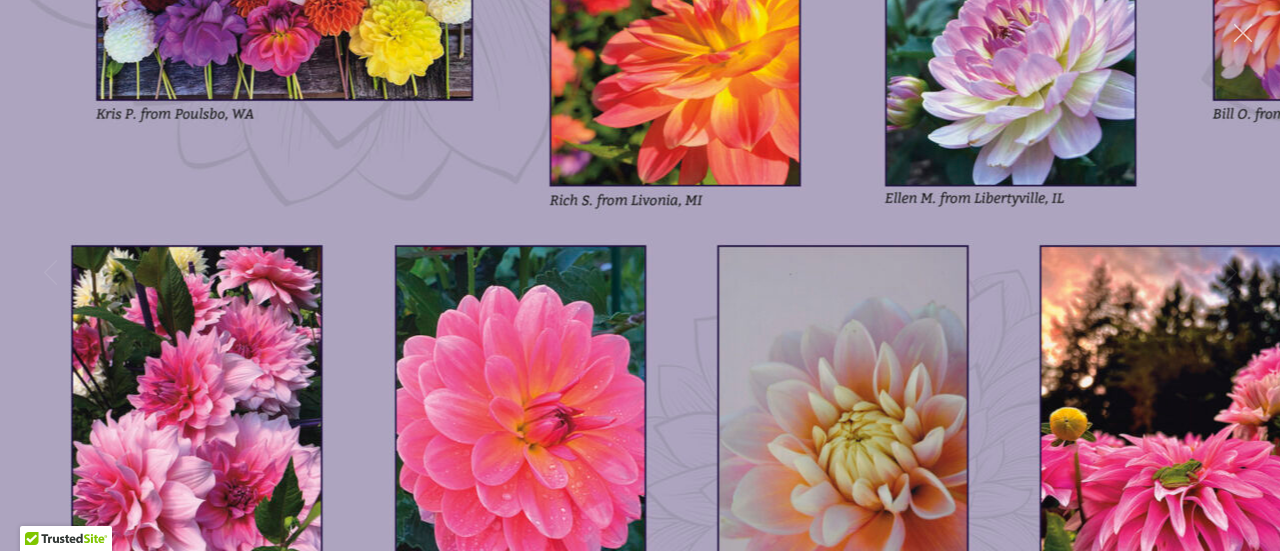 click at bounding box center [843, -617] 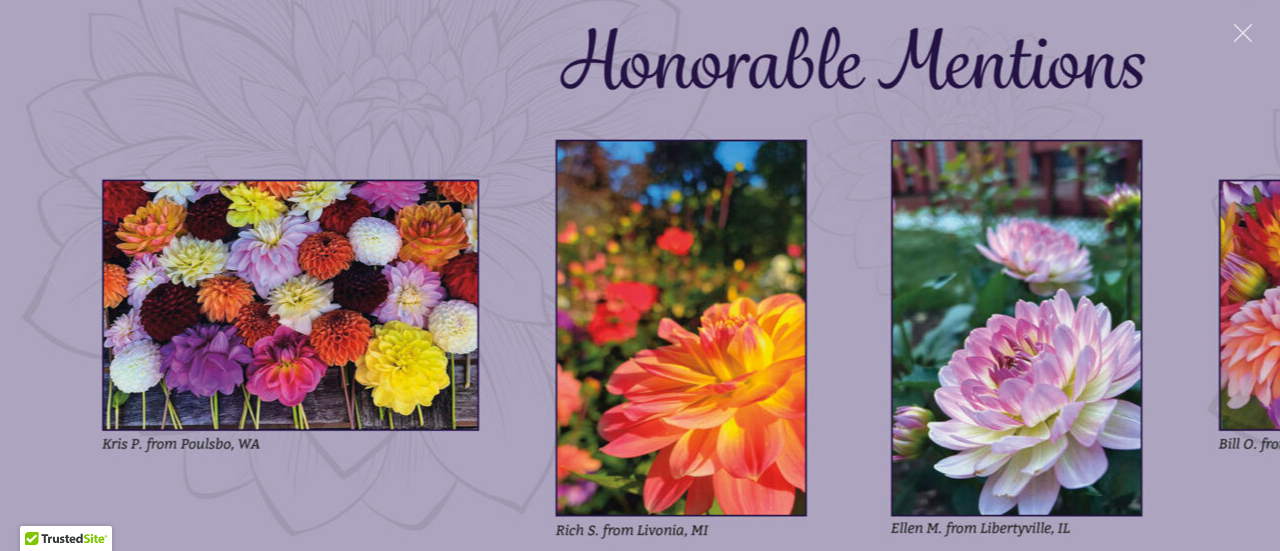 drag, startPoint x: 950, startPoint y: 207, endPoint x: 956, endPoint y: 598, distance: 391.04602 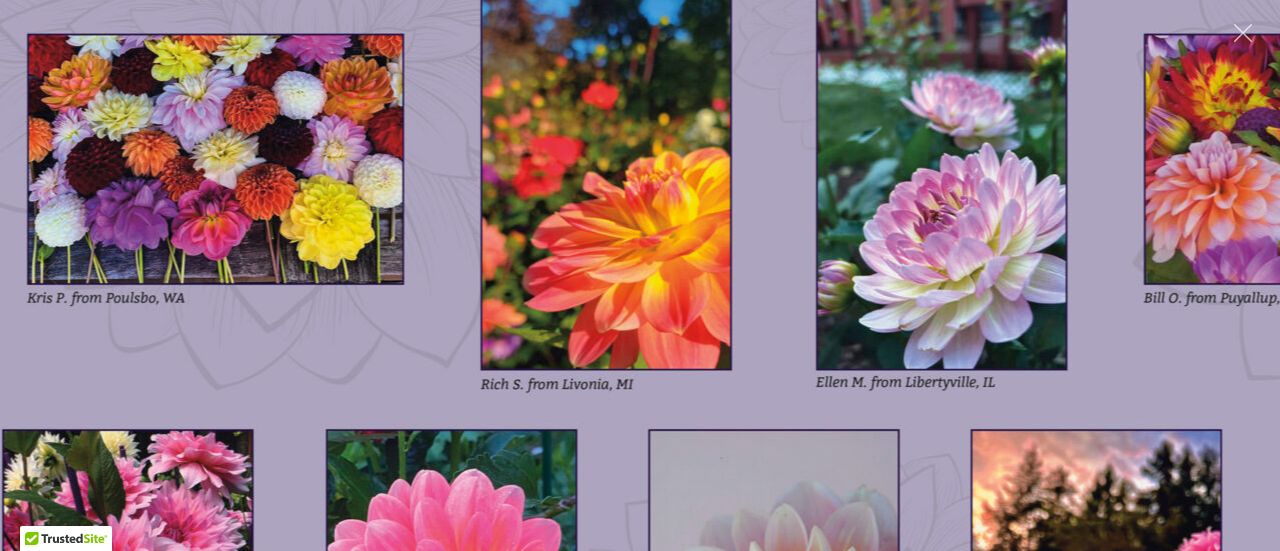 click at bounding box center (774, -433) 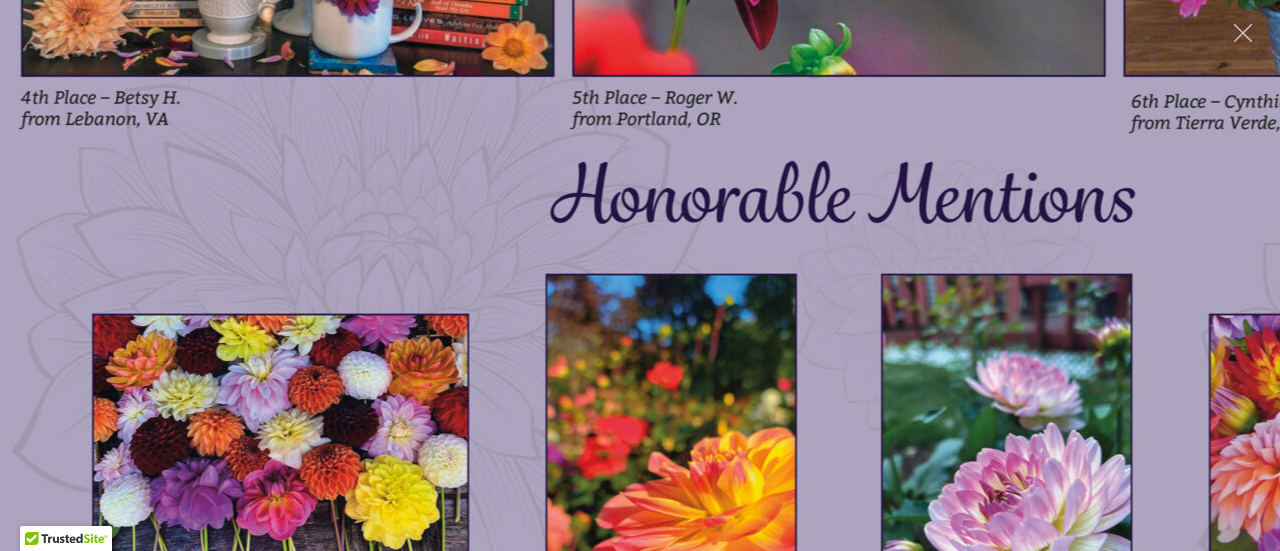 drag, startPoint x: 795, startPoint y: 177, endPoint x: 864, endPoint y: 459, distance: 290.3188 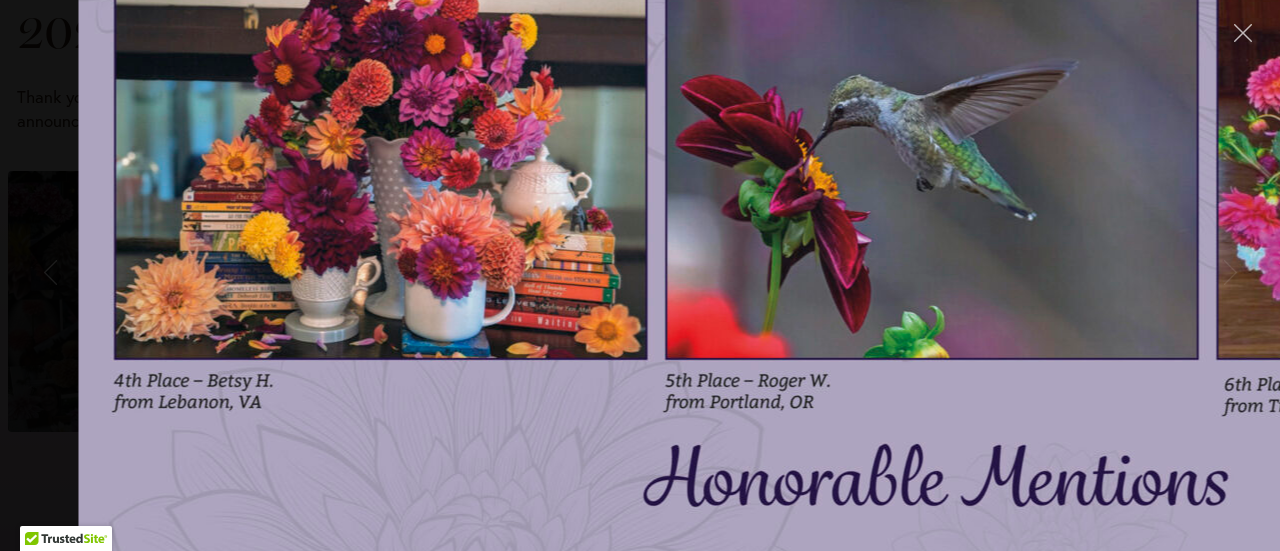 drag, startPoint x: 789, startPoint y: 159, endPoint x: 878, endPoint y: 440, distance: 294.75754 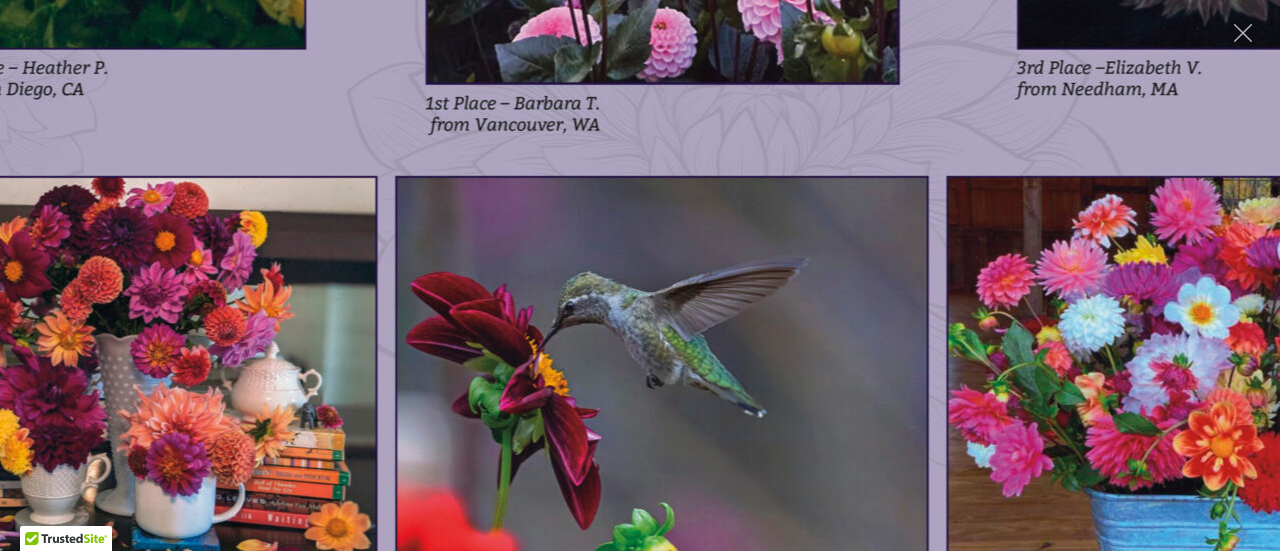click at bounding box center (662, 327) 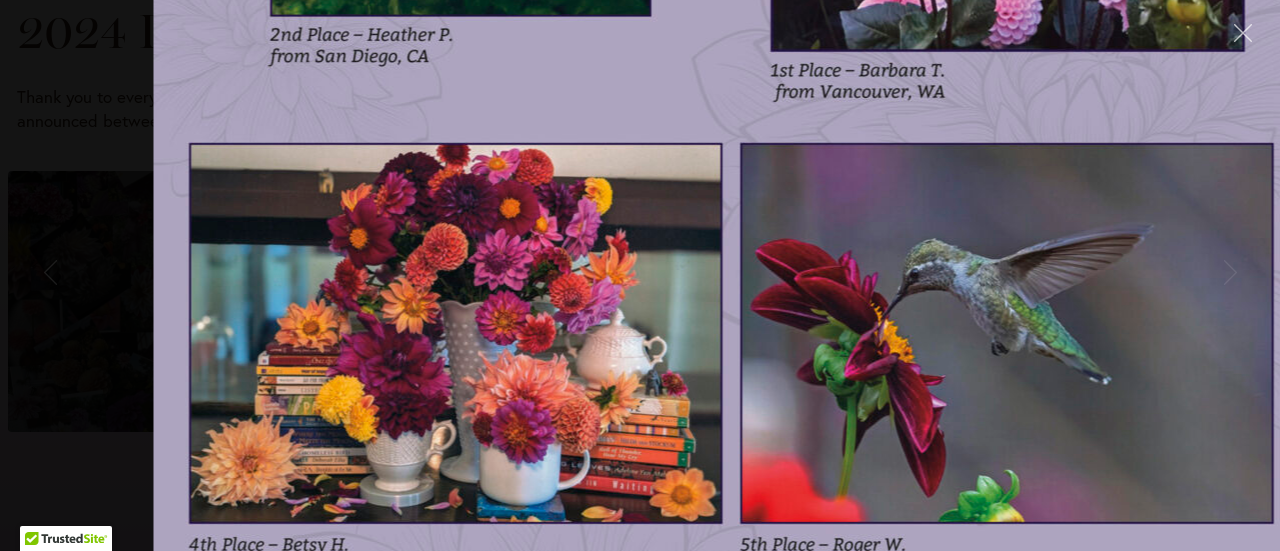 click at bounding box center (1007, 294) 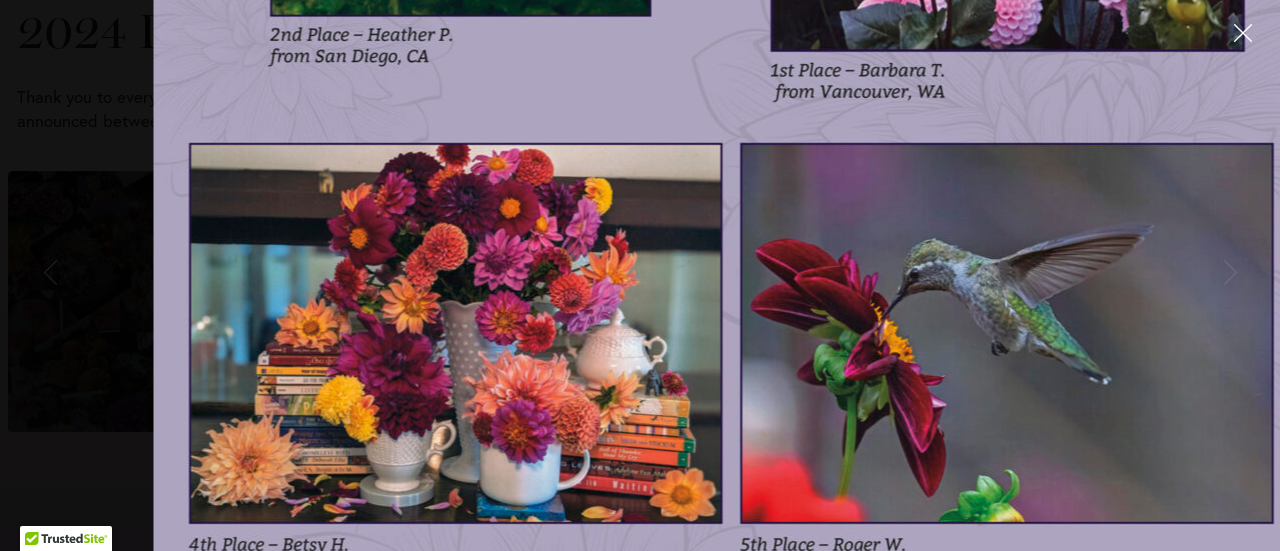 click 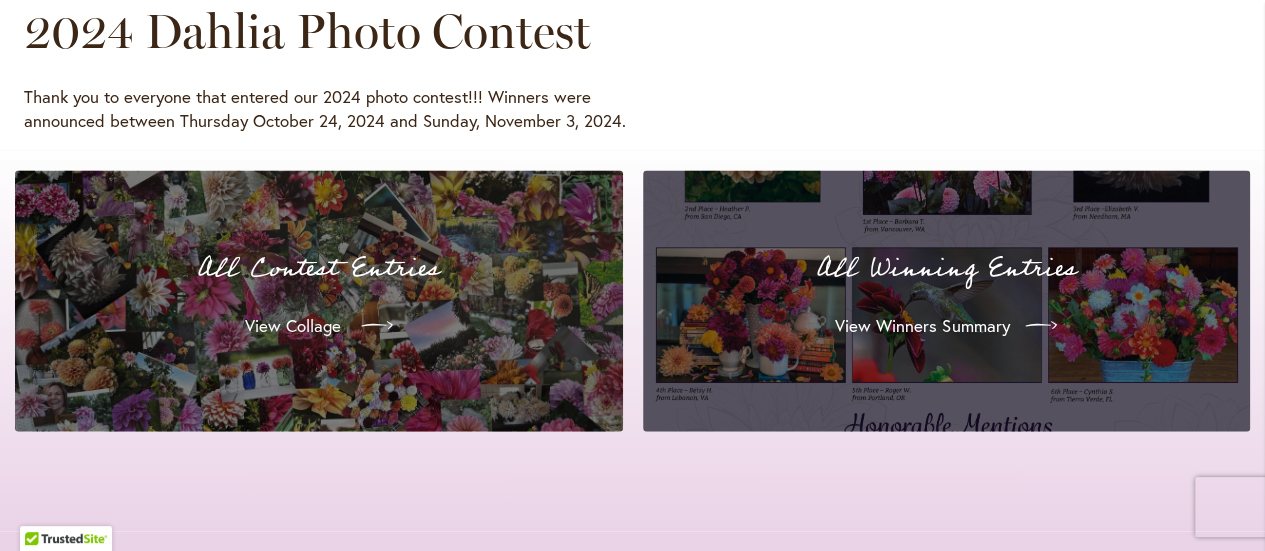 click on "View Collage" at bounding box center (319, 326) 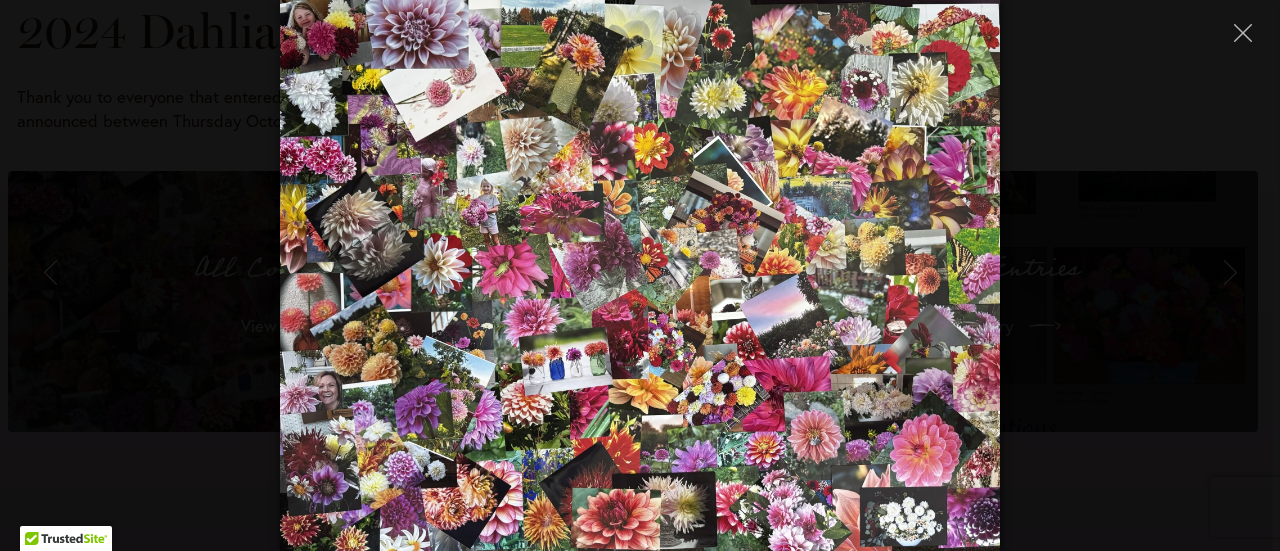 click at bounding box center (640, 275) 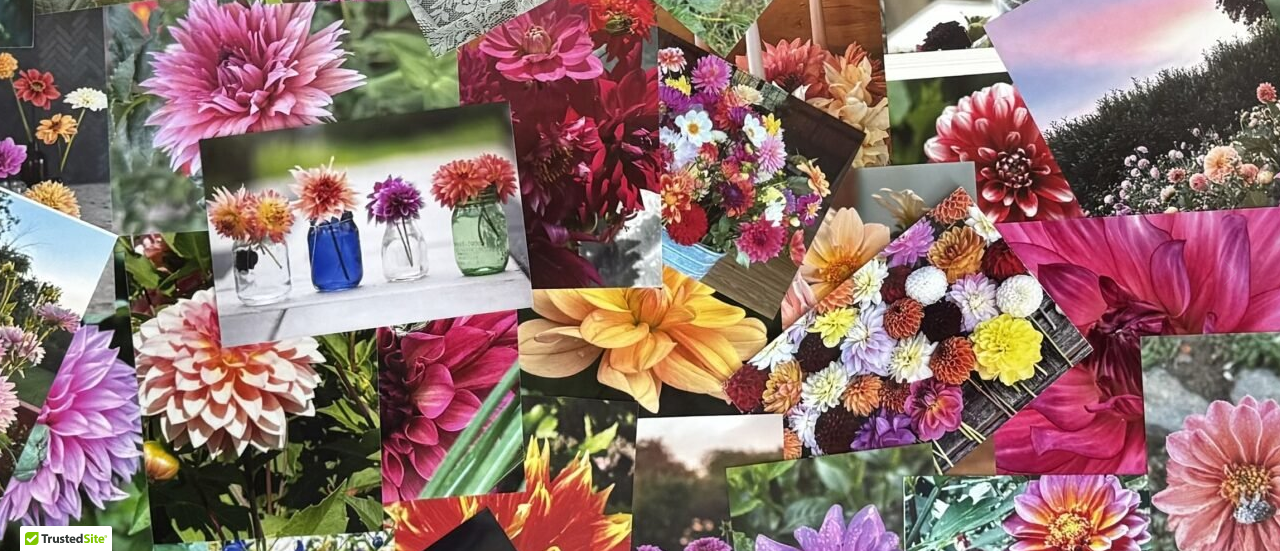drag, startPoint x: 824, startPoint y: 371, endPoint x: 814, endPoint y: 12, distance: 359.13925 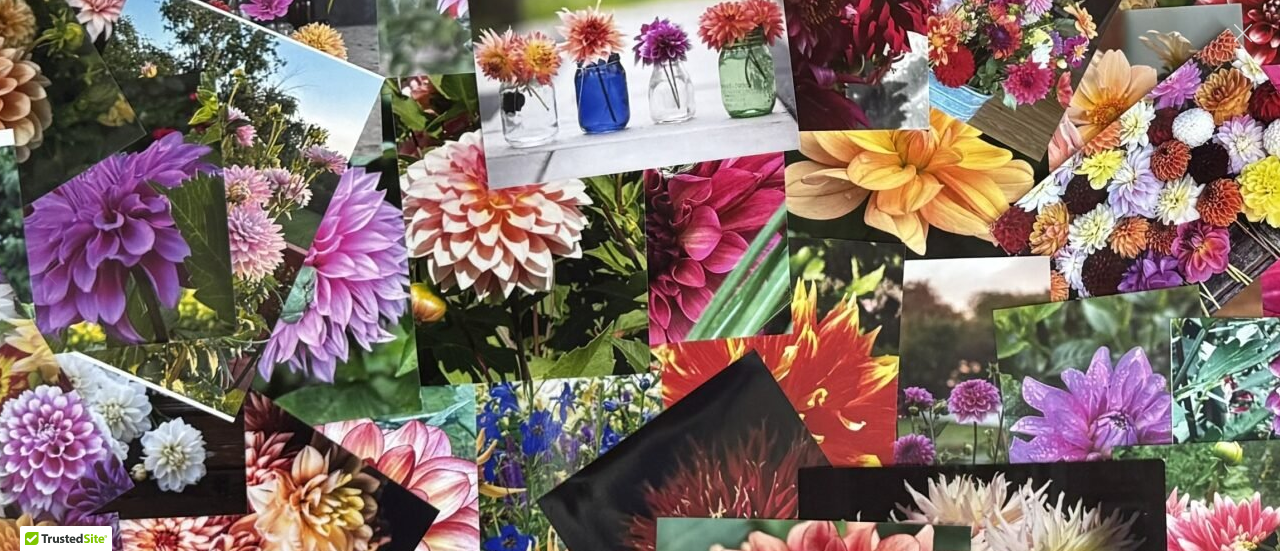drag, startPoint x: 522, startPoint y: 318, endPoint x: 789, endPoint y: 163, distance: 308.72964 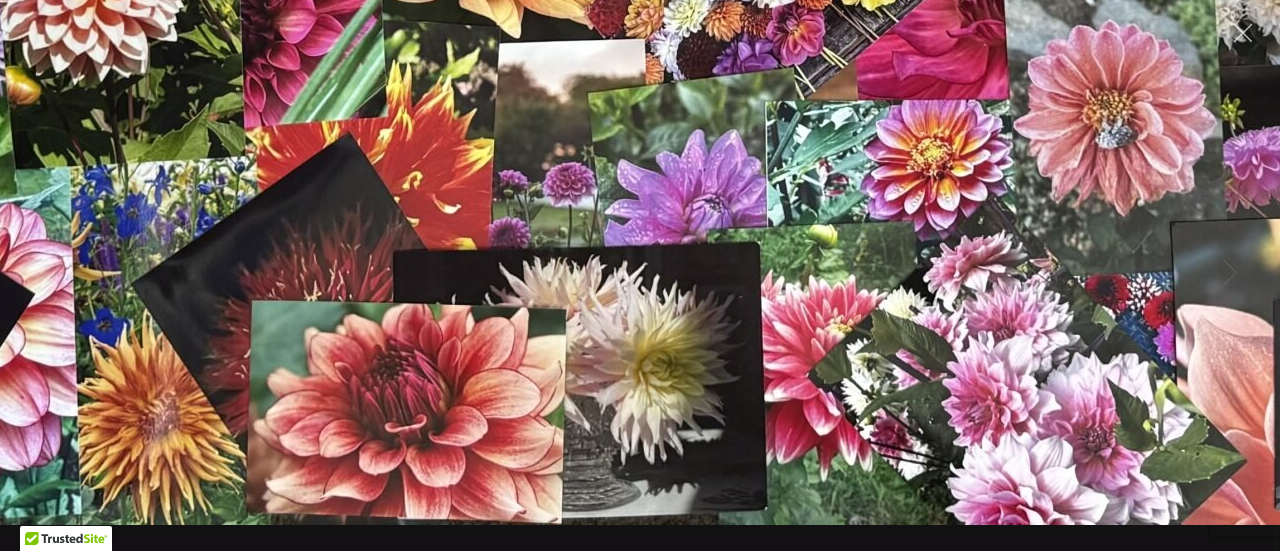 drag, startPoint x: 823, startPoint y: 333, endPoint x: 418, endPoint y: 116, distance: 459.47144 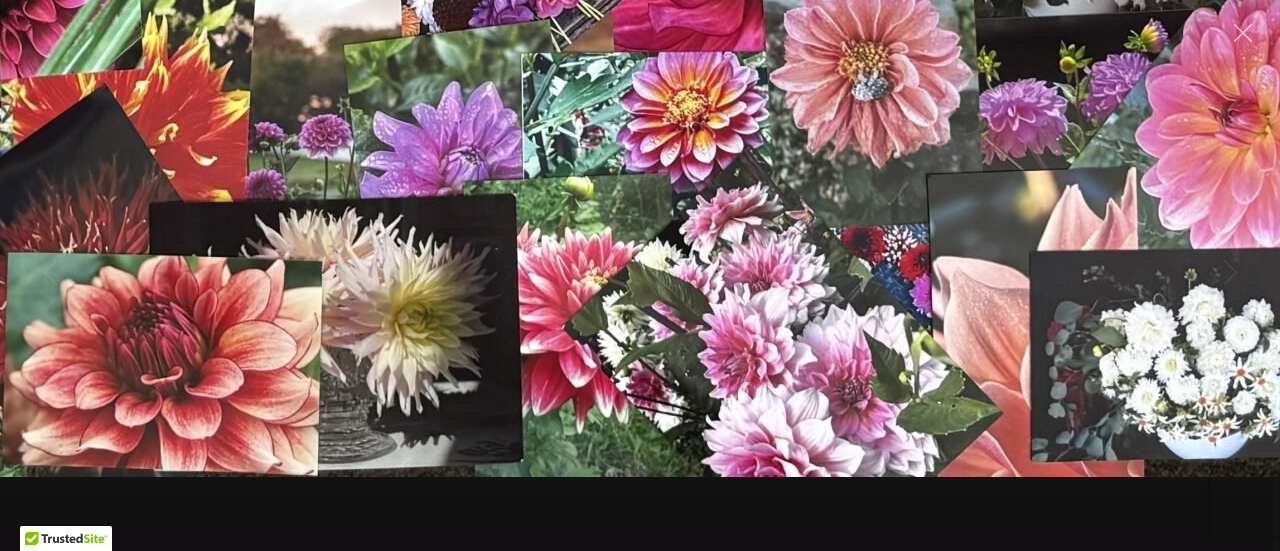 drag, startPoint x: 972, startPoint y: 263, endPoint x: 728, endPoint y: 215, distance: 248.6765 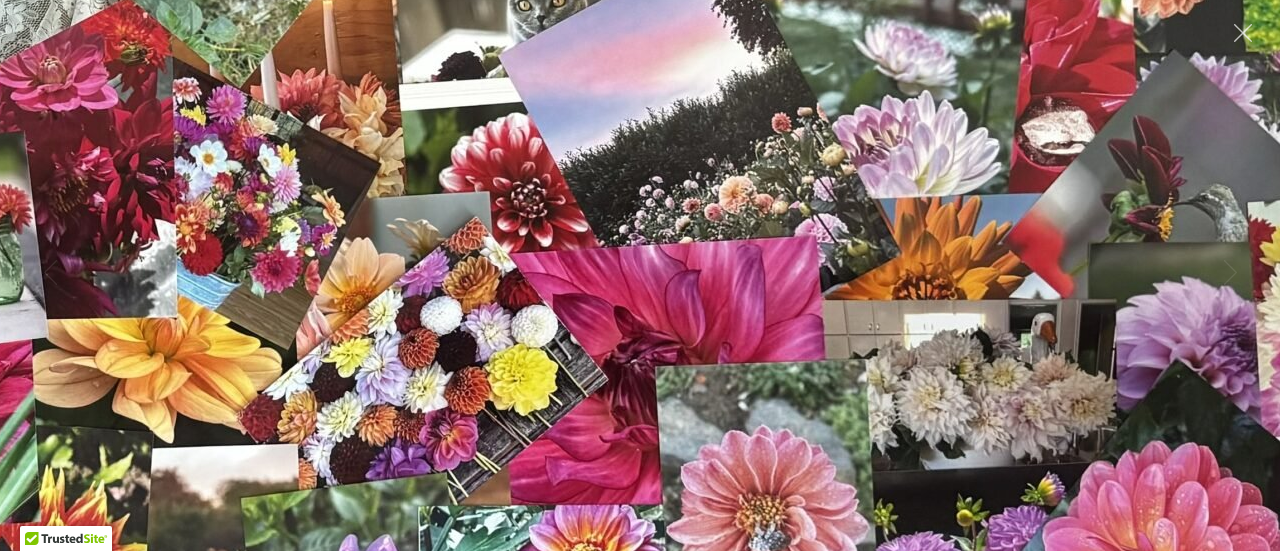 drag, startPoint x: 1095, startPoint y: 90, endPoint x: 1002, endPoint y: 575, distance: 493.836 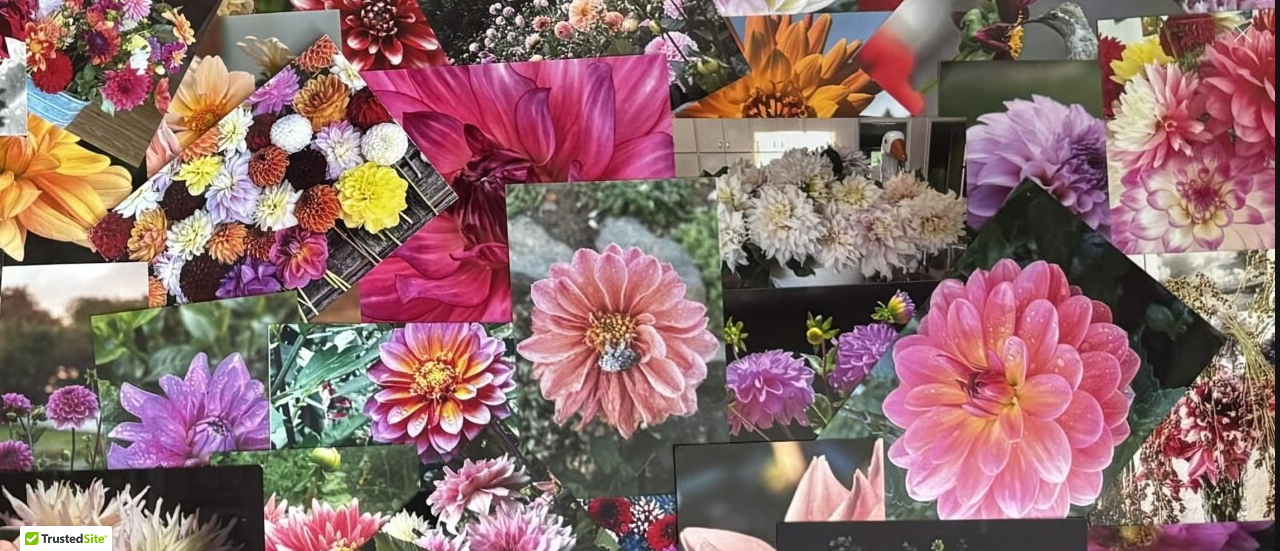 click at bounding box center [-5, -232] 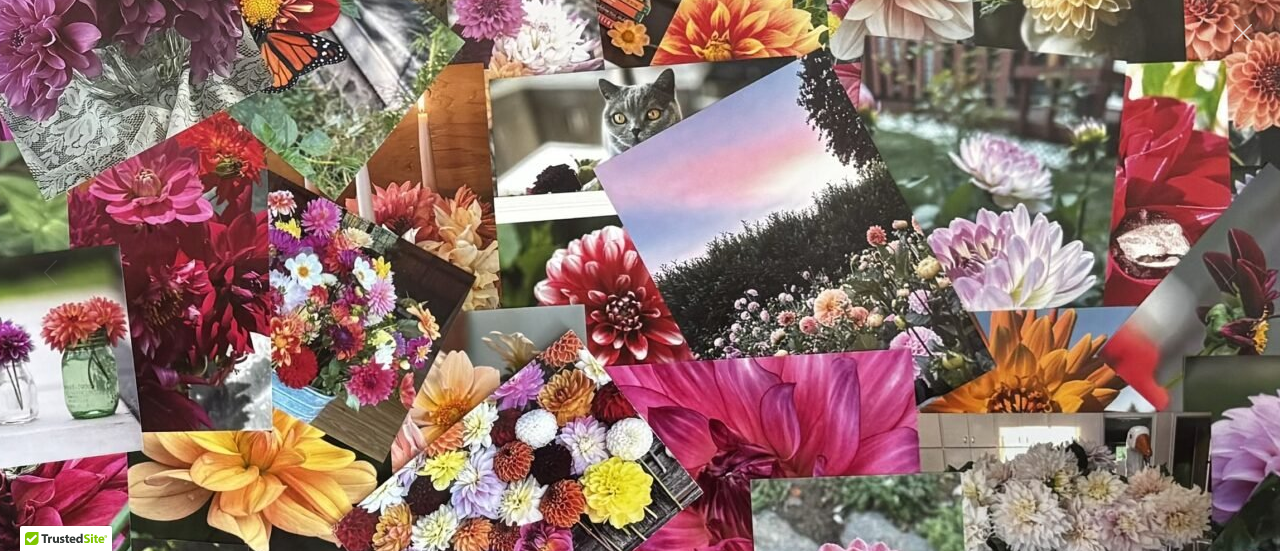 drag, startPoint x: 801, startPoint y: 125, endPoint x: 1046, endPoint y: 420, distance: 383.47098 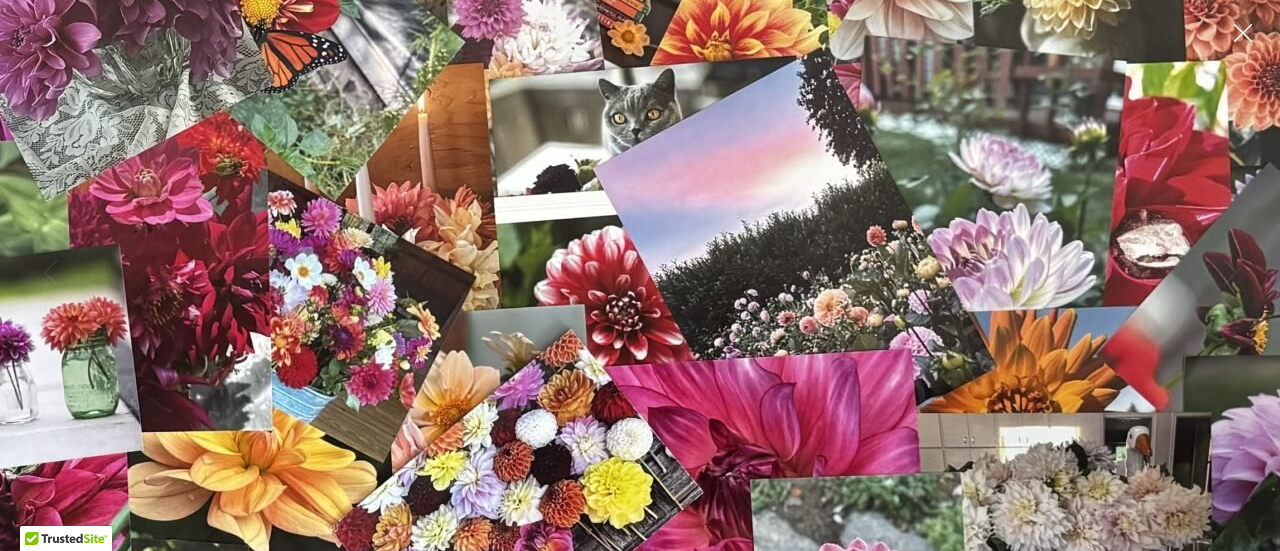 click 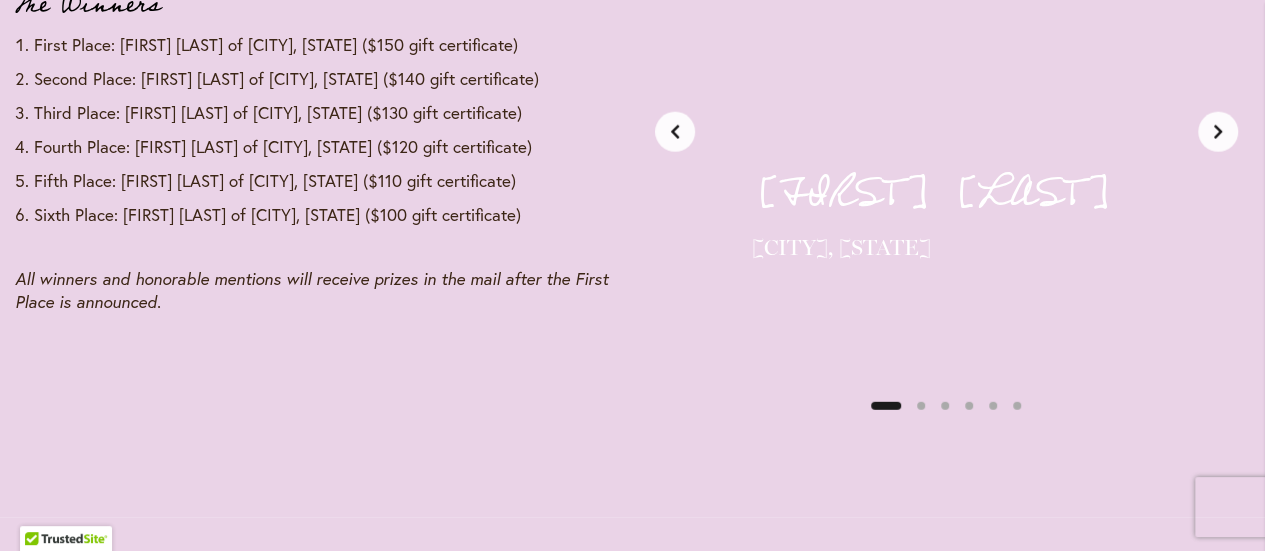 scroll, scrollTop: 2626, scrollLeft: 0, axis: vertical 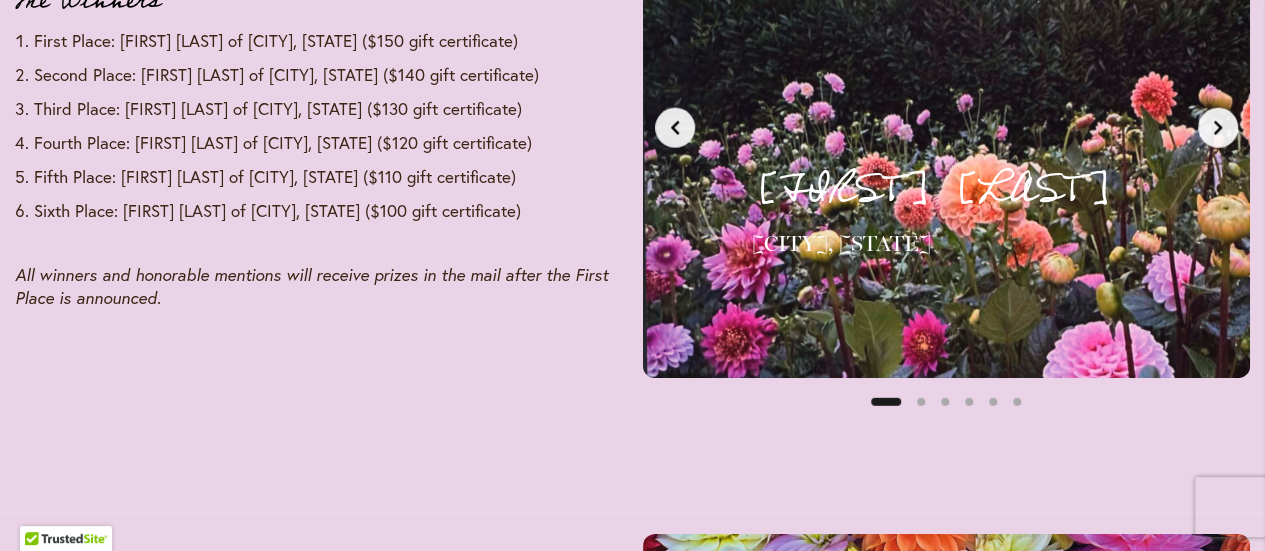 click 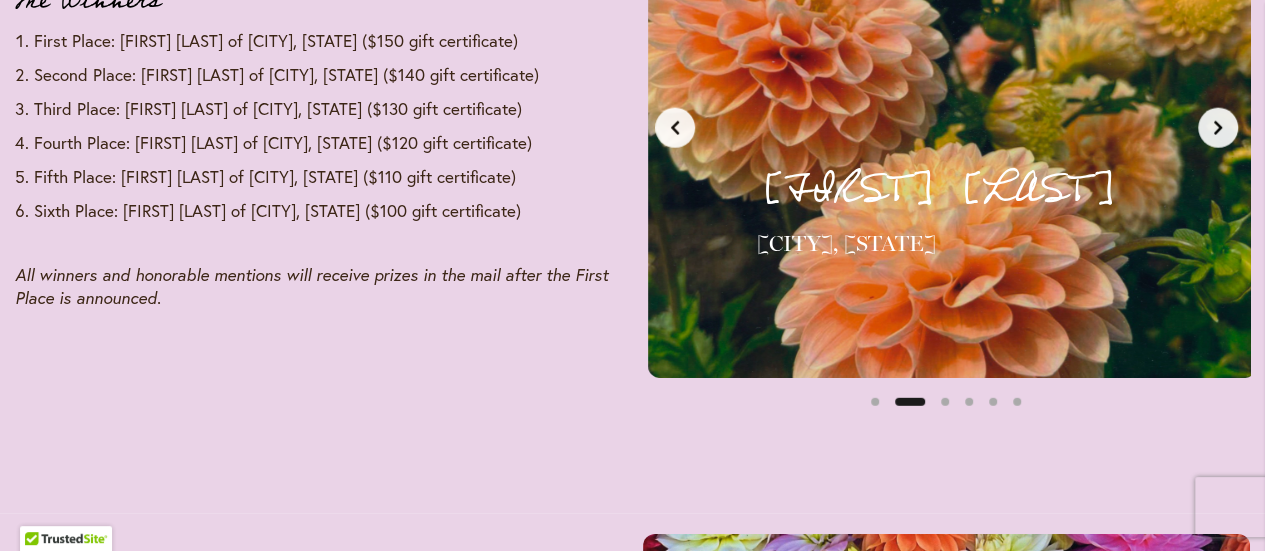 scroll, scrollTop: 0, scrollLeft: 645, axis: horizontal 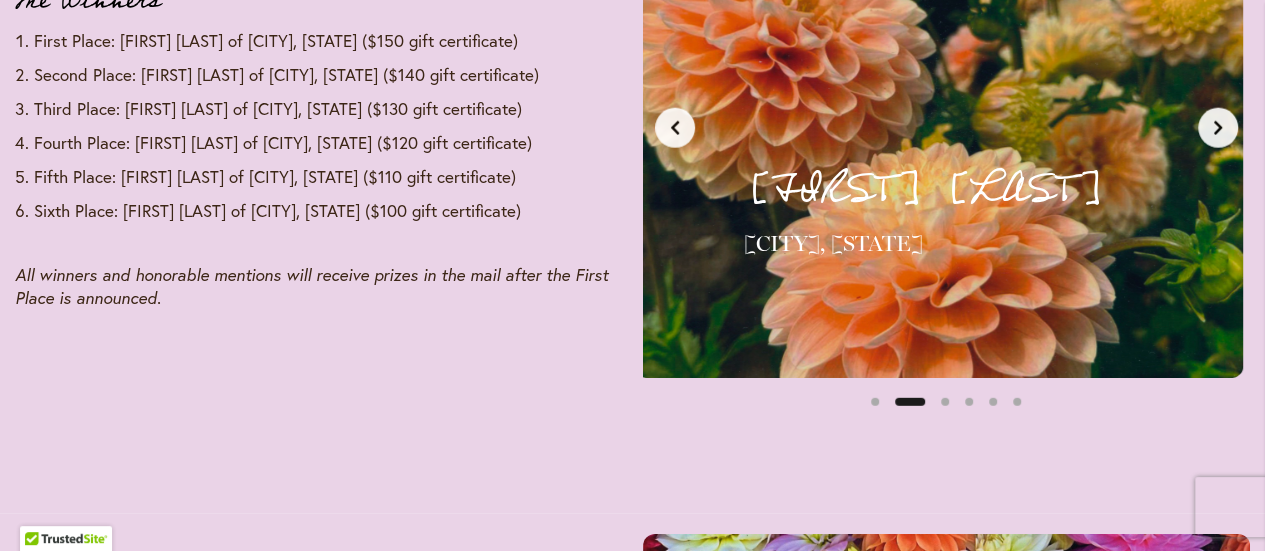 click 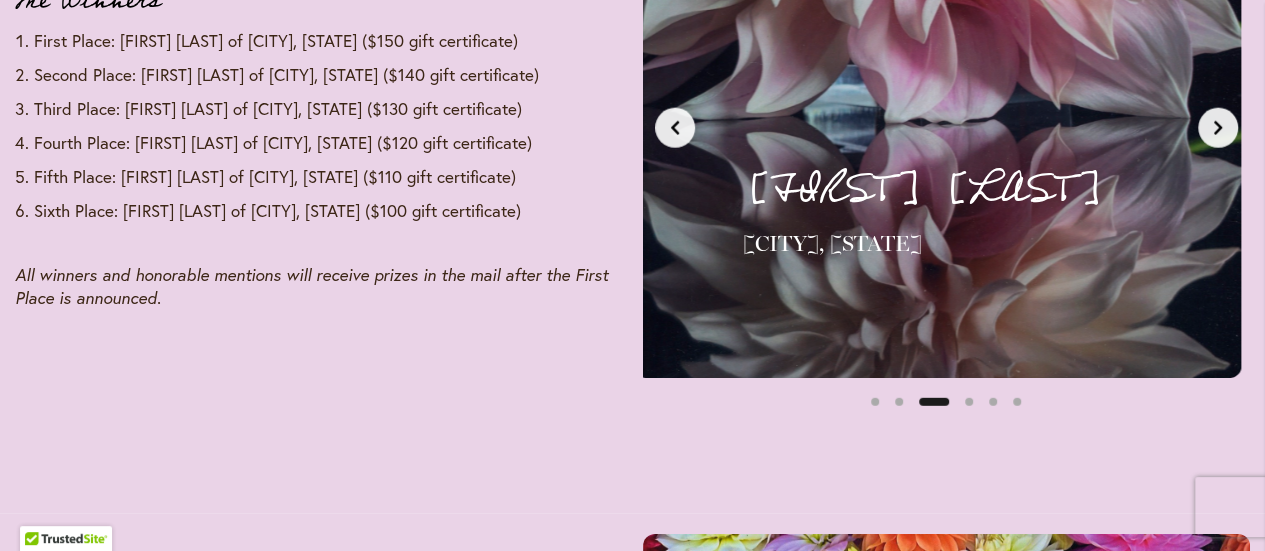 scroll, scrollTop: 0, scrollLeft: 1290, axis: horizontal 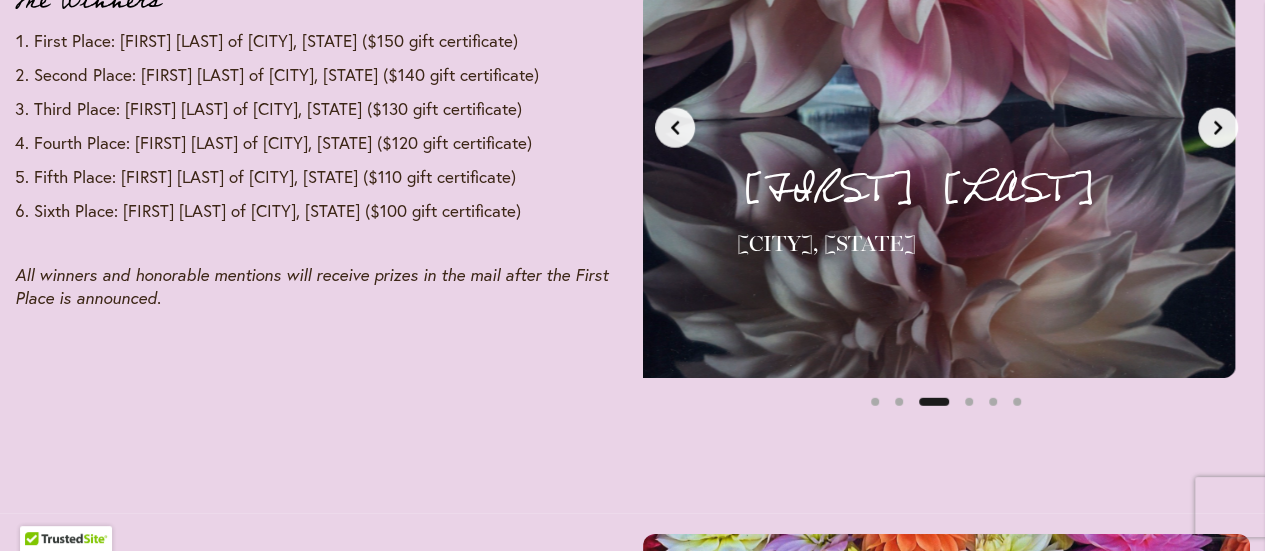 click 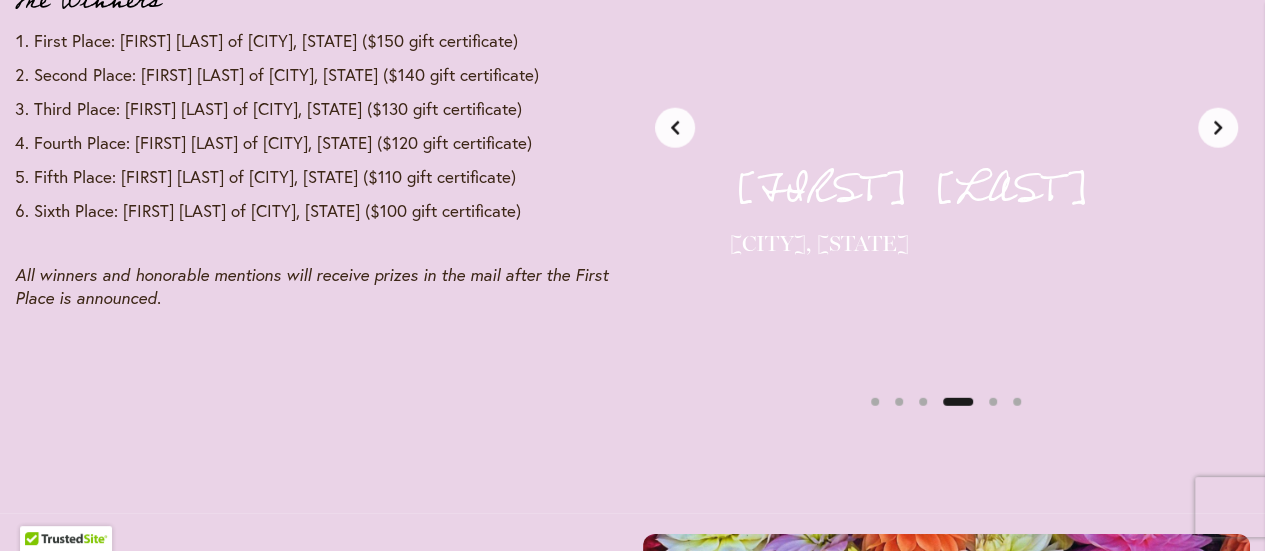 click 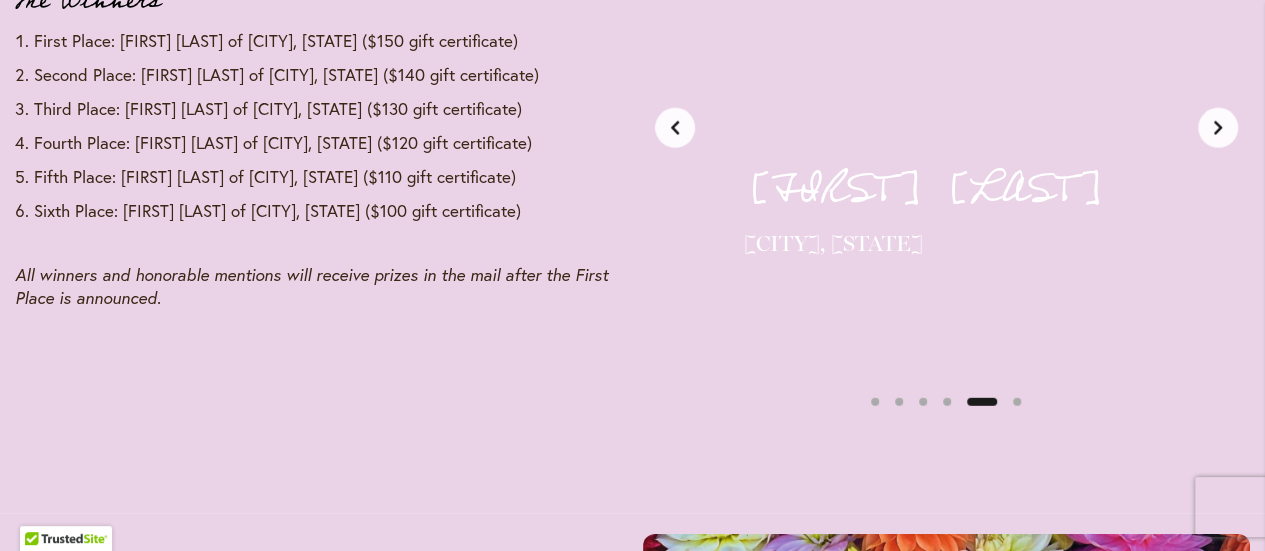 scroll, scrollTop: 0, scrollLeft: 2580, axis: horizontal 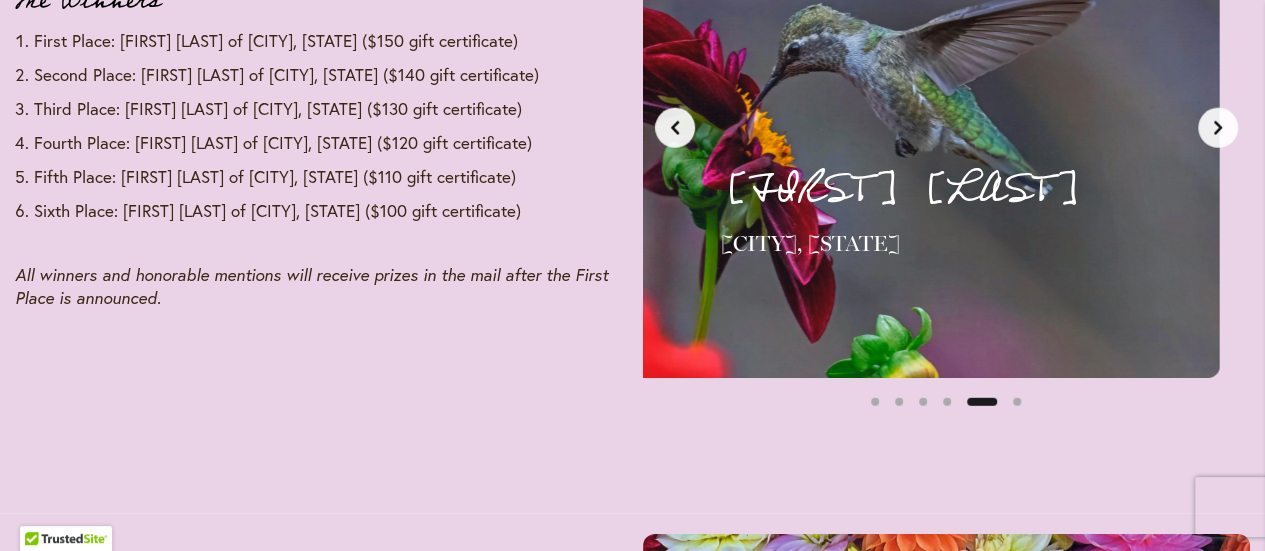 click 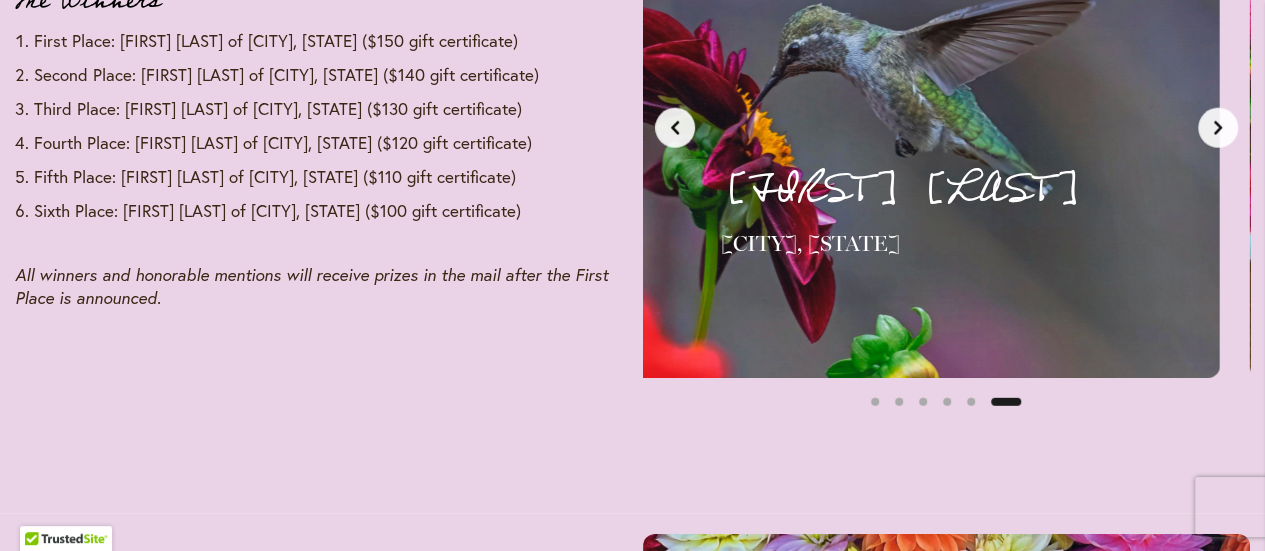 click 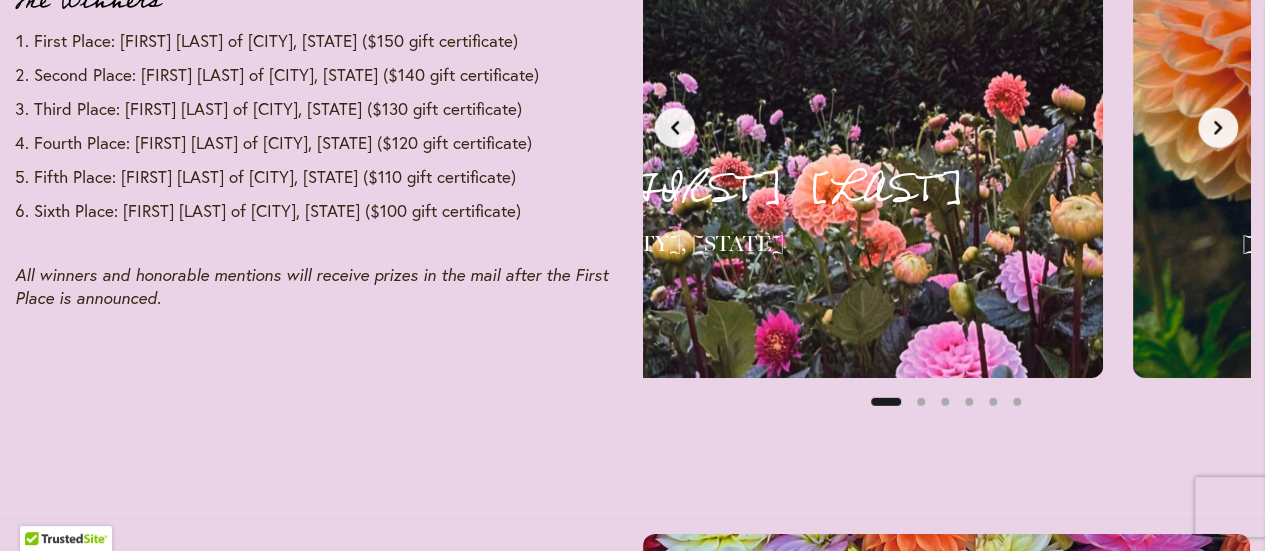 scroll, scrollTop: 0, scrollLeft: 0, axis: both 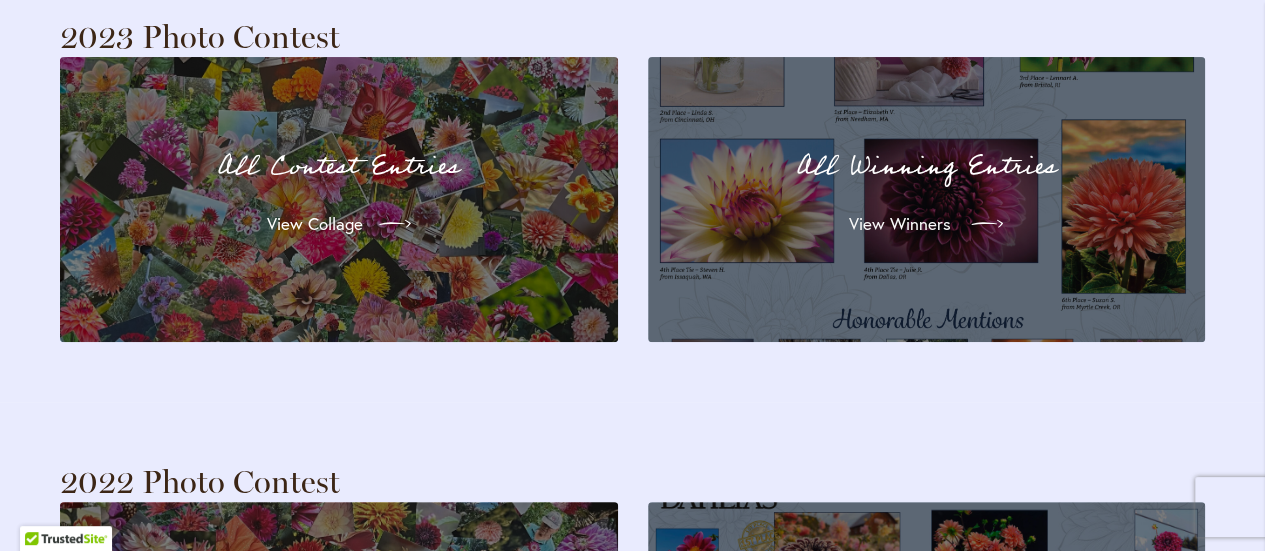 click on "View Winners" at bounding box center (900, 224) 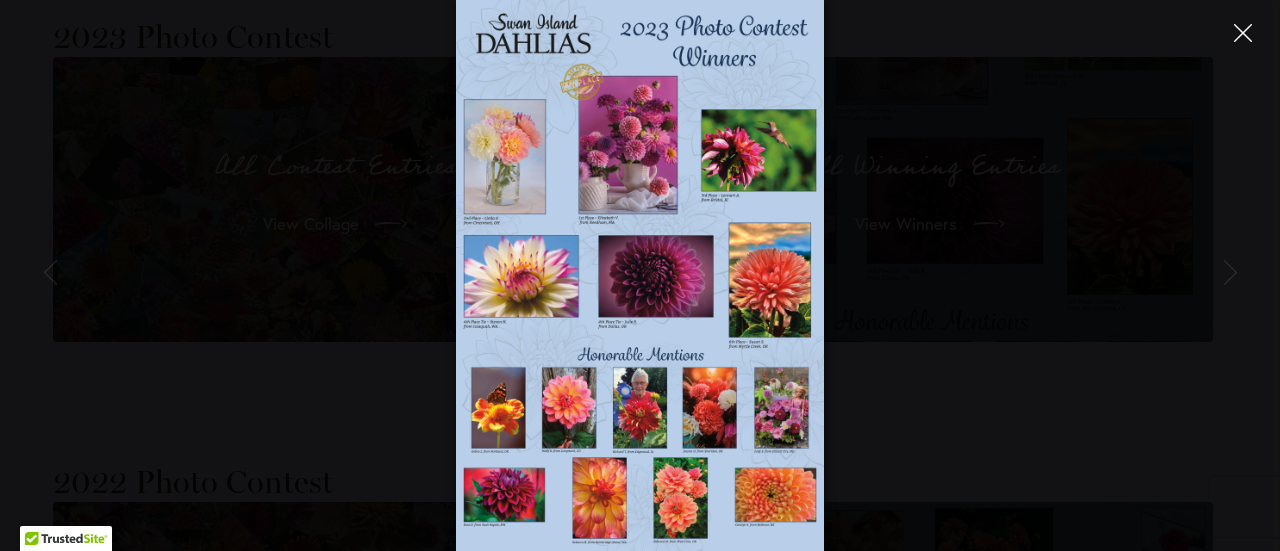 click 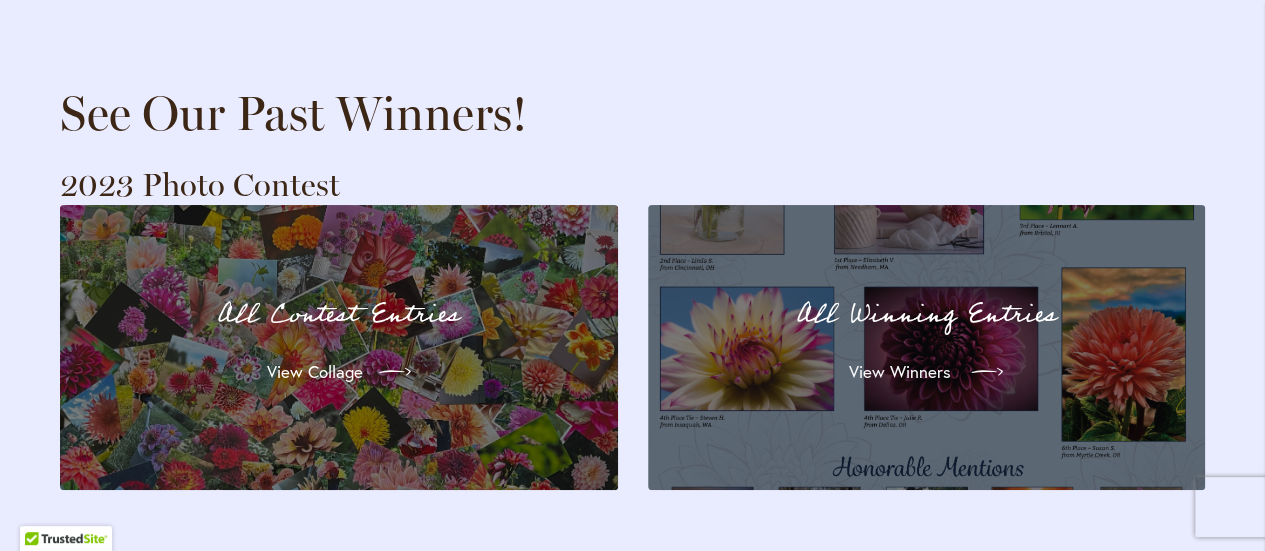 scroll, scrollTop: 3828, scrollLeft: 0, axis: vertical 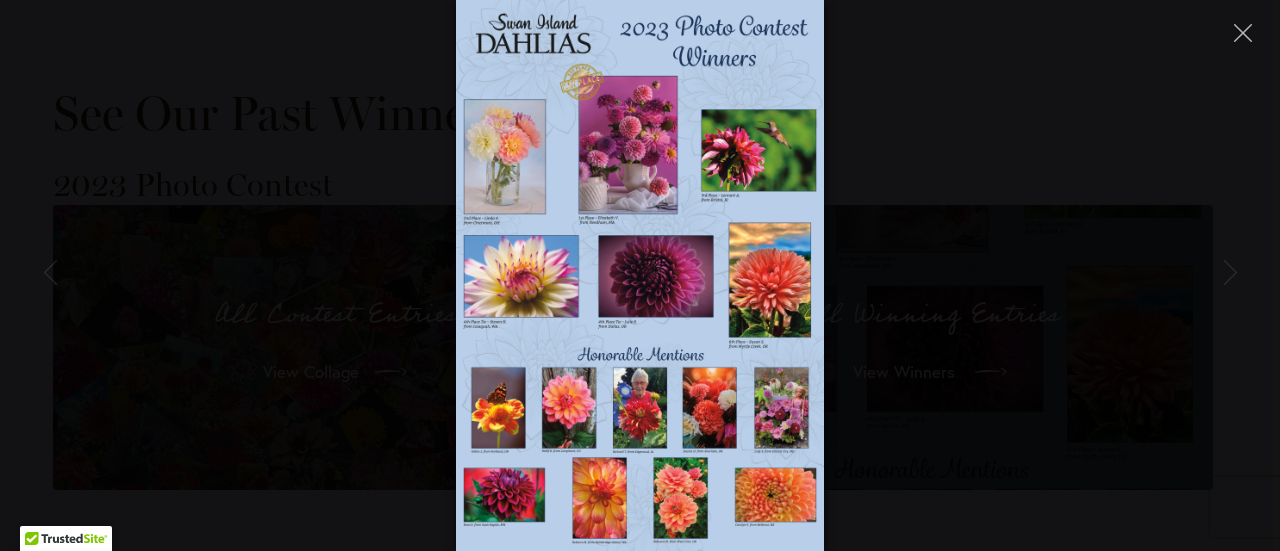 click at bounding box center [639, 275] 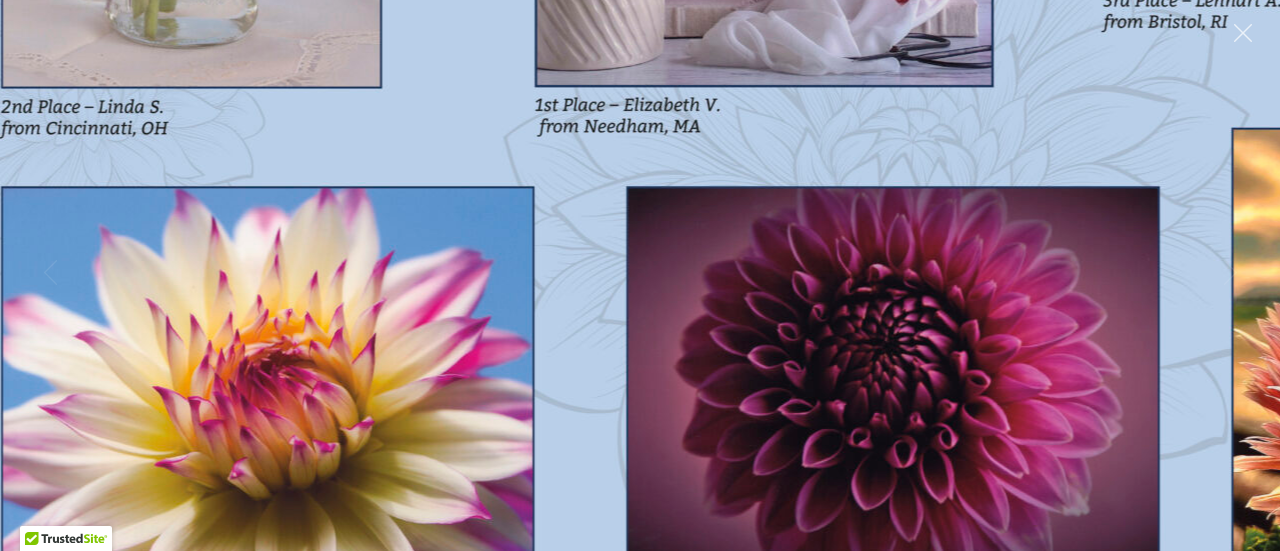 click at bounding box center [819, 373] 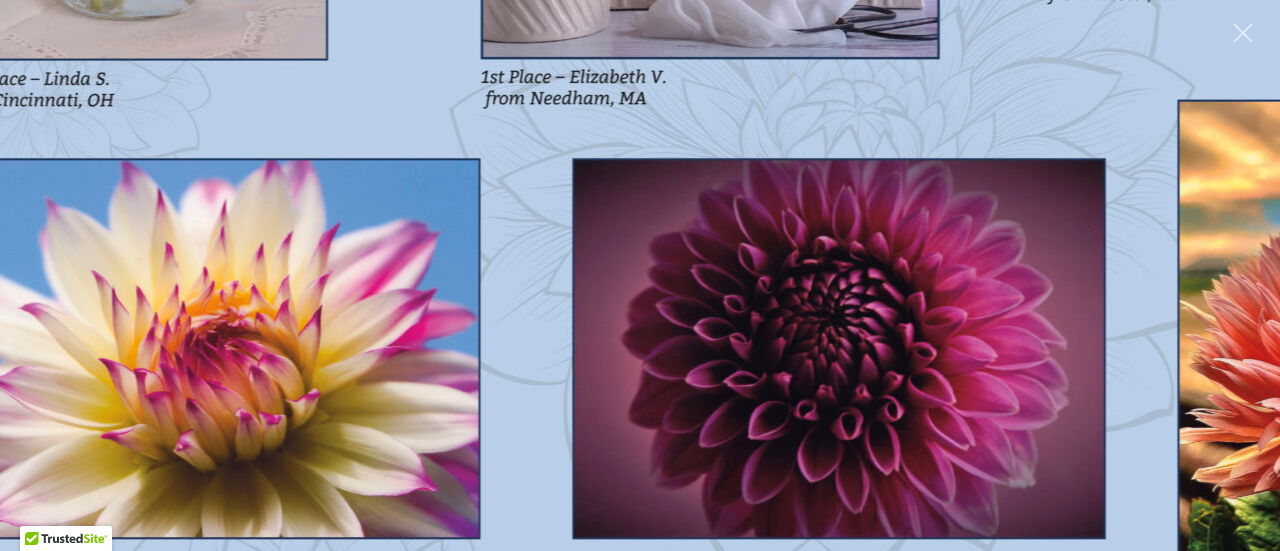 click at bounding box center (765, 345) 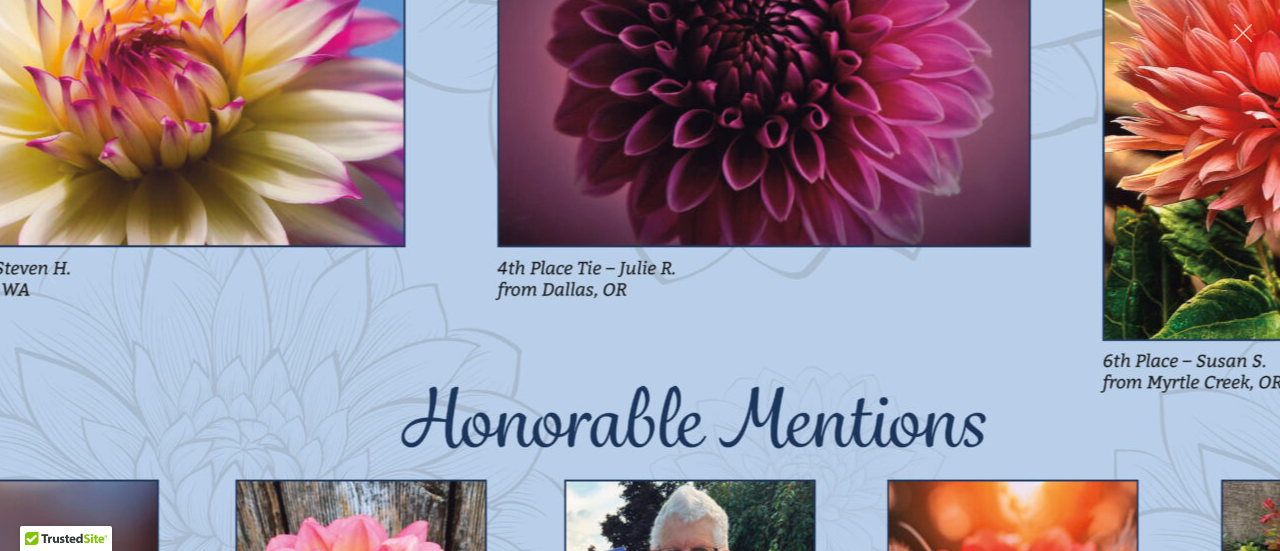 drag, startPoint x: 682, startPoint y: 297, endPoint x: 607, endPoint y: 5, distance: 301.47803 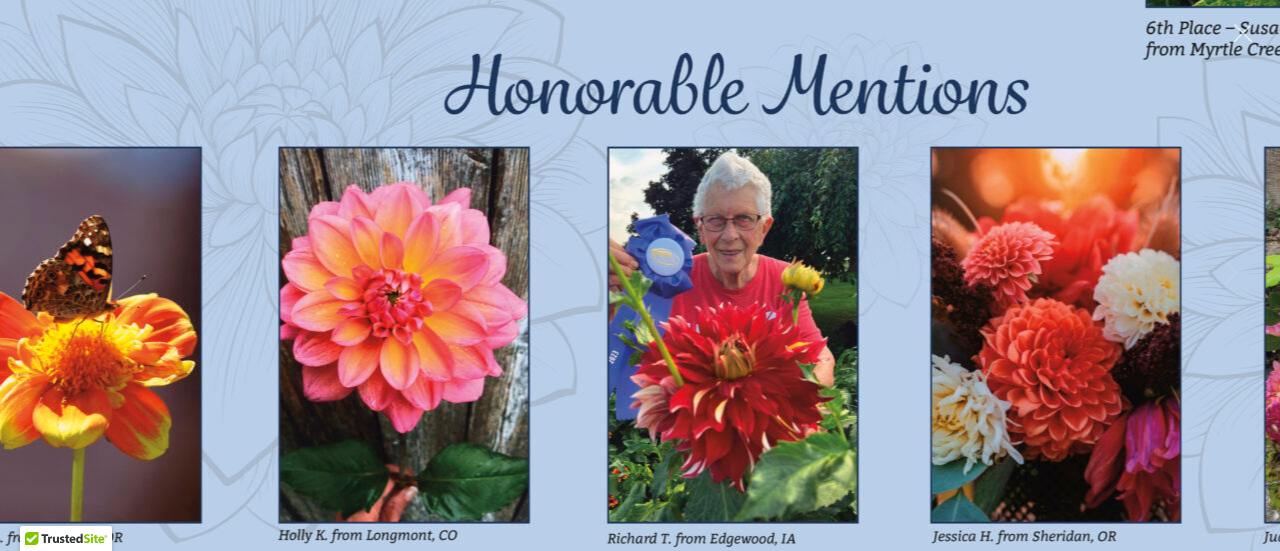 drag, startPoint x: 669, startPoint y: 334, endPoint x: 736, endPoint y: -21, distance: 361.2672 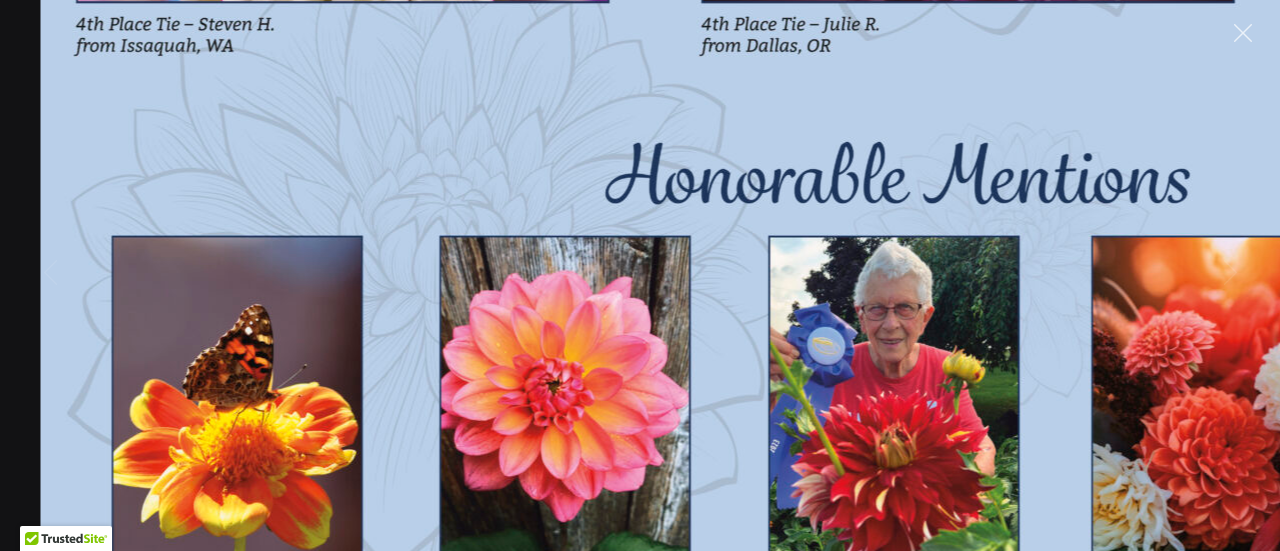 click at bounding box center [894, -191] 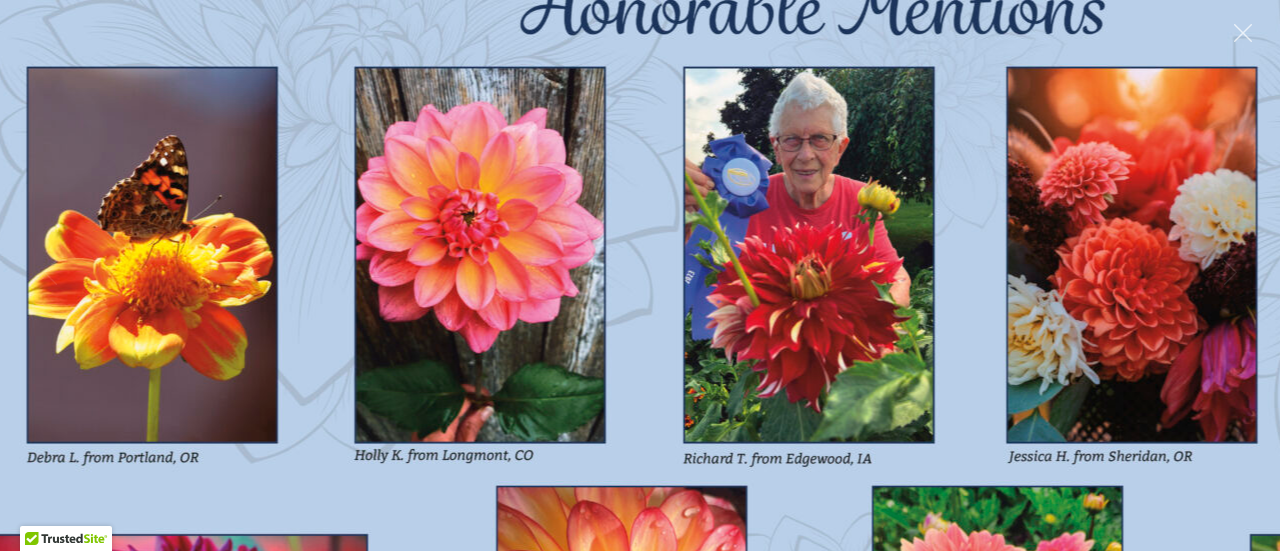 drag, startPoint x: 828, startPoint y: 171, endPoint x: 752, endPoint y: -66, distance: 248.88753 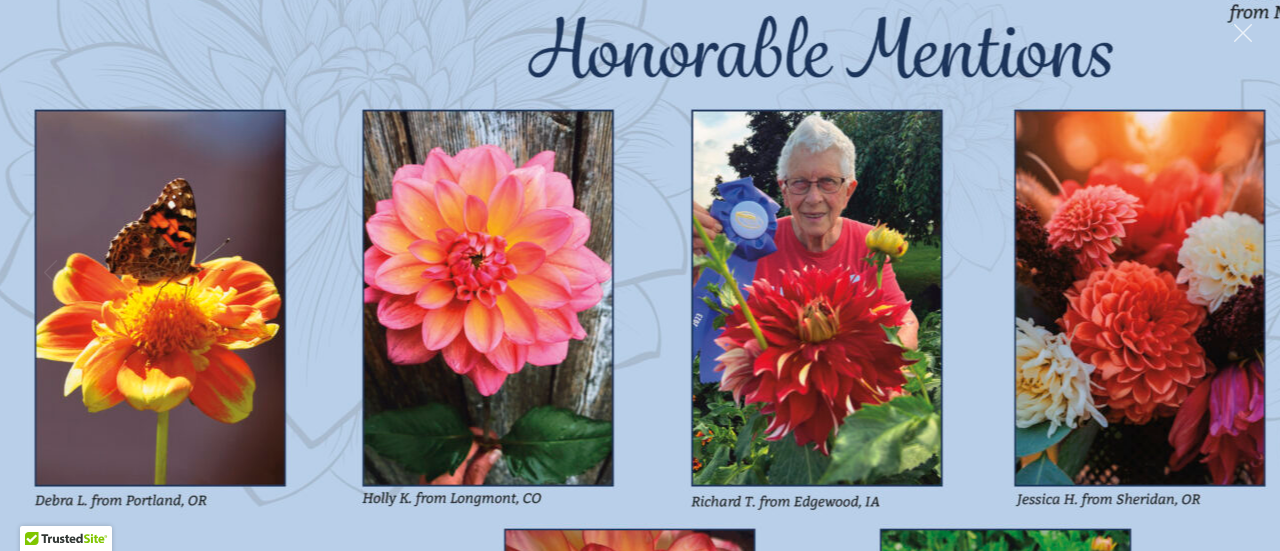 click at bounding box center (817, -317) 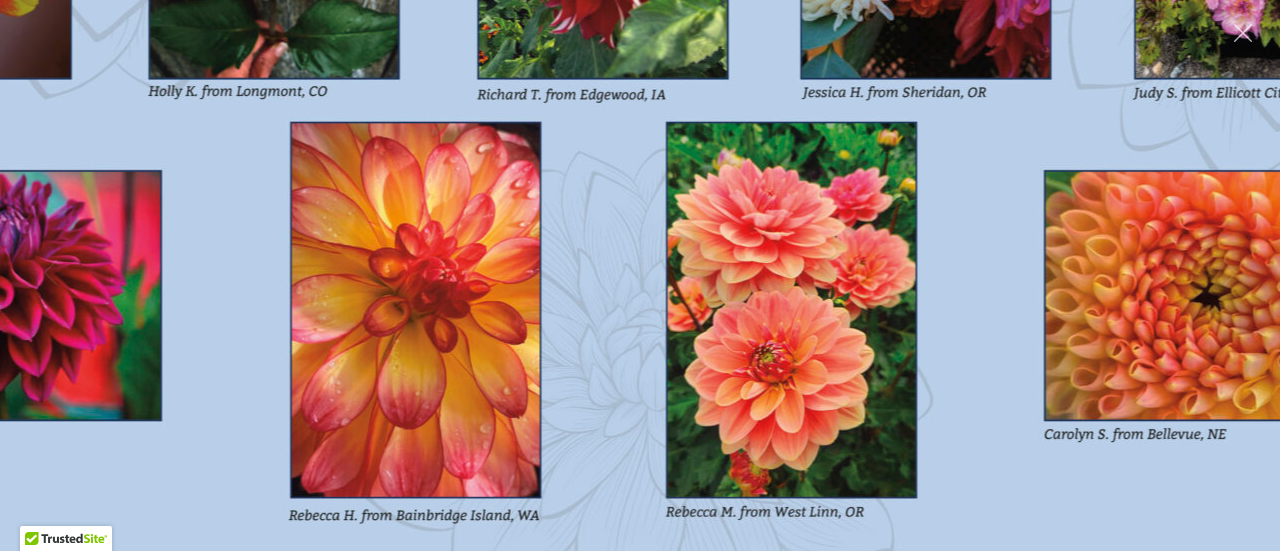 drag, startPoint x: 976, startPoint y: 407, endPoint x: 764, endPoint y: -7, distance: 465.12363 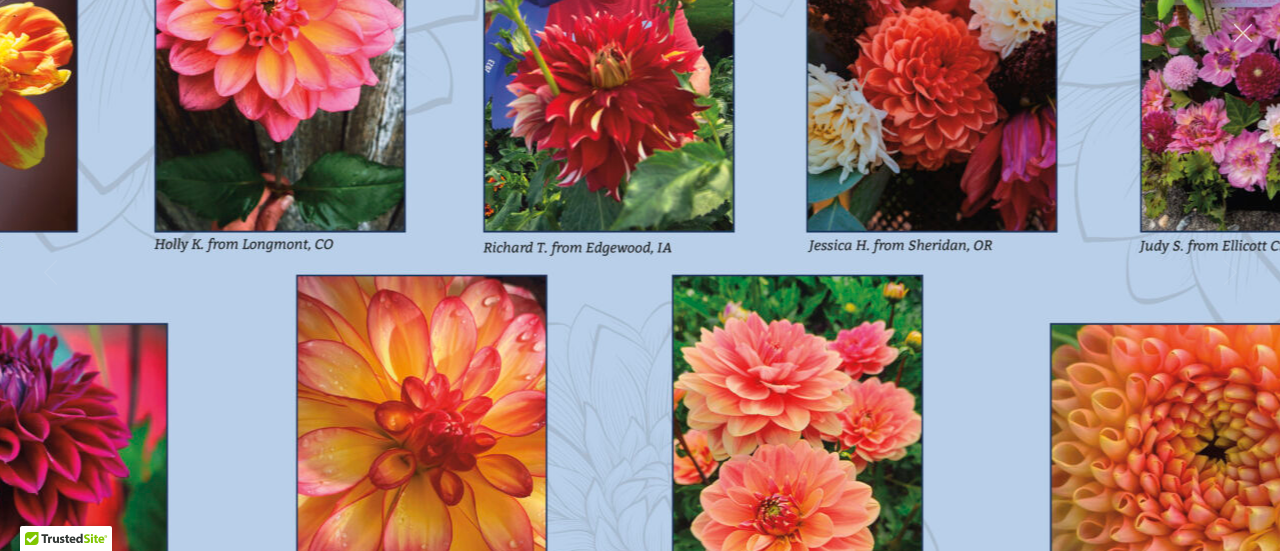 click at bounding box center (609, -571) 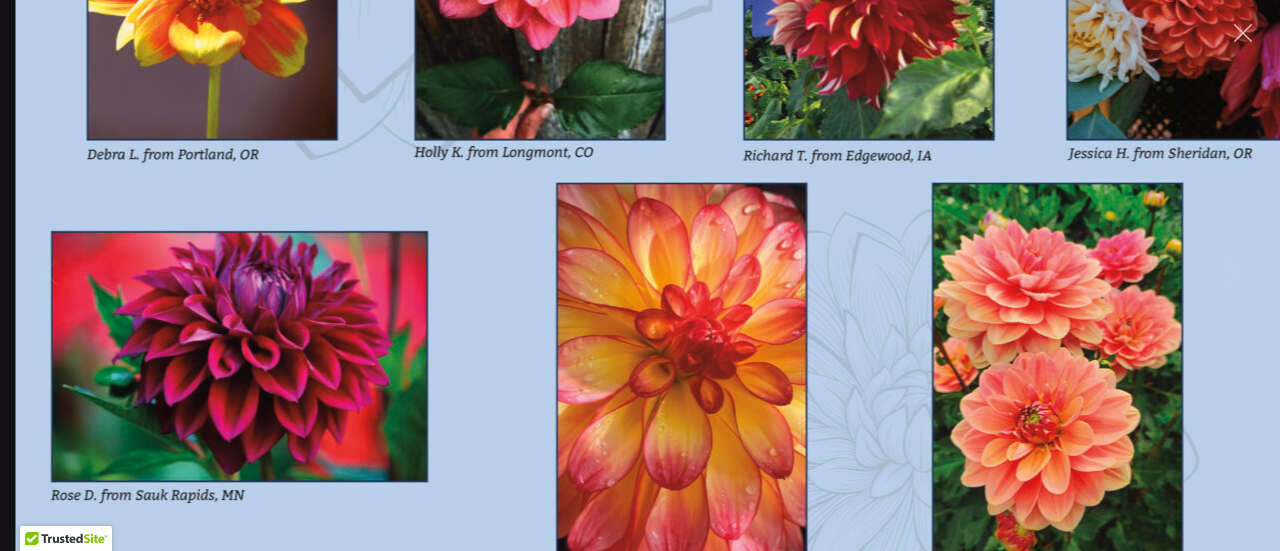 drag, startPoint x: 541, startPoint y: 413, endPoint x: 801, endPoint y: 321, distance: 275.79703 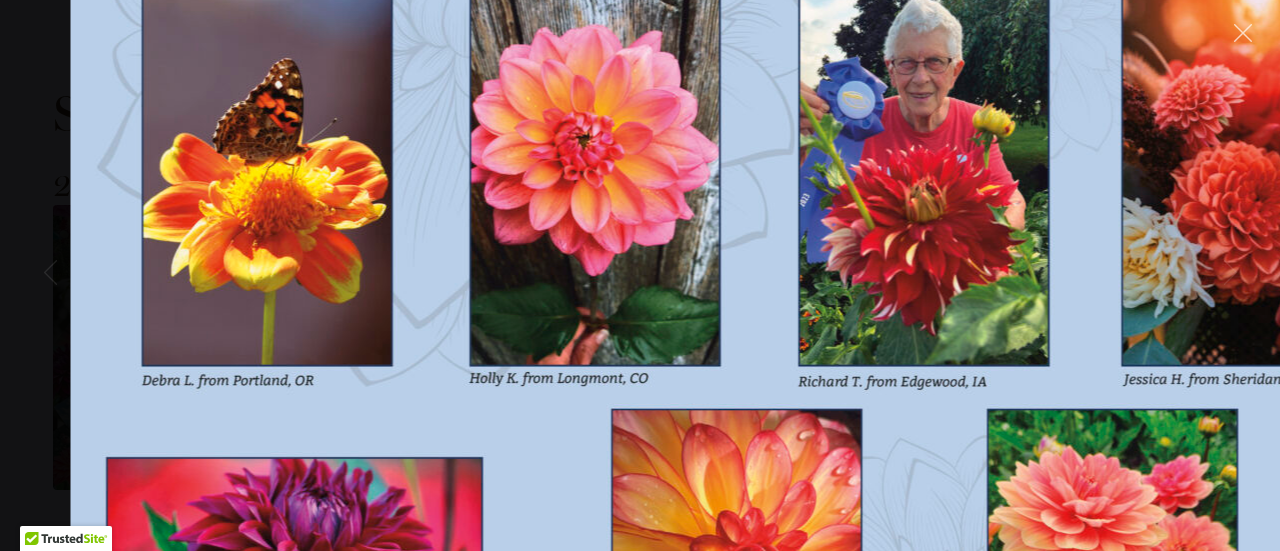 drag, startPoint x: 660, startPoint y: 105, endPoint x: 715, endPoint y: 331, distance: 232.59622 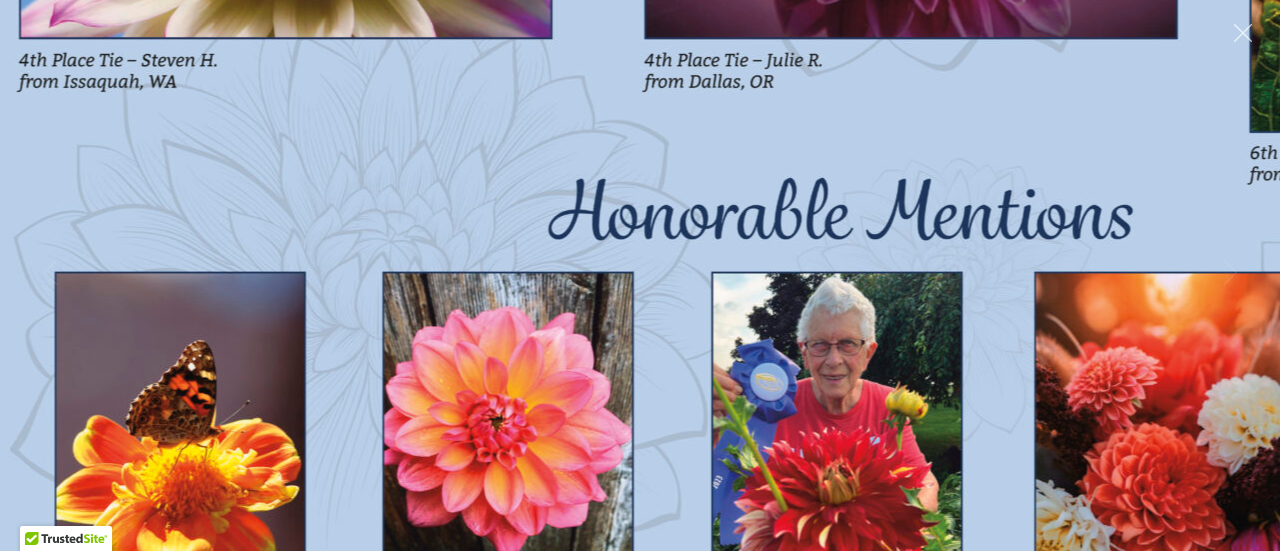 drag, startPoint x: 828, startPoint y: 186, endPoint x: 762, endPoint y: 591, distance: 410.34253 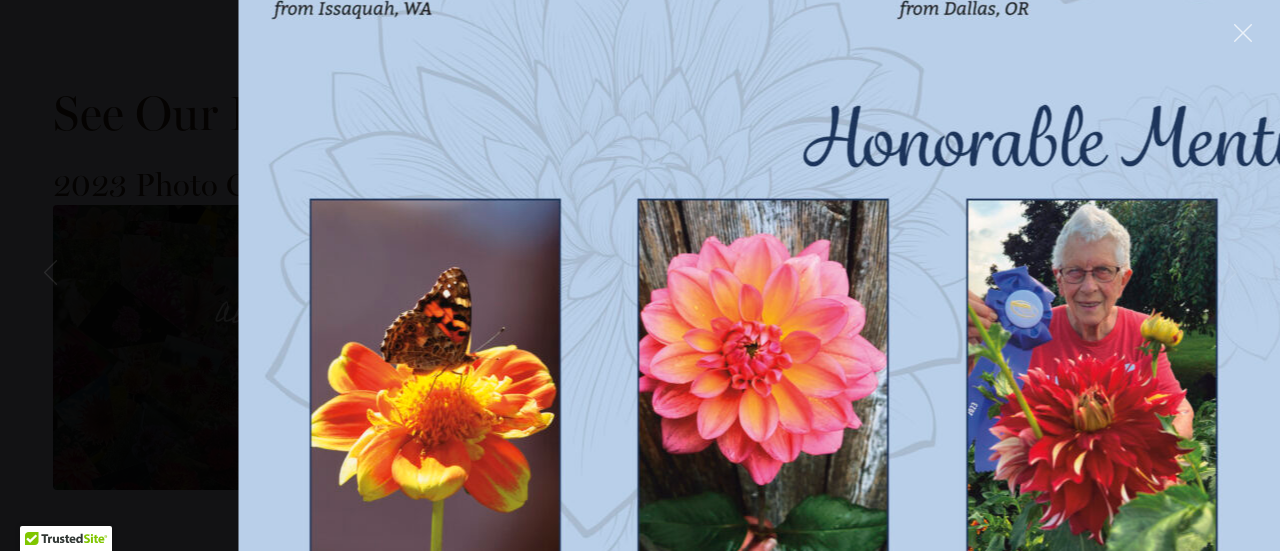 click at bounding box center [1092, -228] 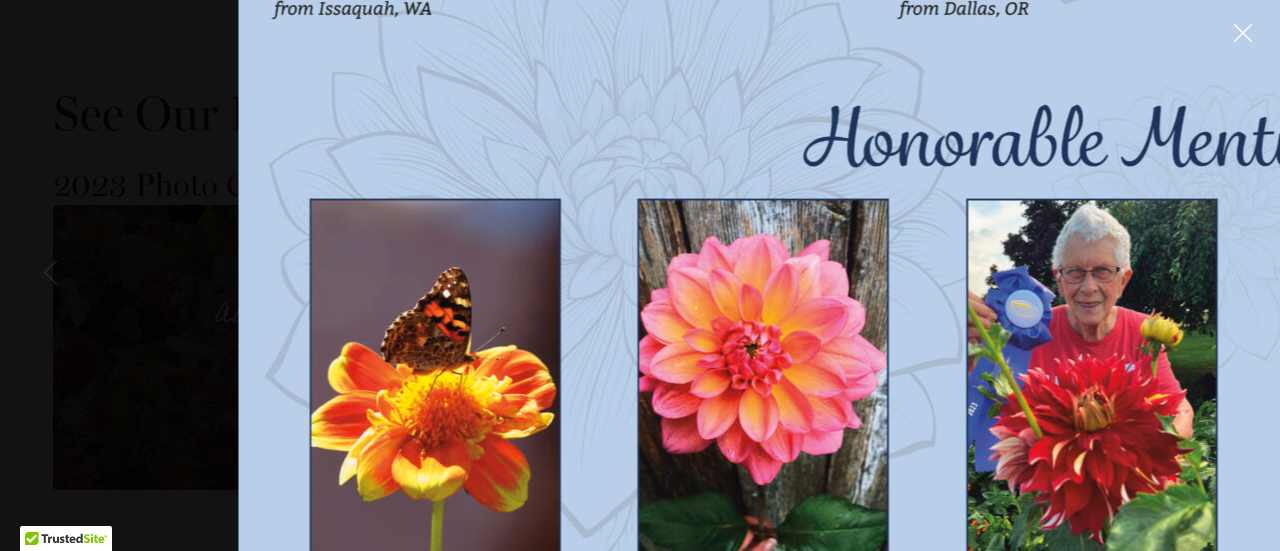 click 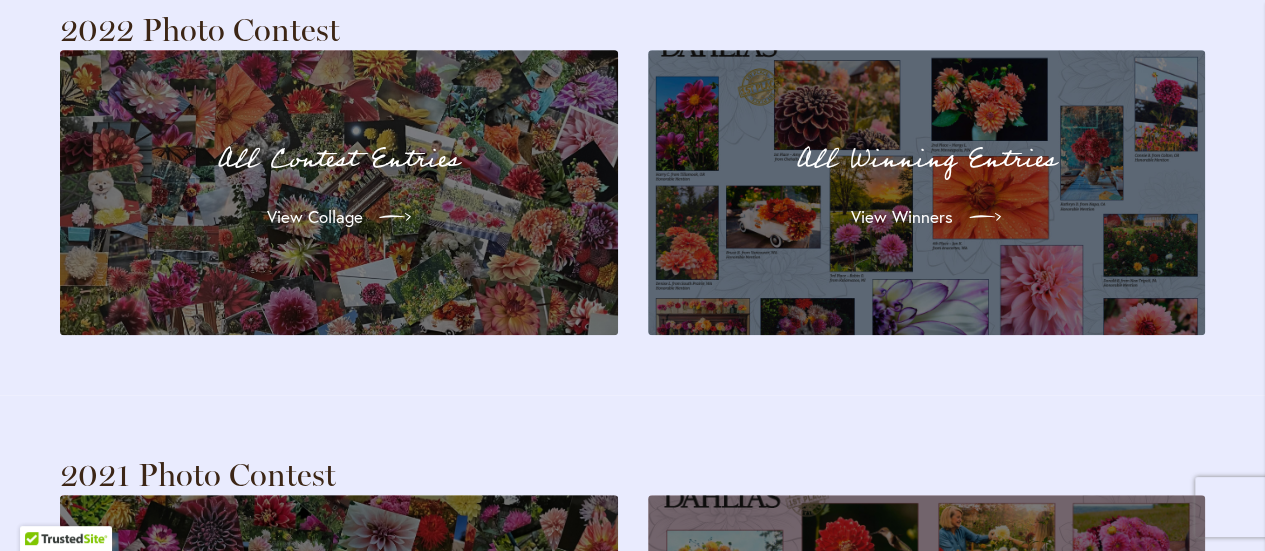 scroll, scrollTop: 4426, scrollLeft: 0, axis: vertical 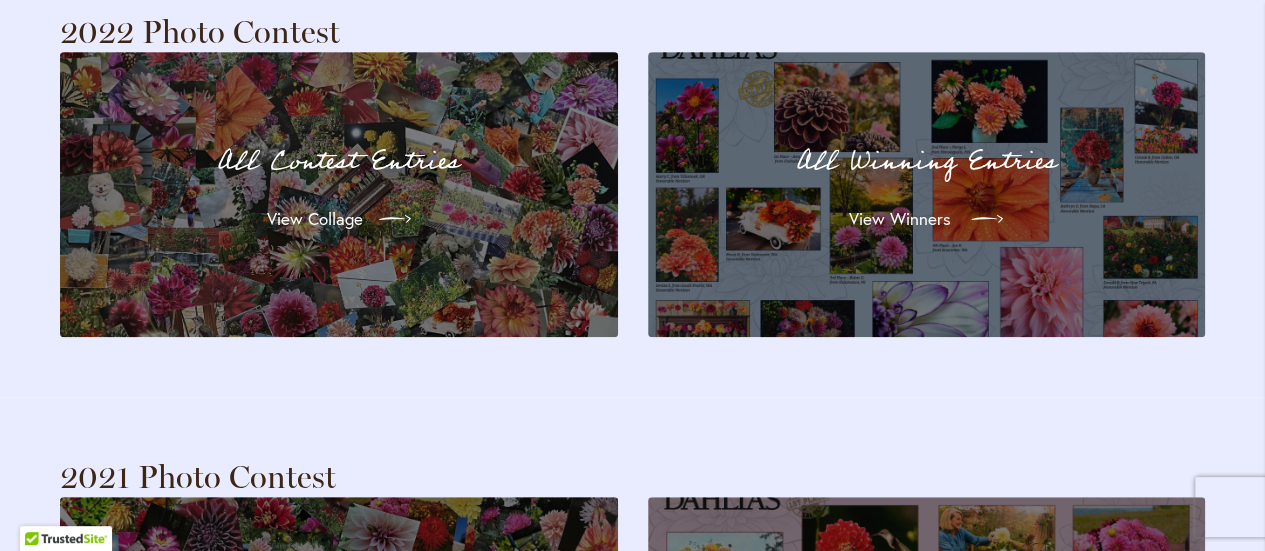 click on "View Winners" at bounding box center [900, 219] 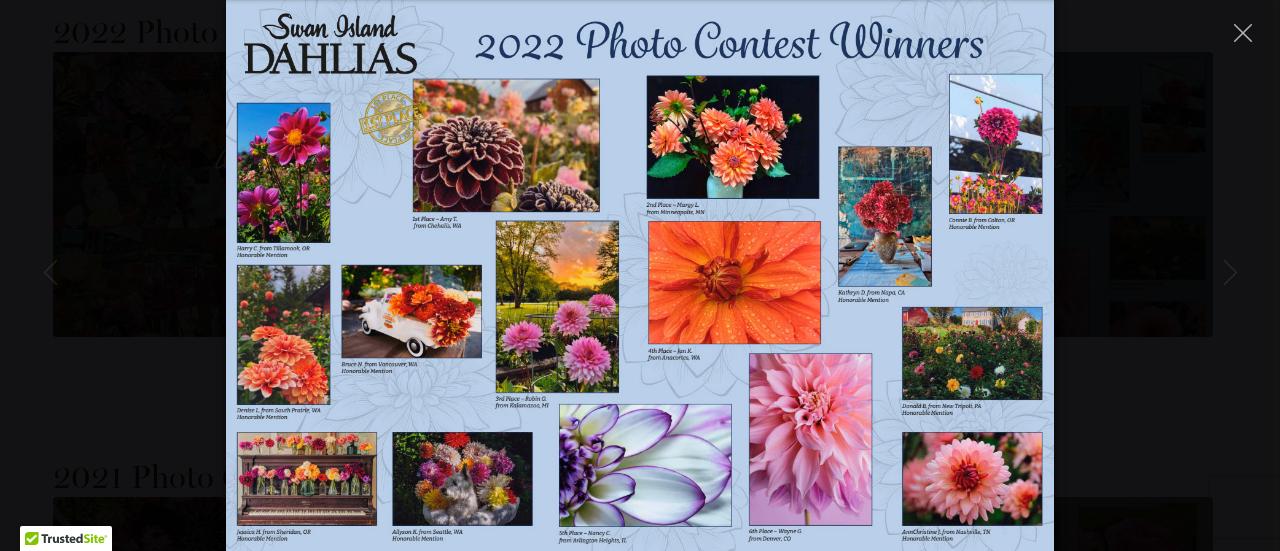 click at bounding box center [639, 275] 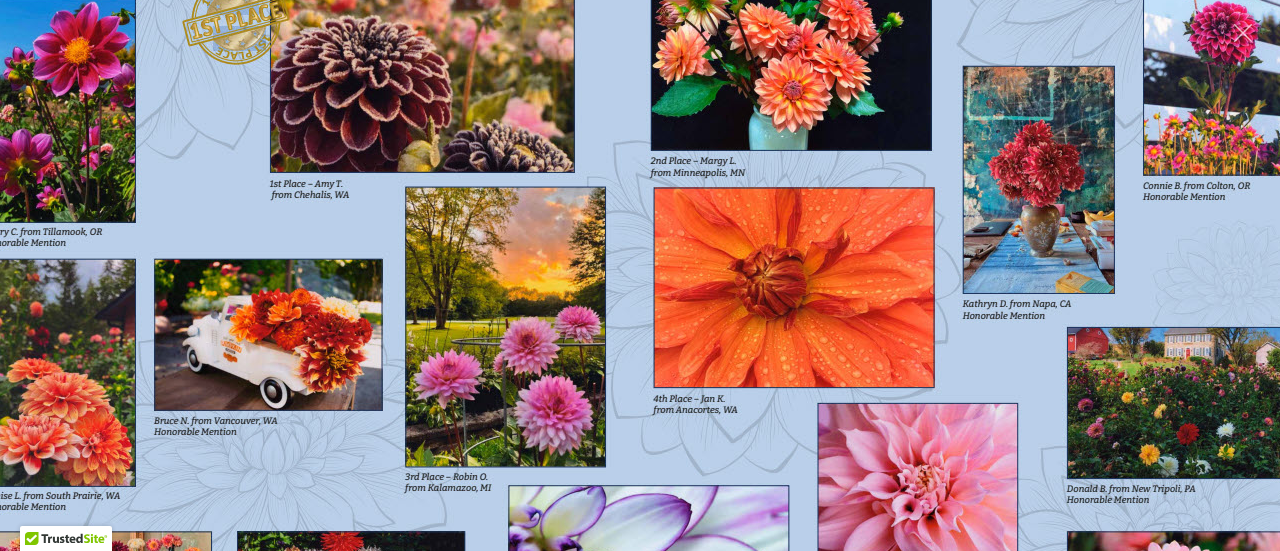 click at bounding box center [640, 276] 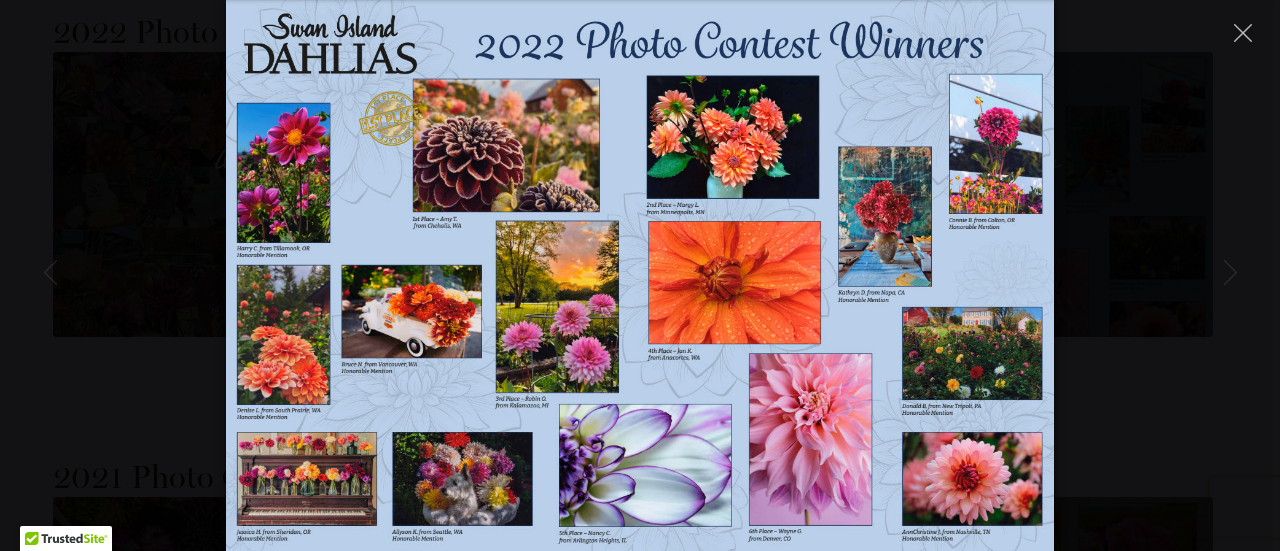click at bounding box center (639, 275) 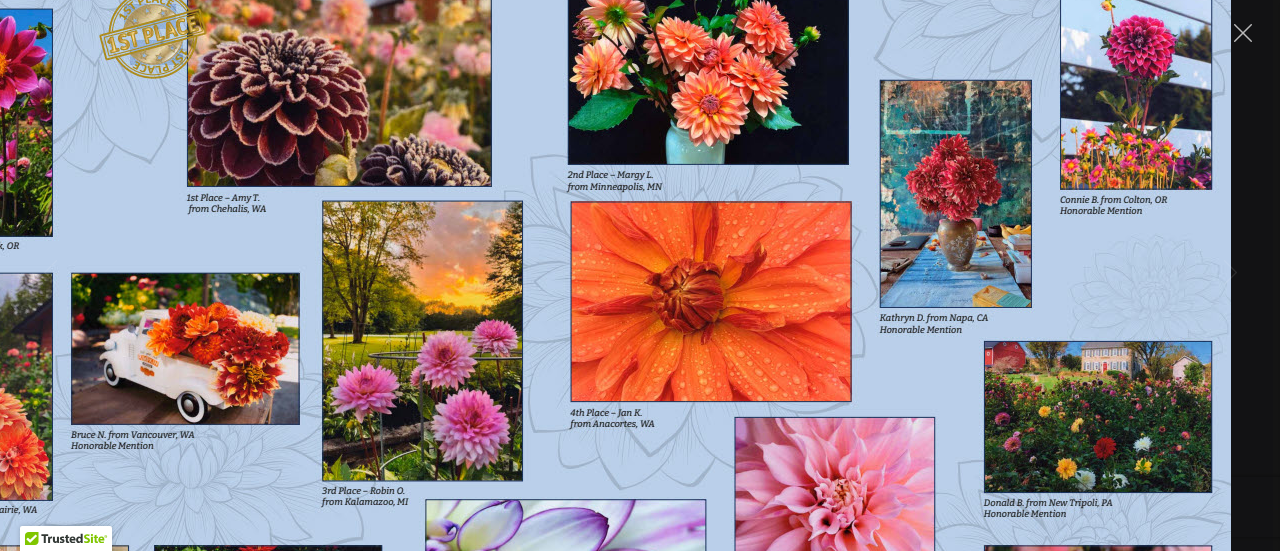 drag, startPoint x: 557, startPoint y: 143, endPoint x: 470, endPoint y: 155, distance: 87.823685 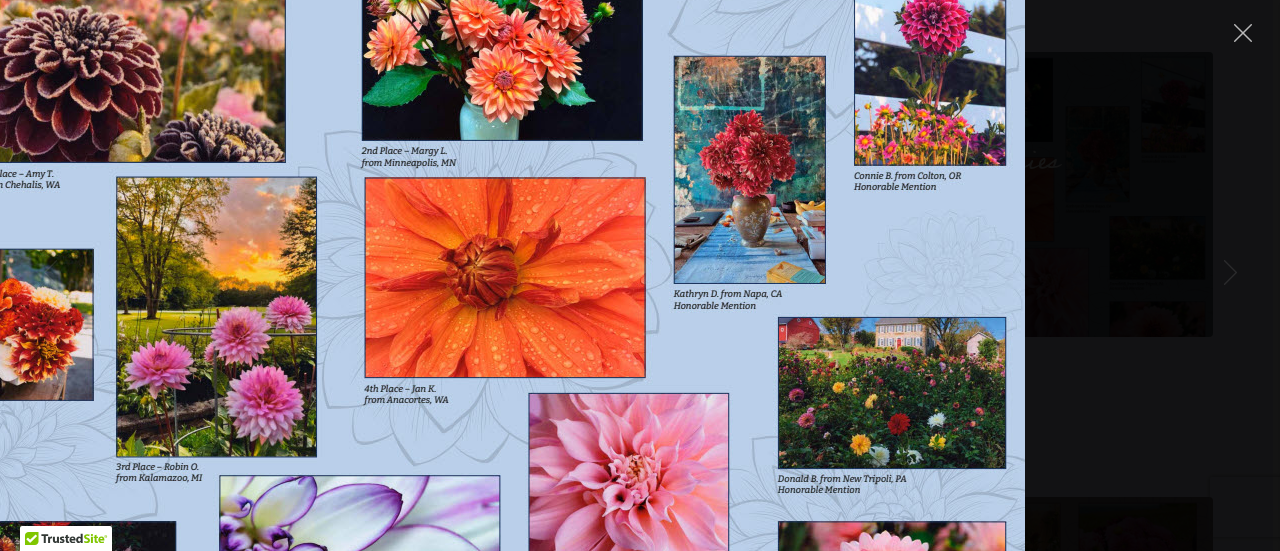 drag, startPoint x: 655, startPoint y: 309, endPoint x: 473, endPoint y: 283, distance: 183.84776 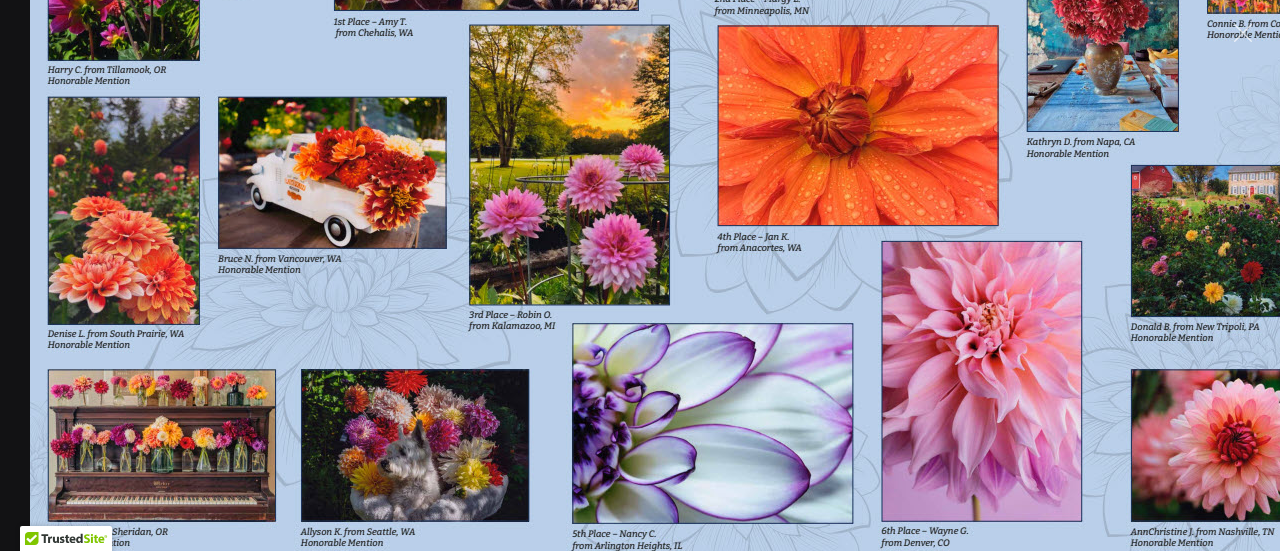 drag, startPoint x: 473, startPoint y: 283, endPoint x: 806, endPoint y: 135, distance: 364.40775 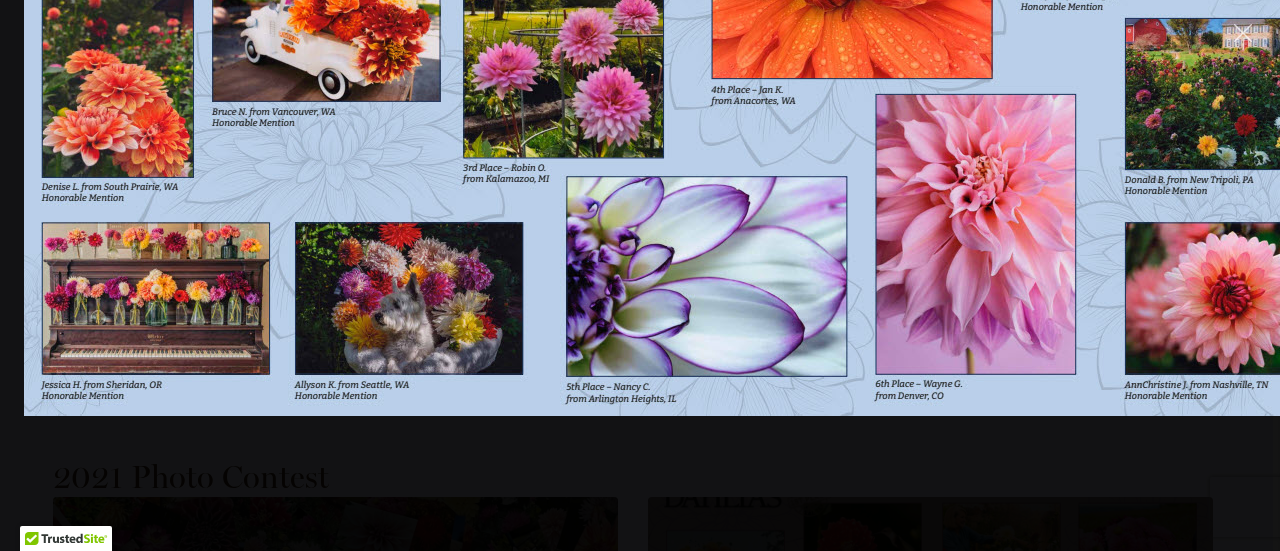 drag, startPoint x: 811, startPoint y: 408, endPoint x: 805, endPoint y: 261, distance: 147.12239 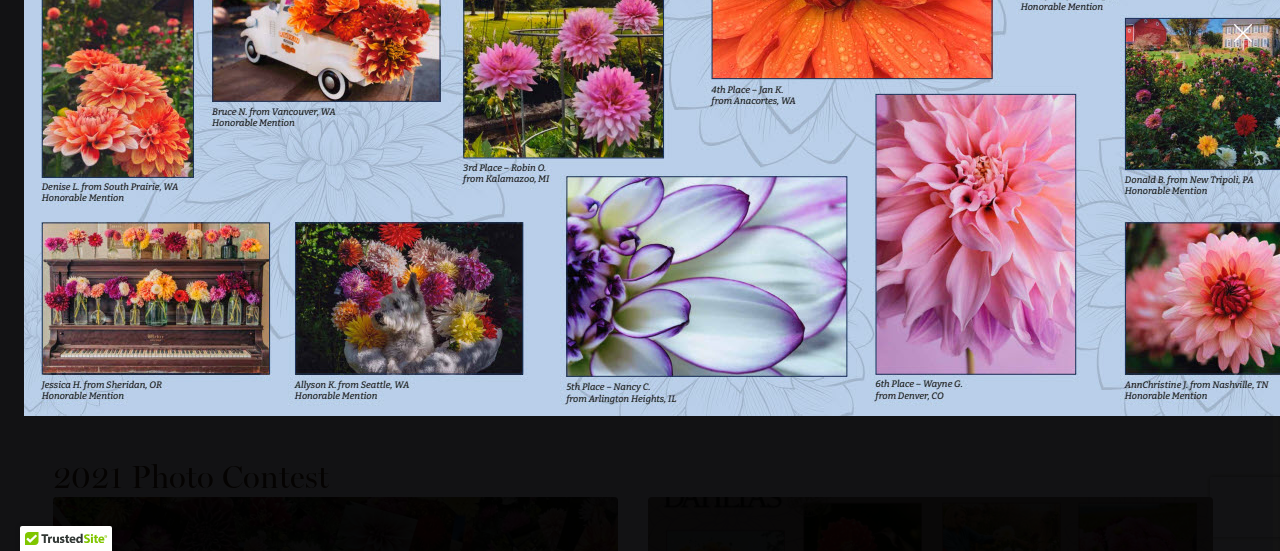click 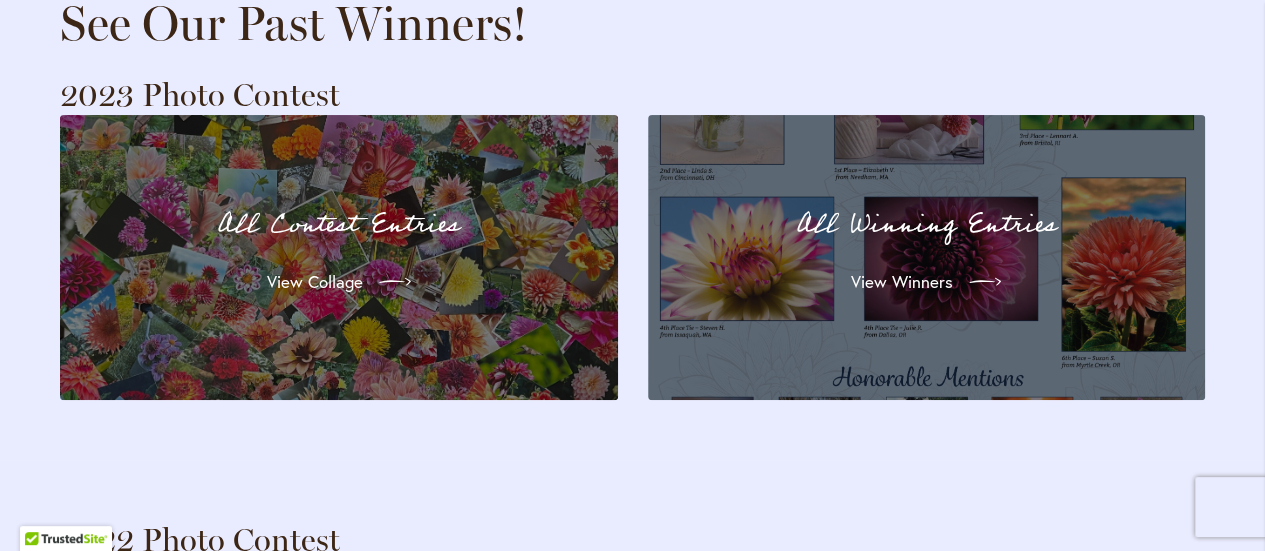 scroll, scrollTop: 3918, scrollLeft: 0, axis: vertical 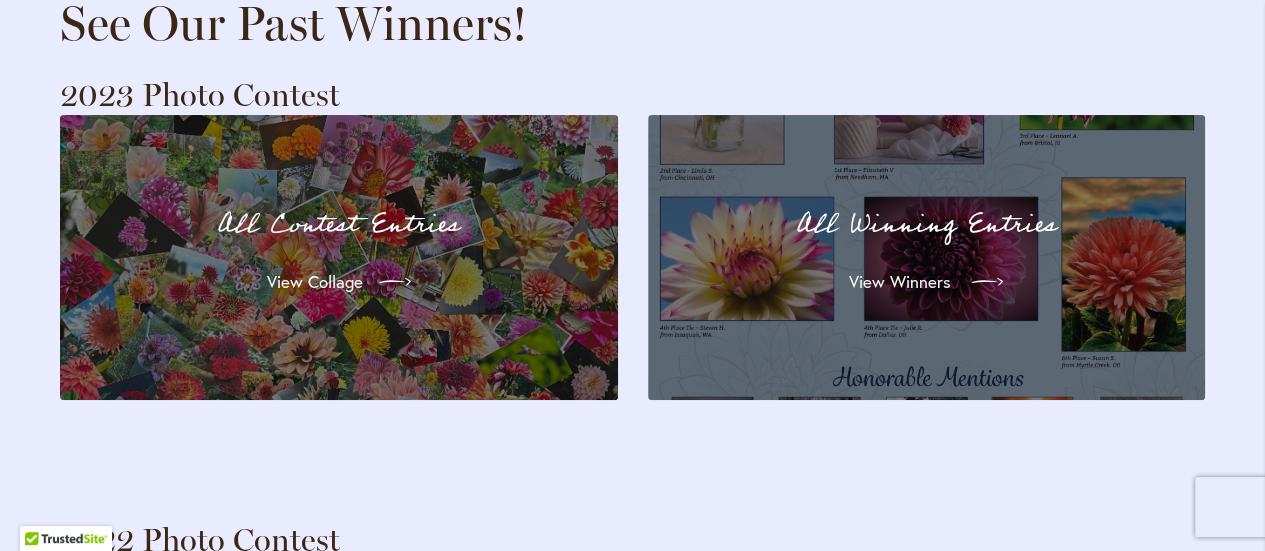 click on "View Winners" at bounding box center (900, 282) 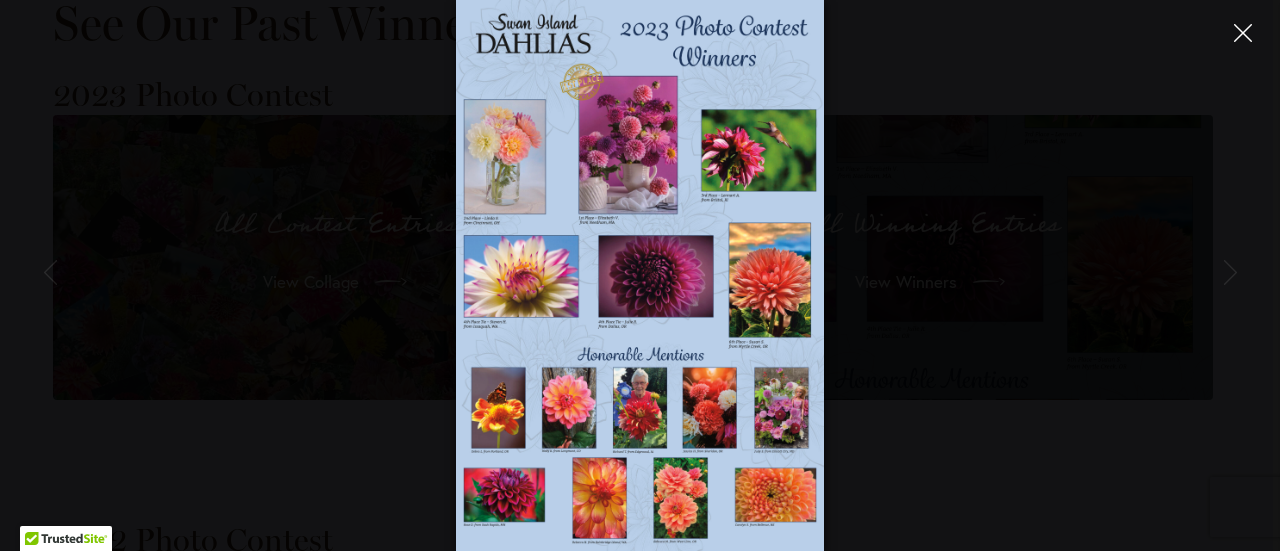 click at bounding box center [1242, 32] 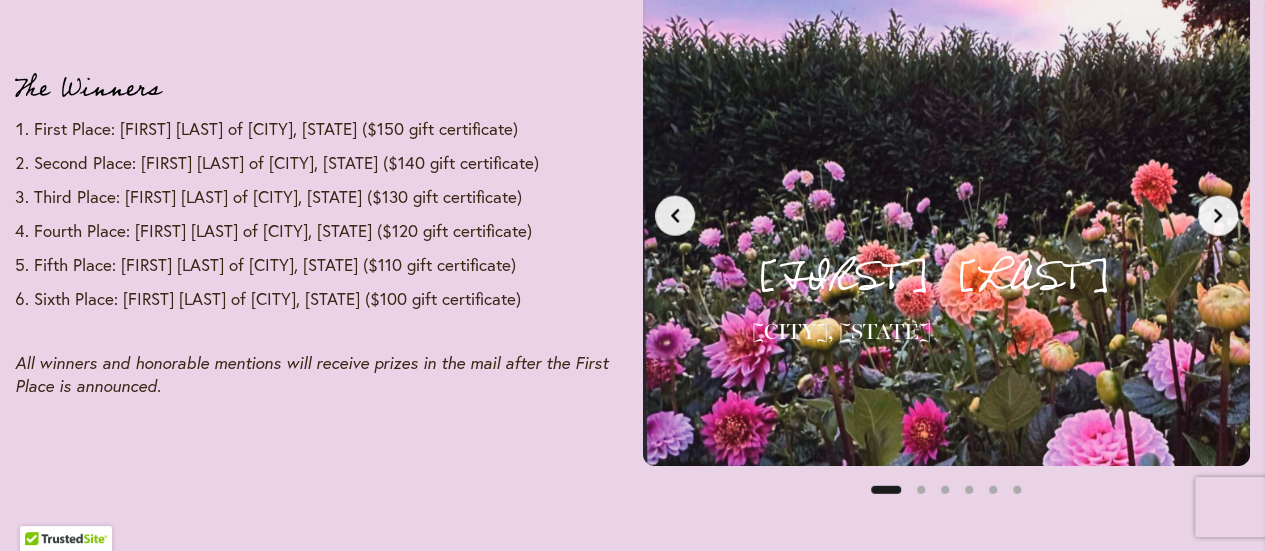 scroll, scrollTop: 2538, scrollLeft: 0, axis: vertical 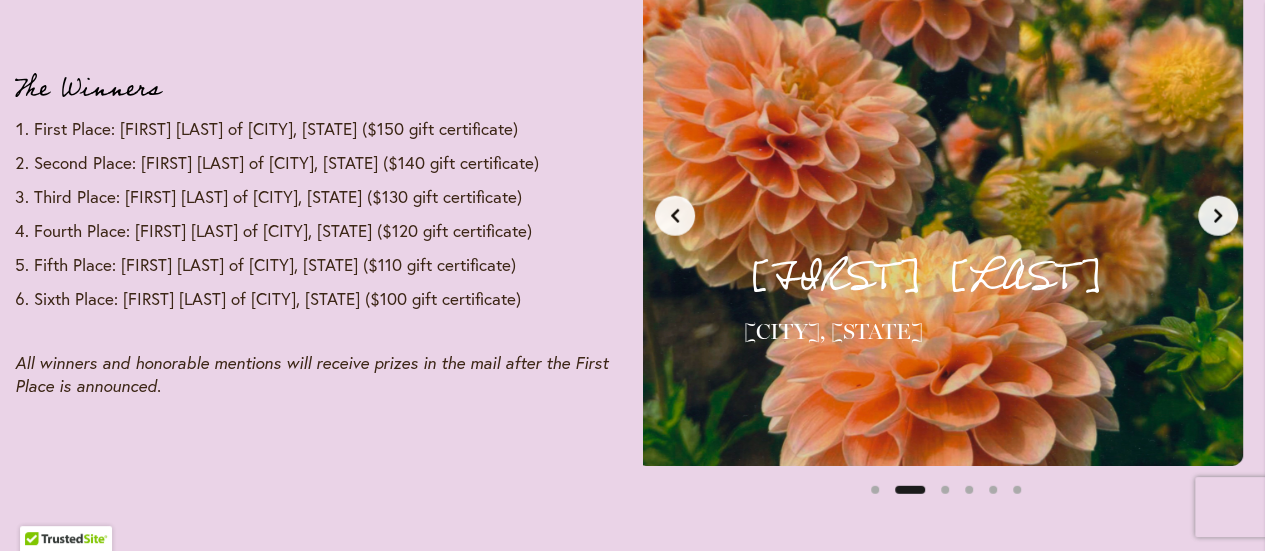 click 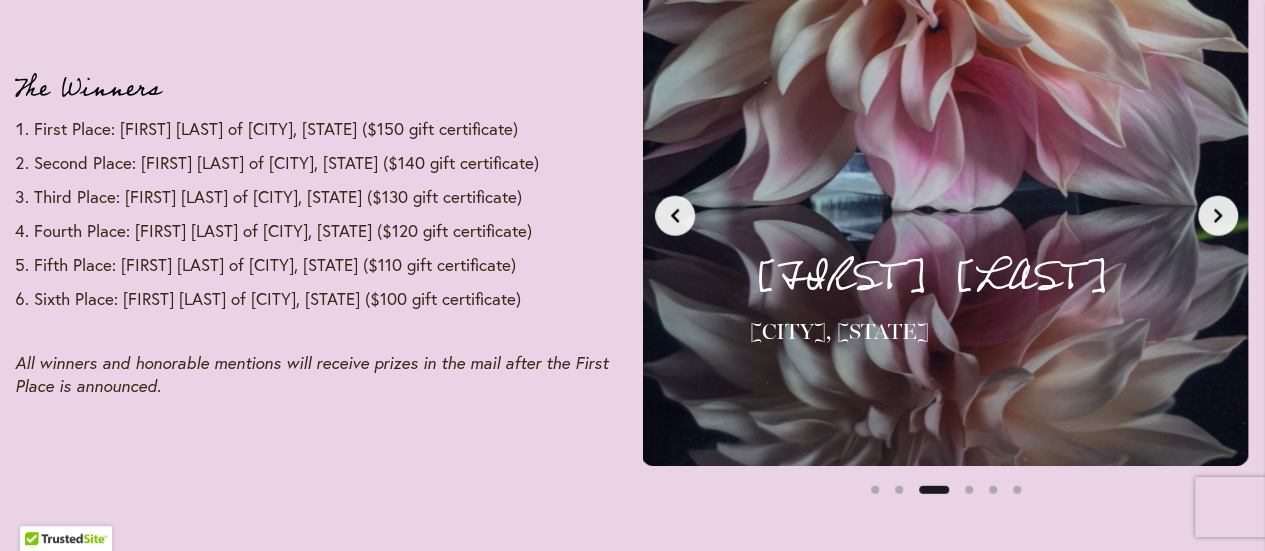 scroll, scrollTop: 0, scrollLeft: 1290, axis: horizontal 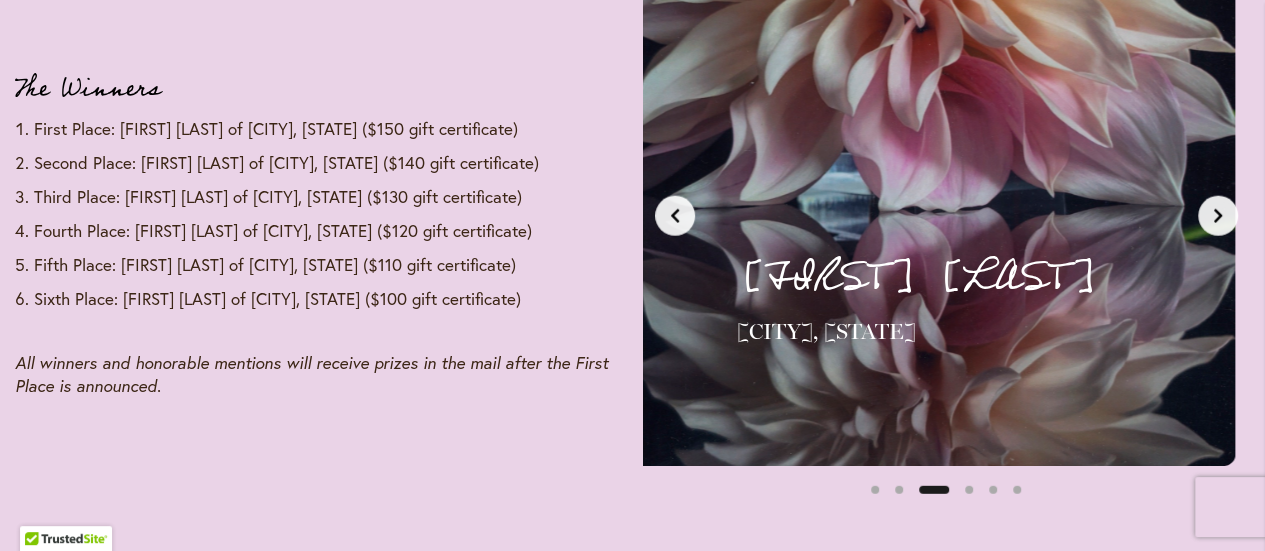 click 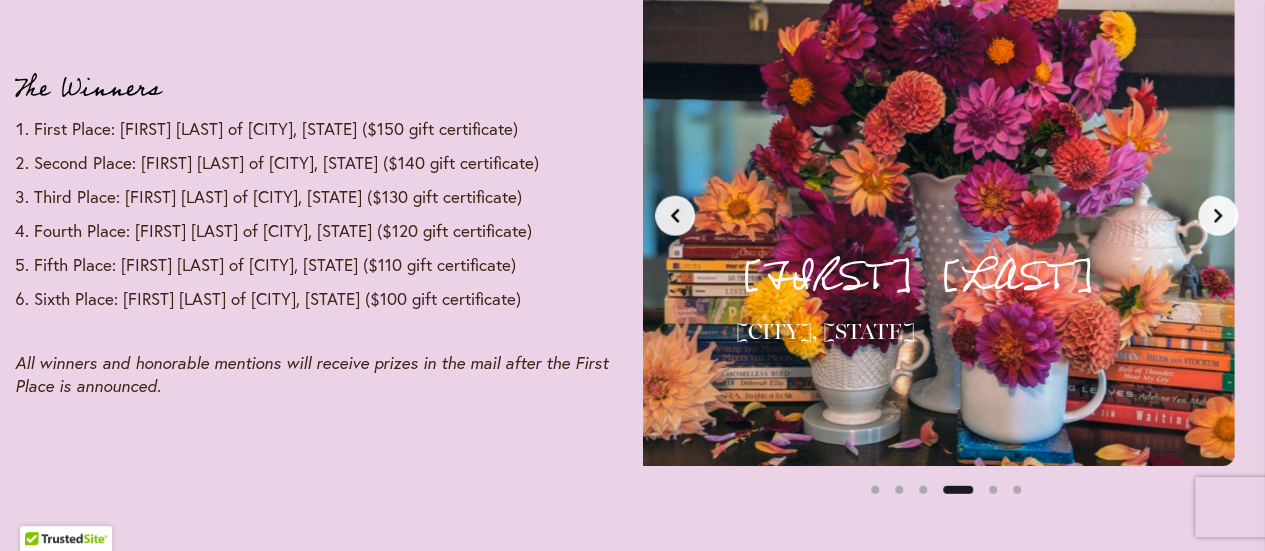 scroll, scrollTop: 0, scrollLeft: 1935, axis: horizontal 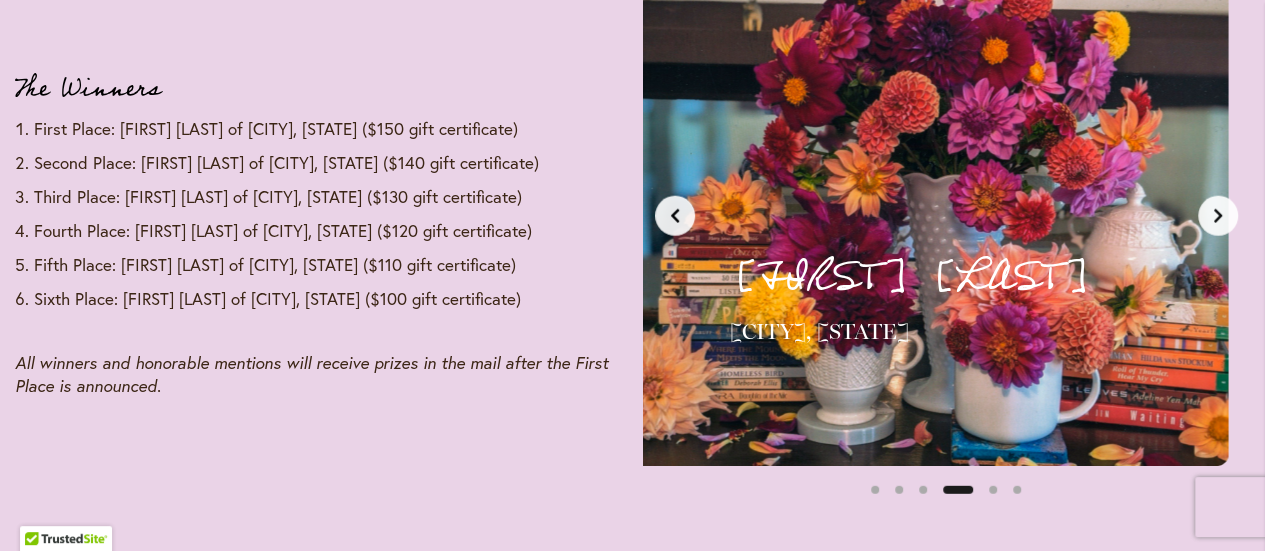 click 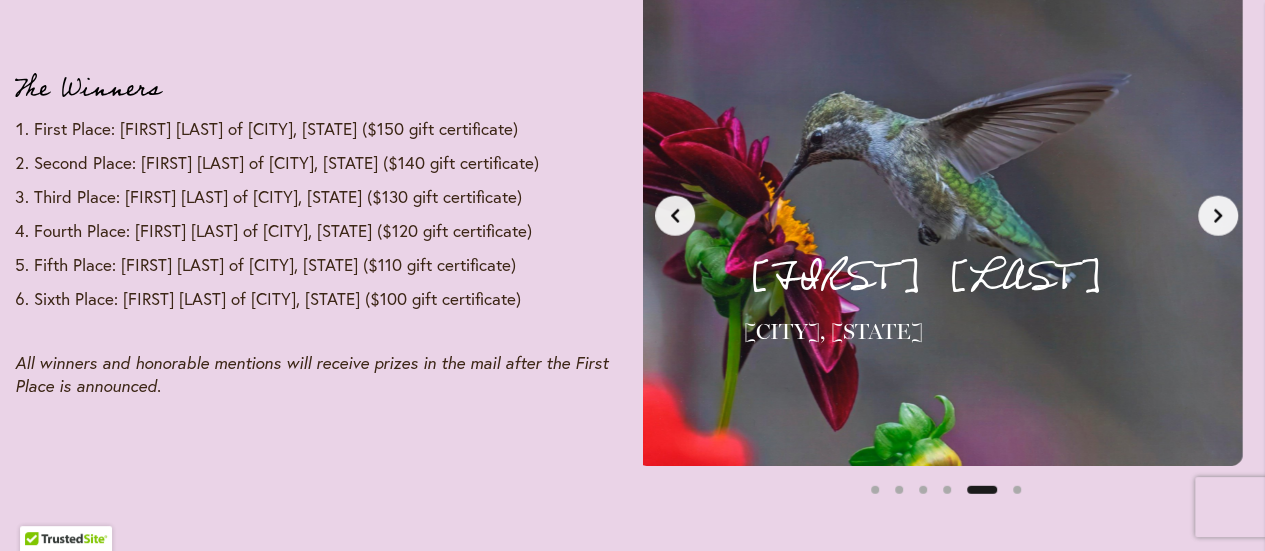 scroll, scrollTop: 0, scrollLeft: 2580, axis: horizontal 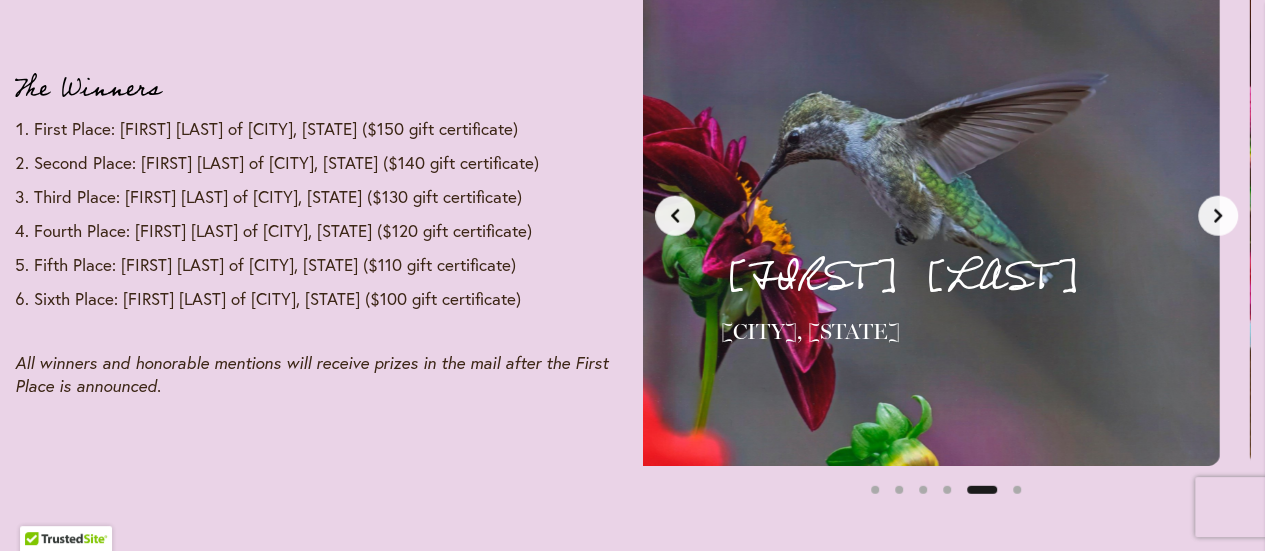 click 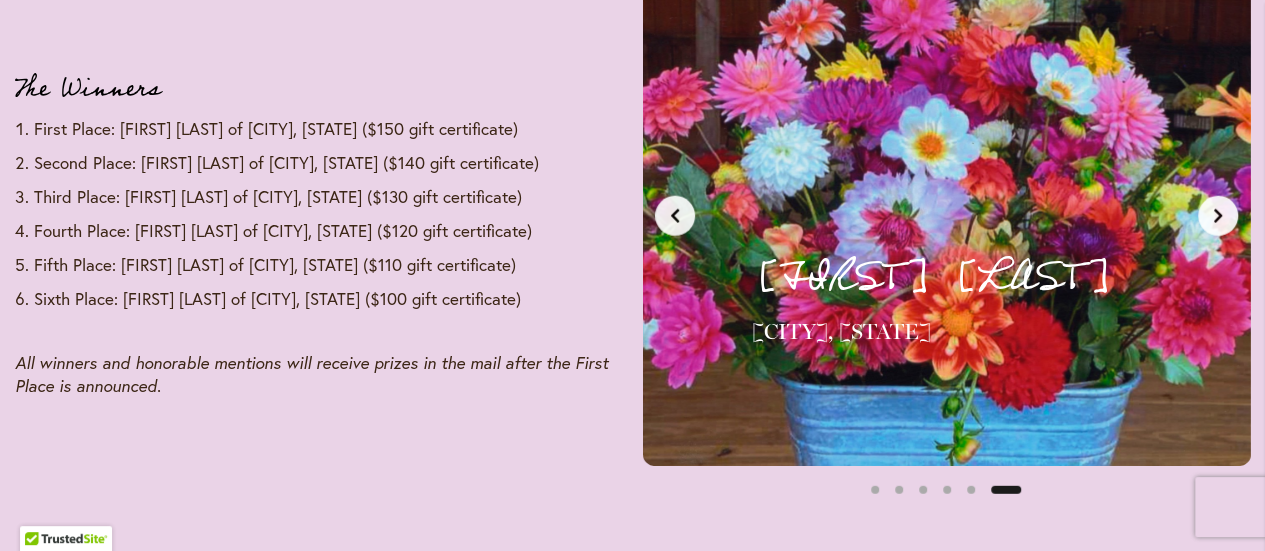 scroll, scrollTop: 0, scrollLeft: 3224, axis: horizontal 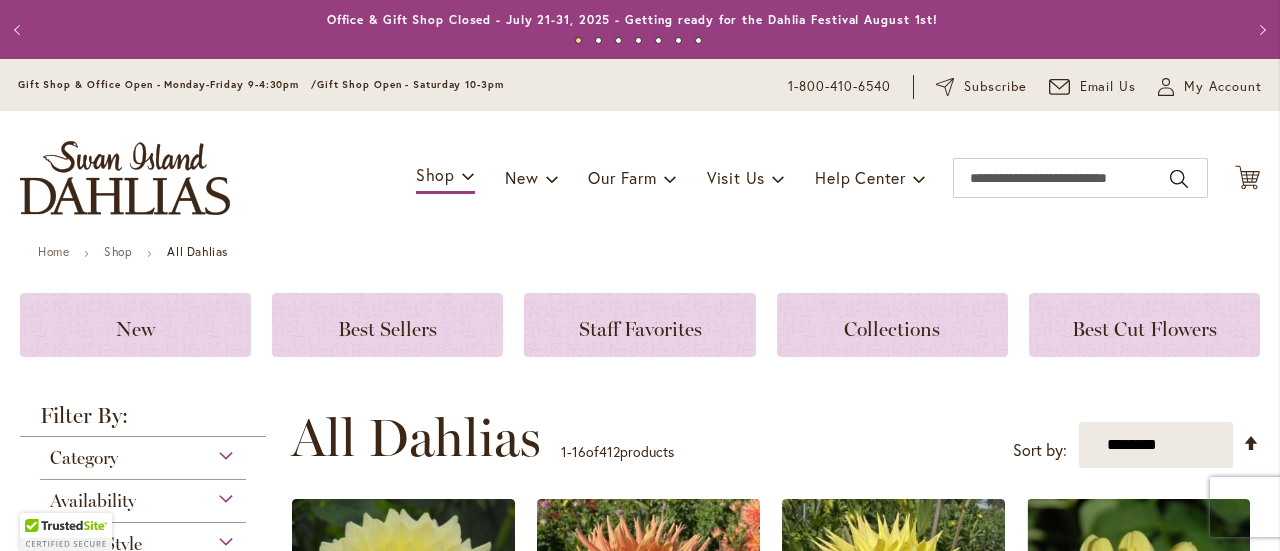 type on "**********" 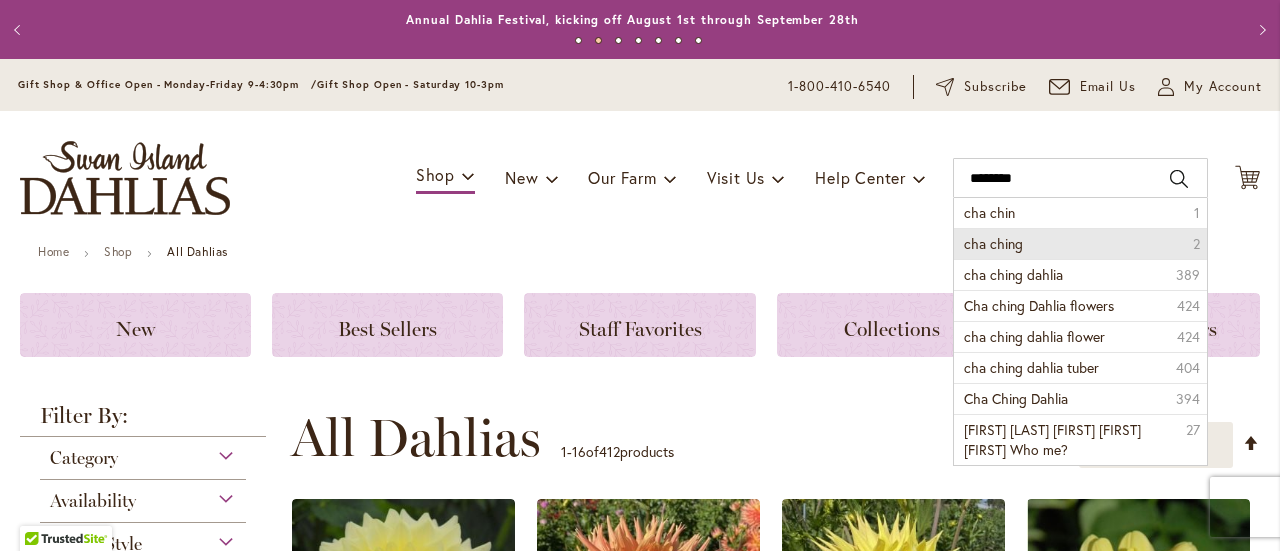 click on "cha ching" at bounding box center (993, 243) 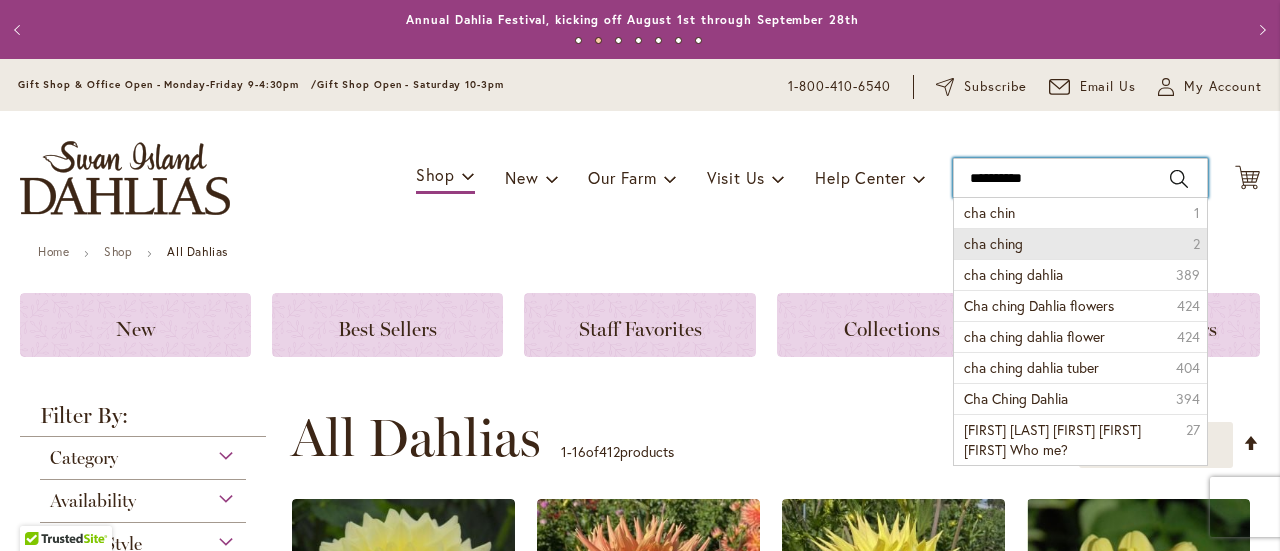 type on "*********" 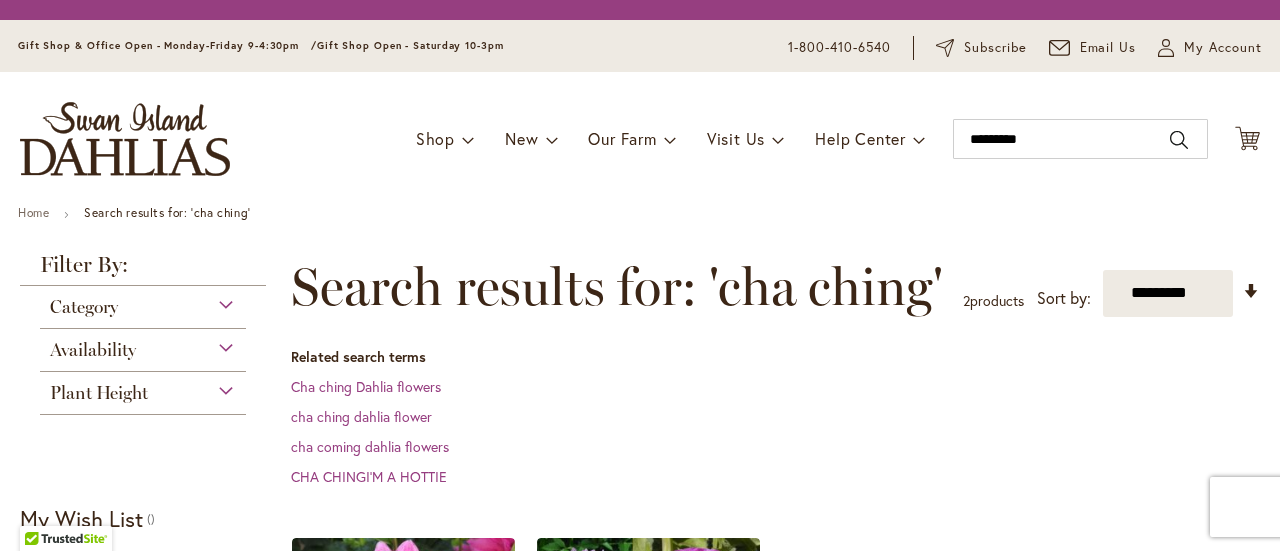 scroll, scrollTop: 0, scrollLeft: 0, axis: both 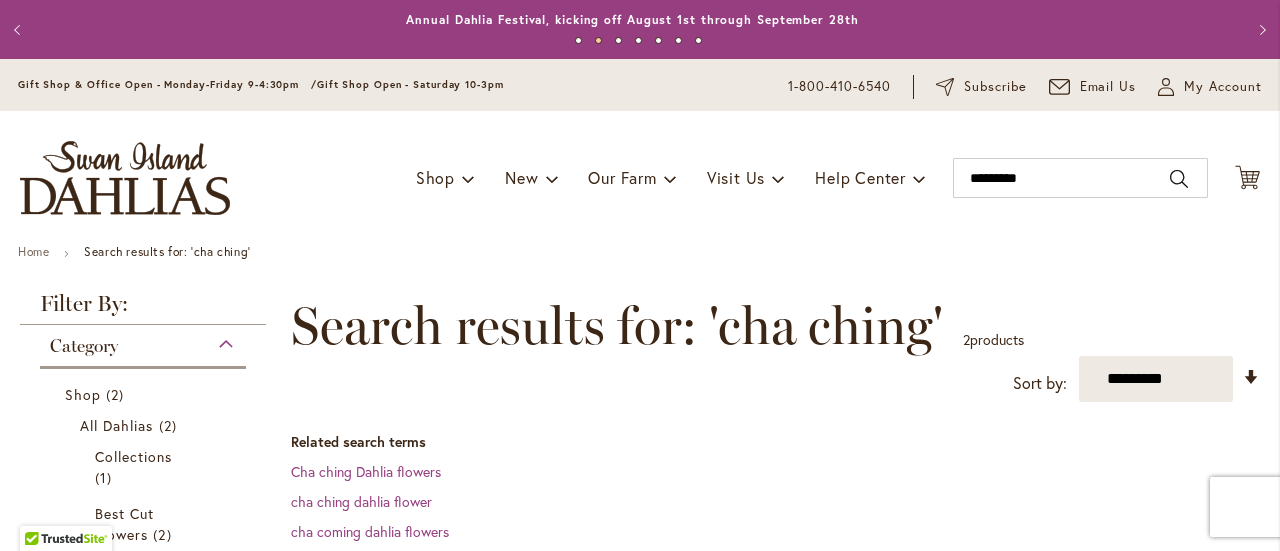 type on "**********" 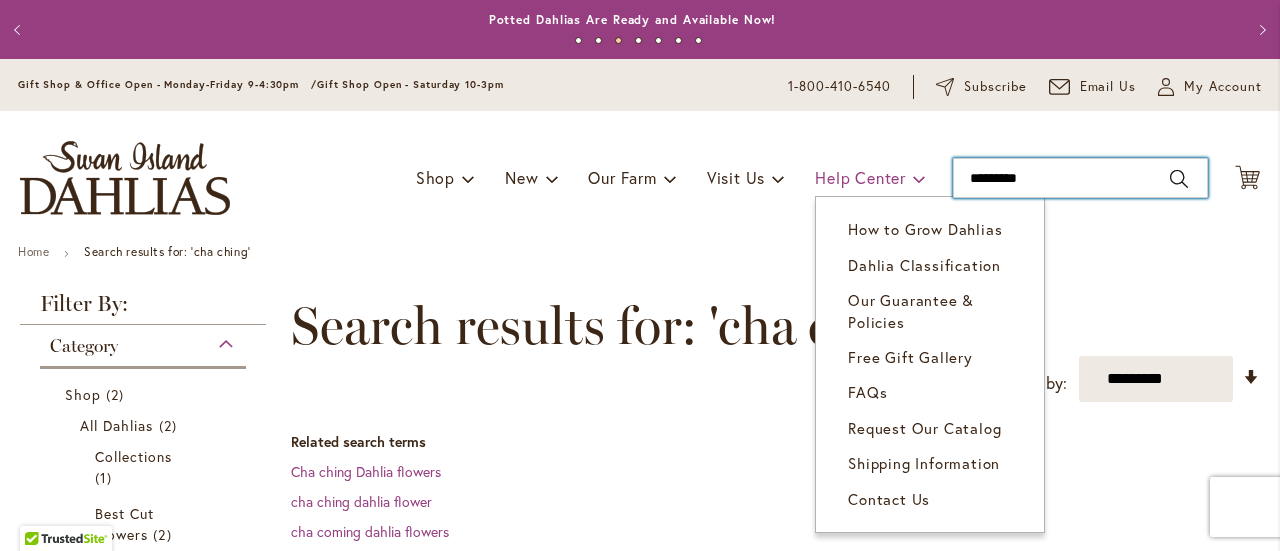 drag, startPoint x: 1039, startPoint y: 181, endPoint x: 884, endPoint y: 188, distance: 155.15799 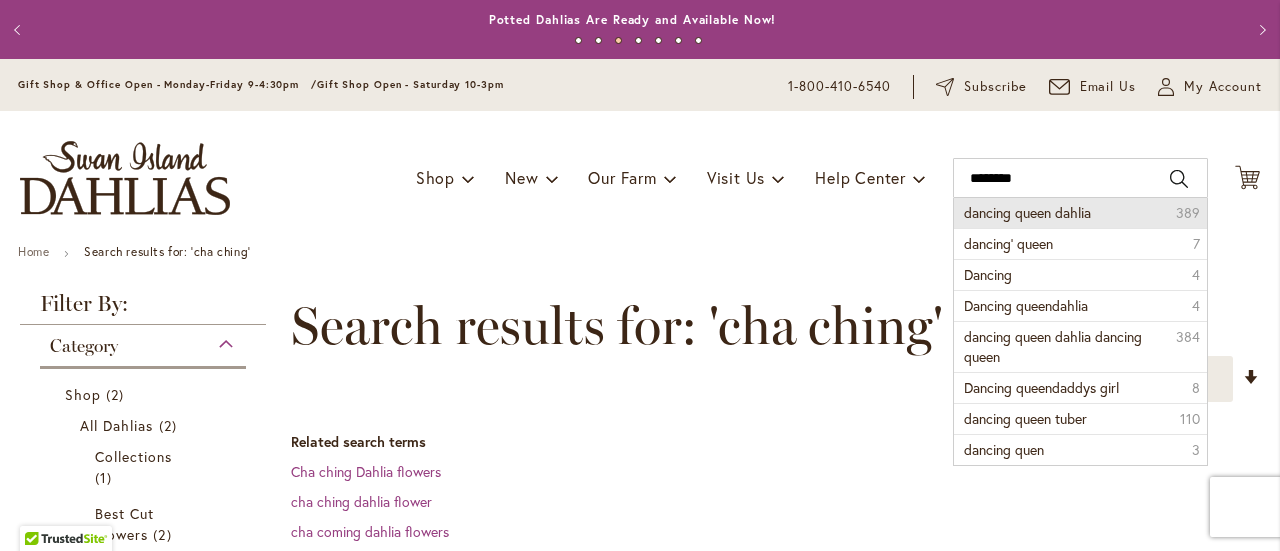 click on "dancing queen dahlia" at bounding box center (1027, 212) 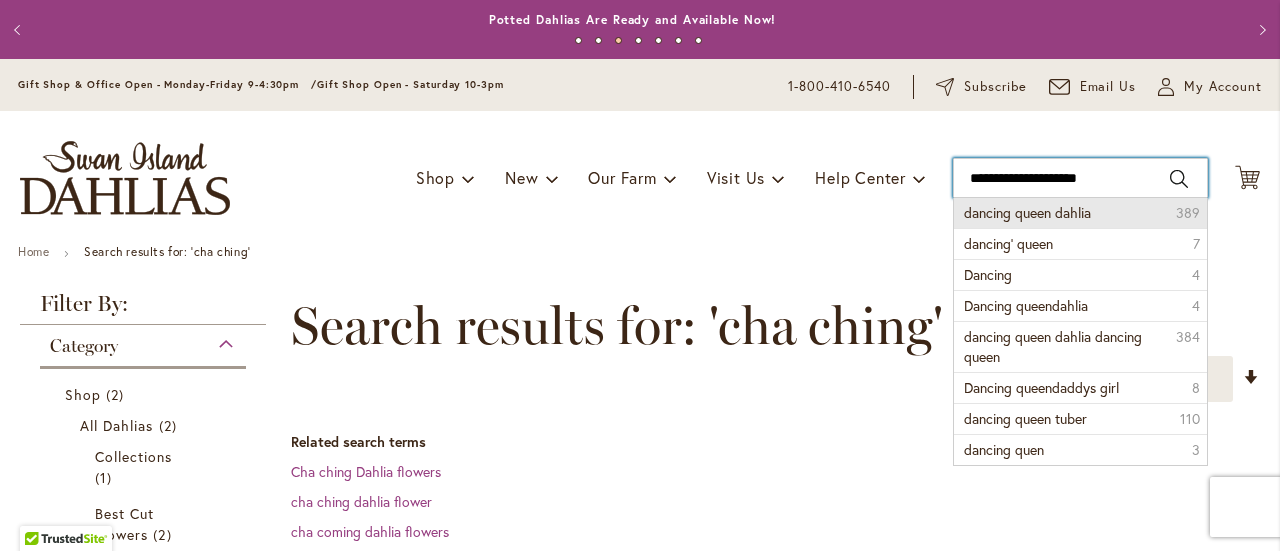 type on "**********" 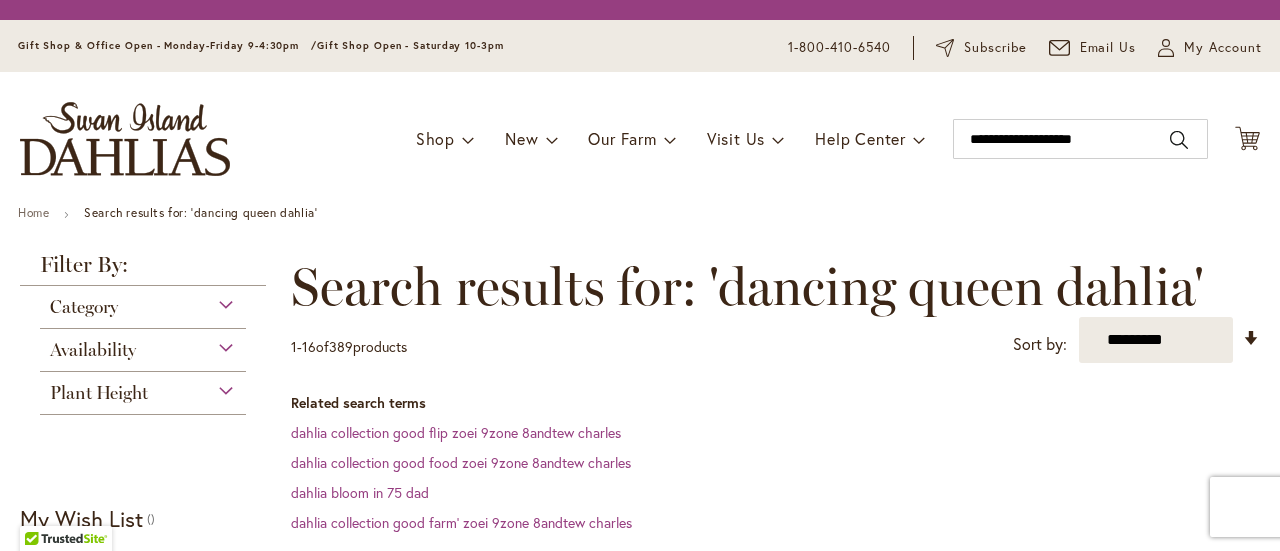 scroll, scrollTop: 0, scrollLeft: 0, axis: both 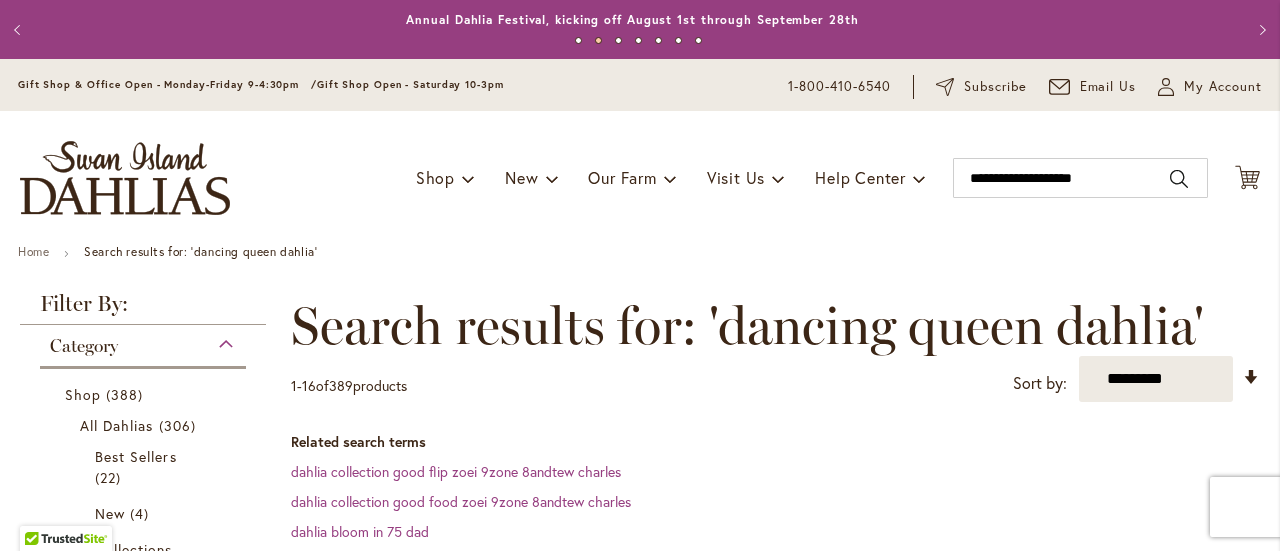 type on "**********" 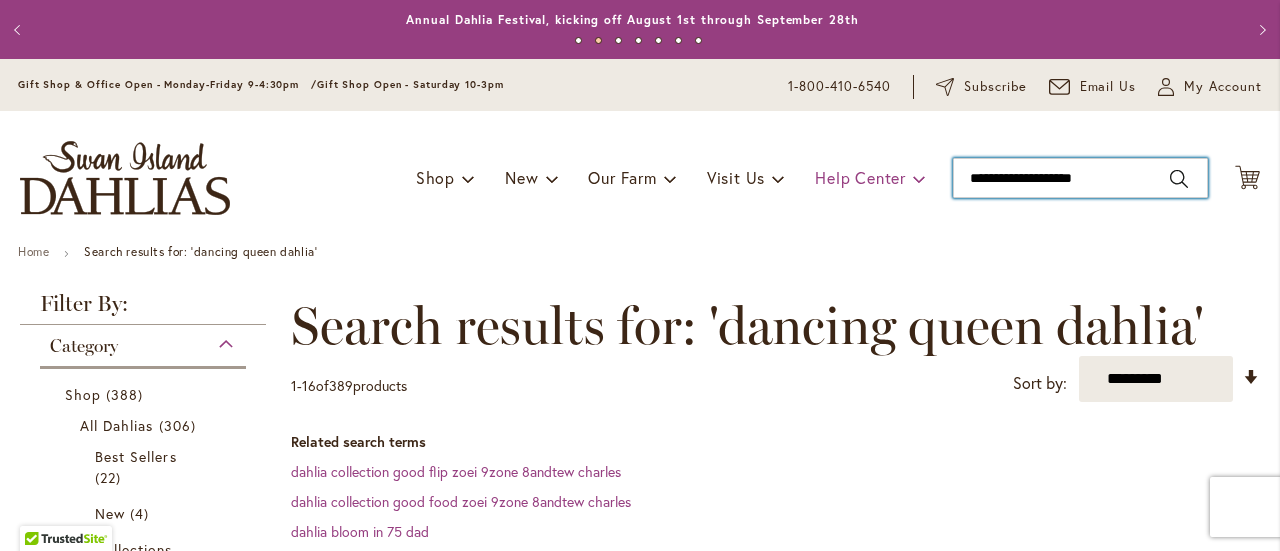 drag, startPoint x: 1105, startPoint y: 180, endPoint x: 904, endPoint y: 170, distance: 201.2486 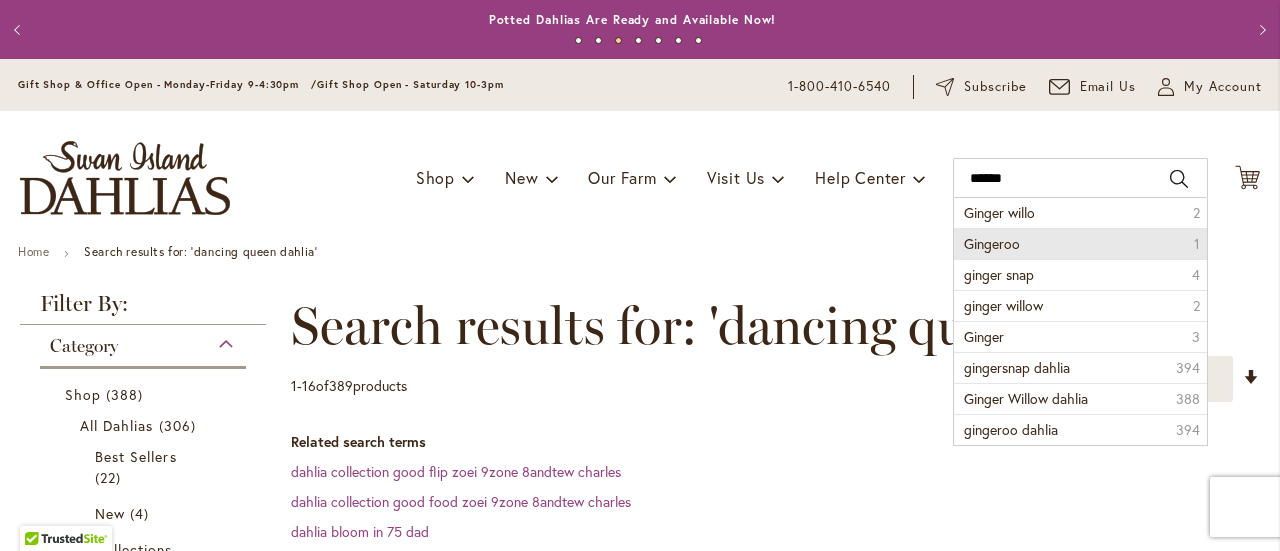 click on "Gingeroo 1" at bounding box center (1080, 243) 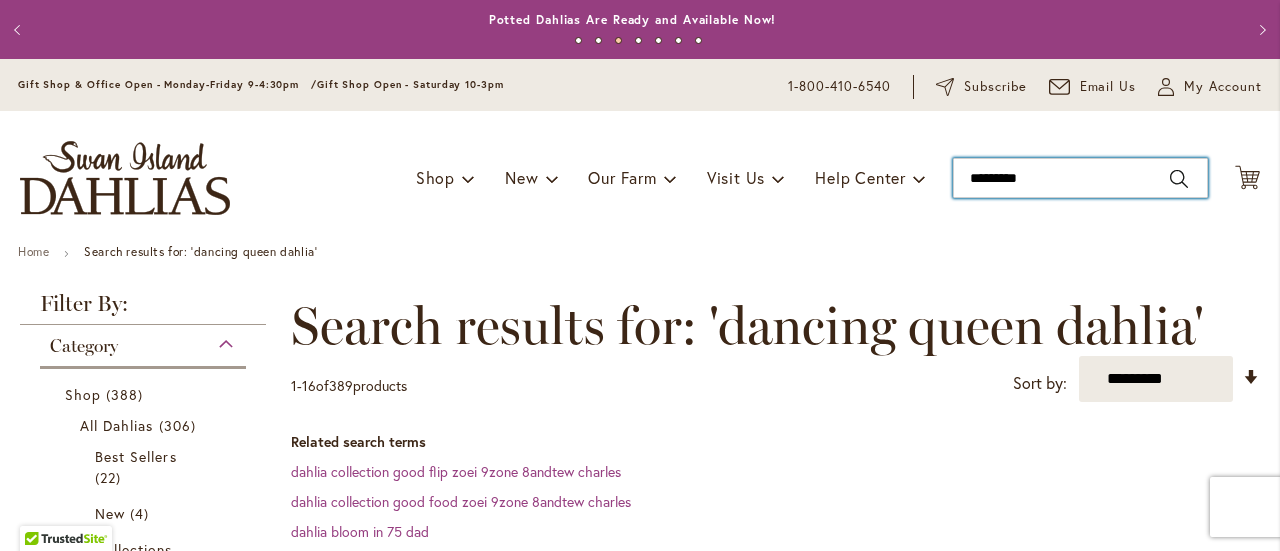 type on "********" 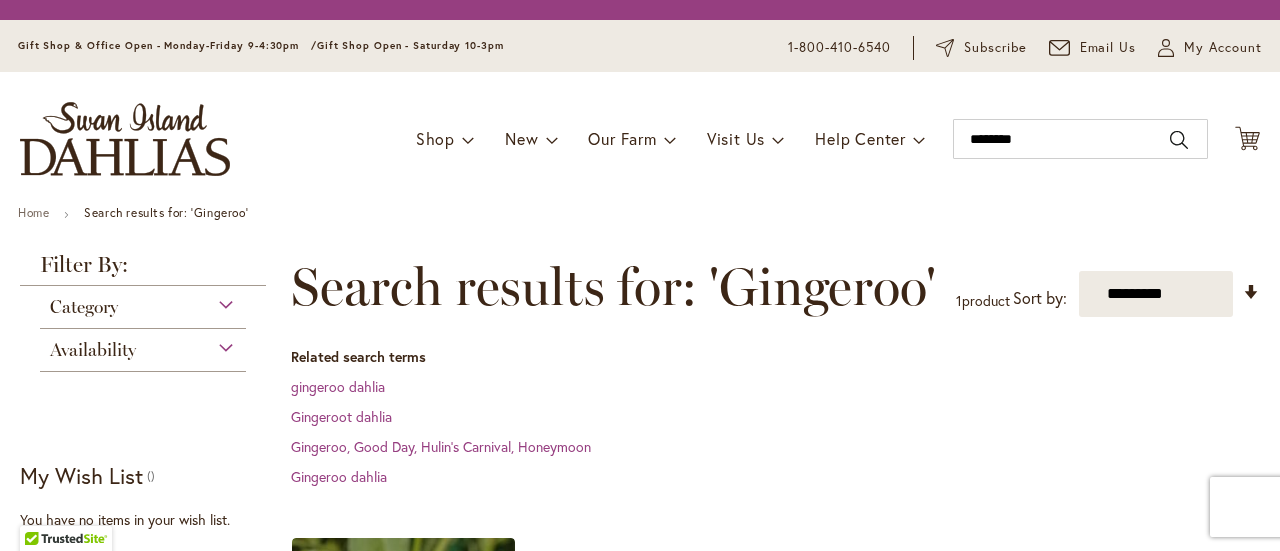 scroll, scrollTop: 0, scrollLeft: 0, axis: both 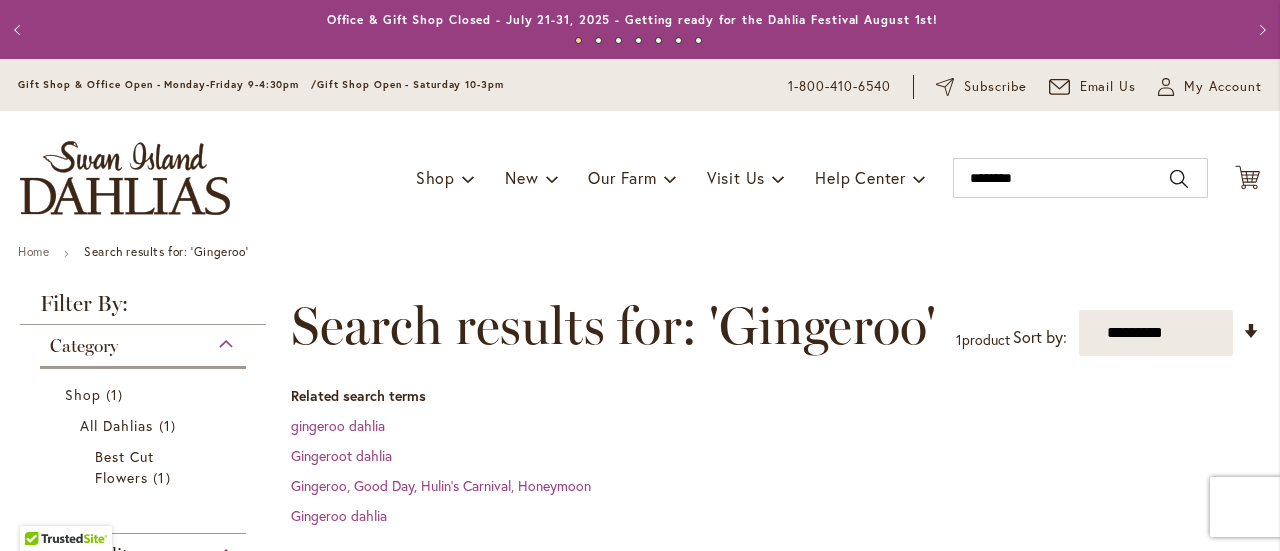 type on "**********" 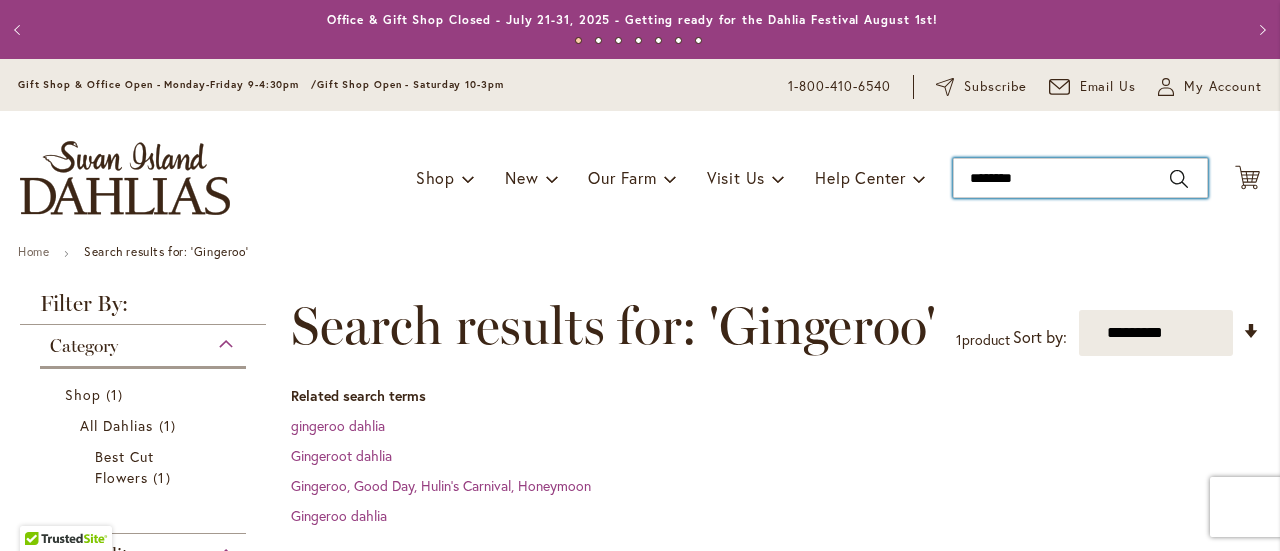 drag, startPoint x: 1058, startPoint y: 179, endPoint x: 911, endPoint y: 171, distance: 147.21753 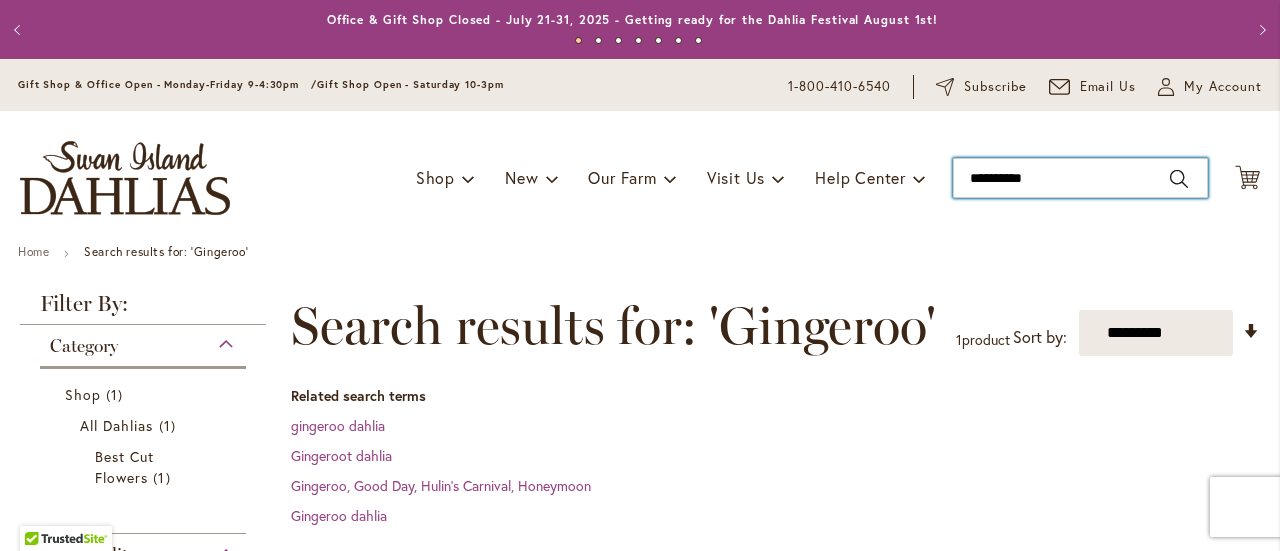 type on "**********" 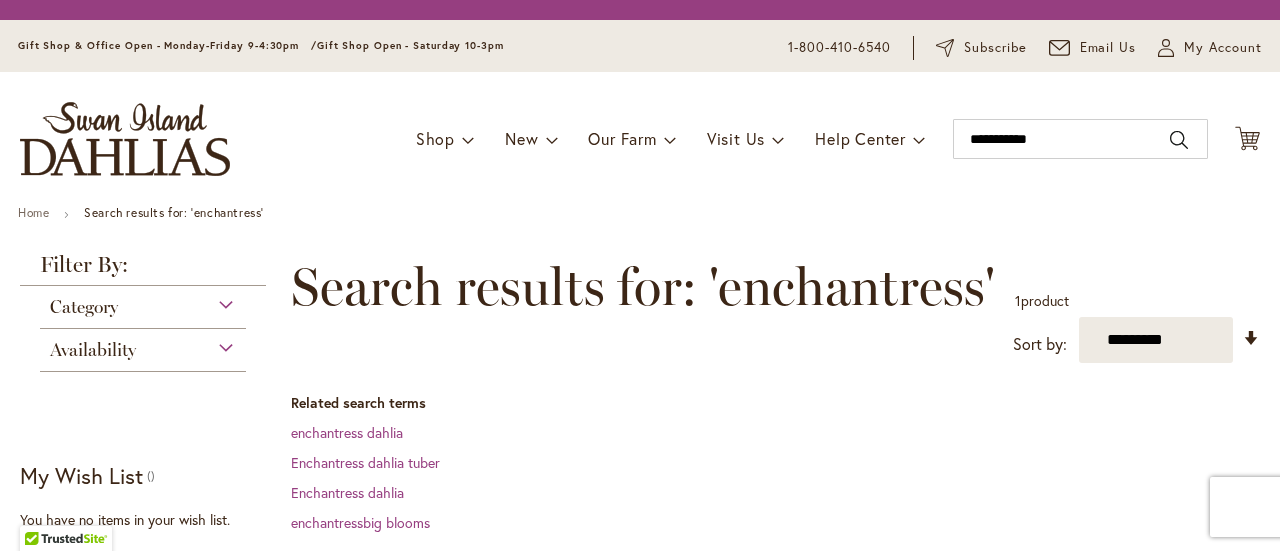 scroll, scrollTop: 0, scrollLeft: 0, axis: both 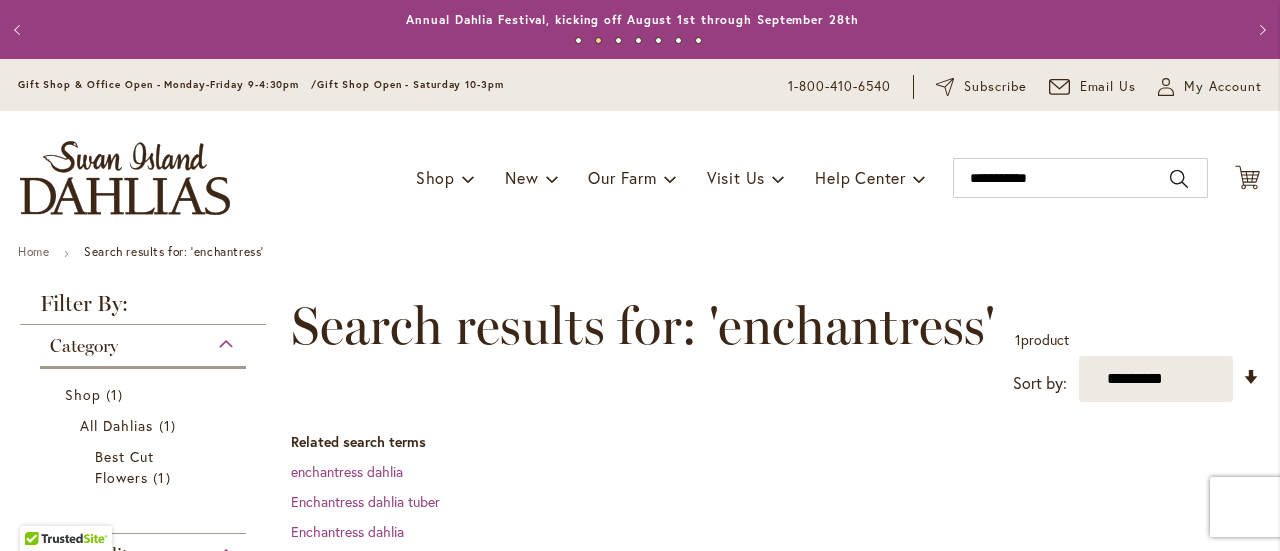 type on "**********" 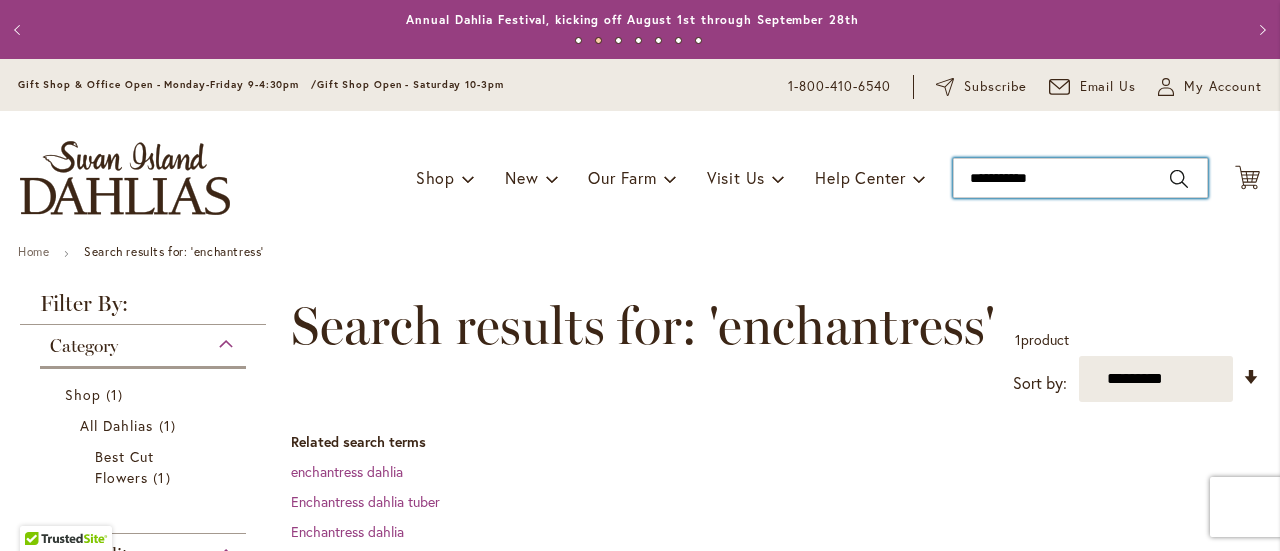 drag, startPoint x: 1054, startPoint y: 167, endPoint x: 900, endPoint y: 133, distance: 157.70859 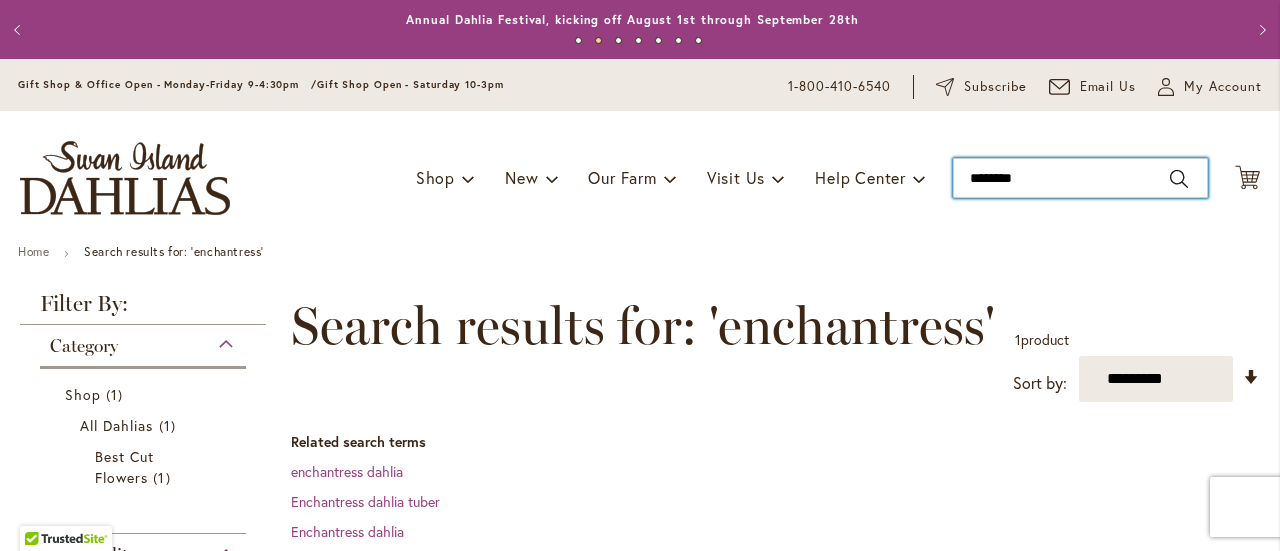 type on "*********" 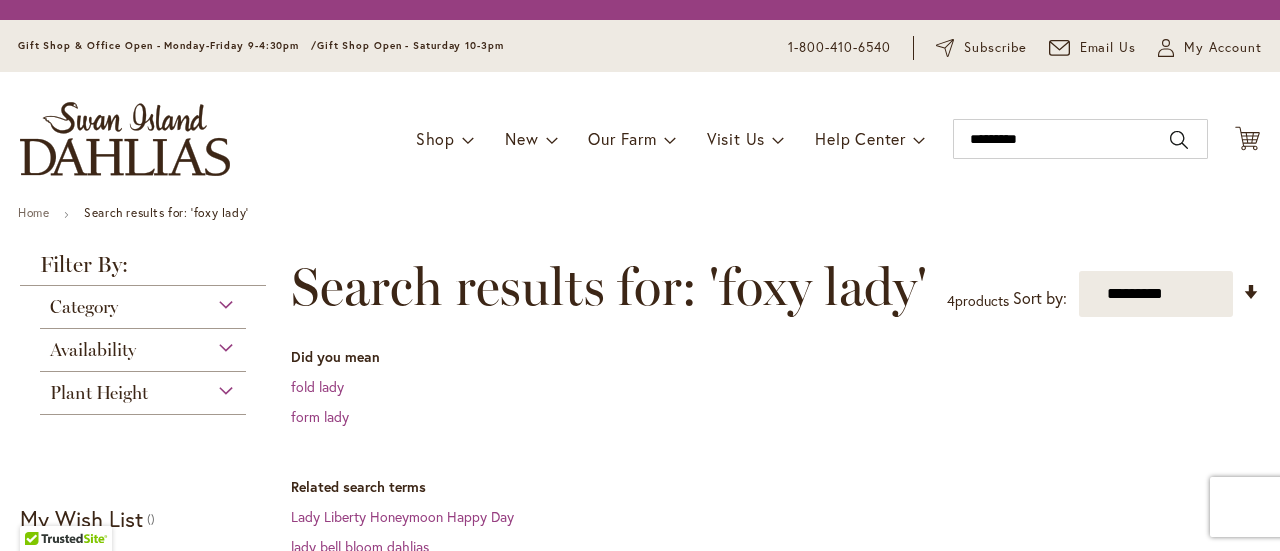 scroll, scrollTop: 0, scrollLeft: 0, axis: both 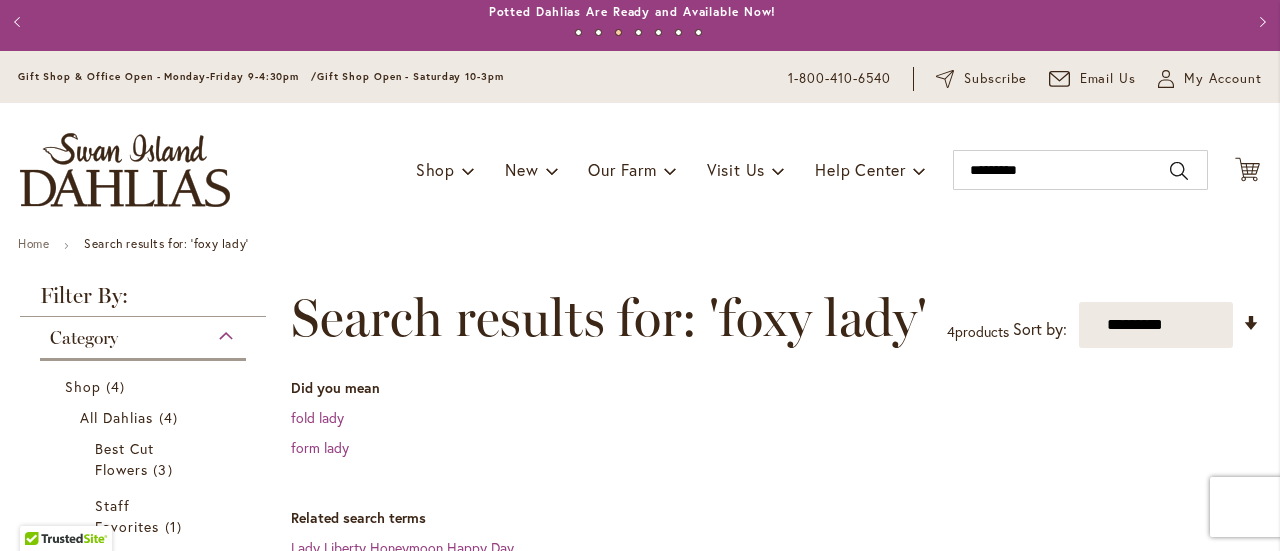 type on "**********" 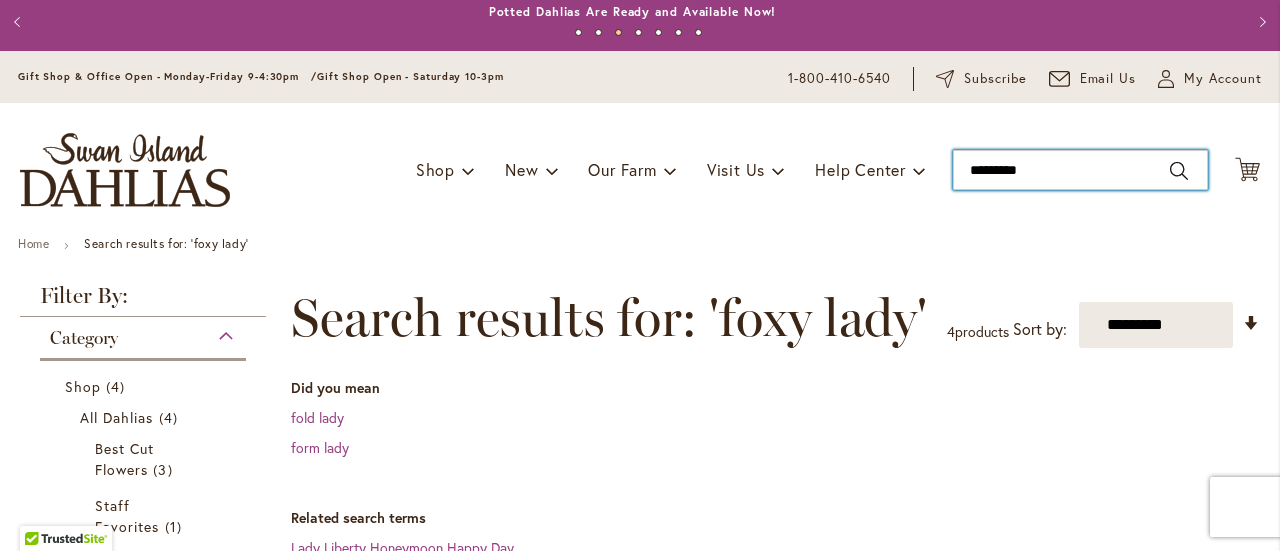 drag, startPoint x: 1040, startPoint y: 169, endPoint x: 912, endPoint y: 171, distance: 128.01562 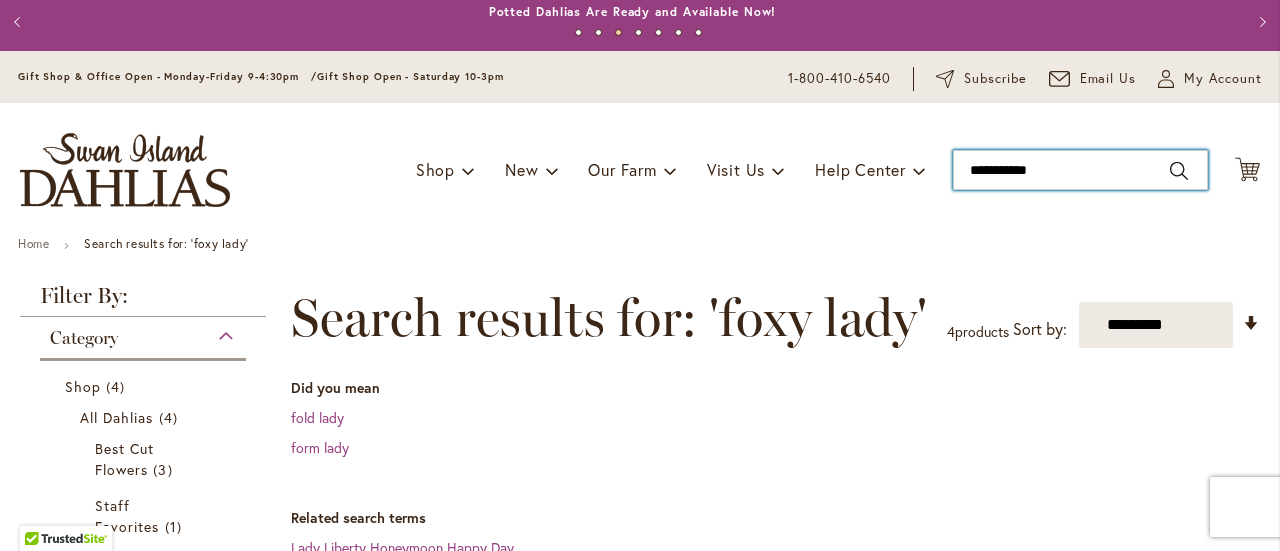 type on "**********" 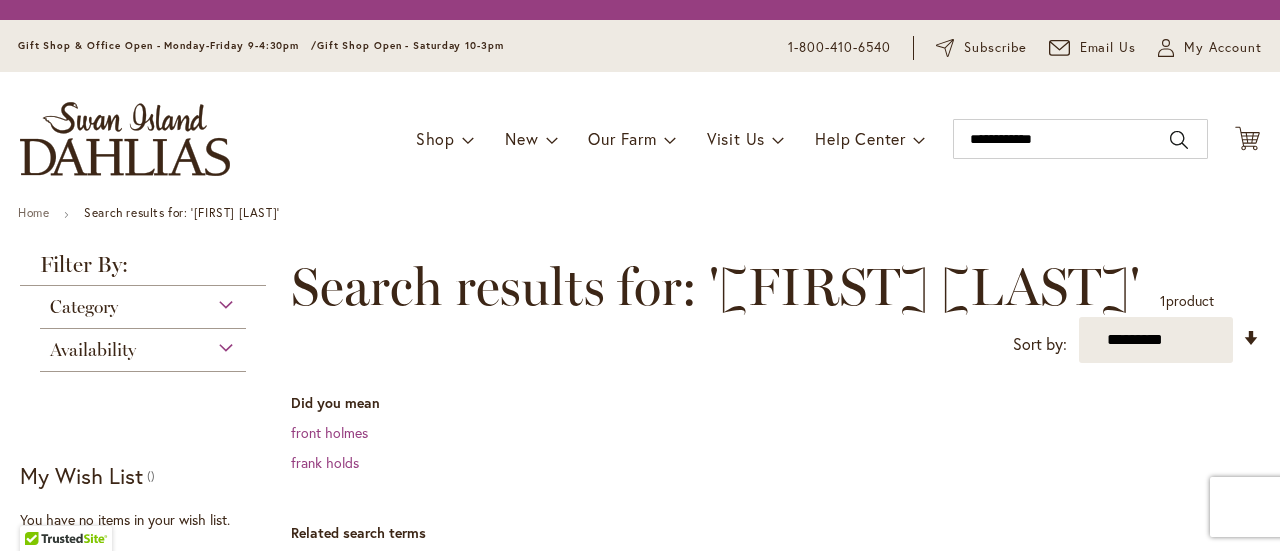 scroll, scrollTop: 0, scrollLeft: 0, axis: both 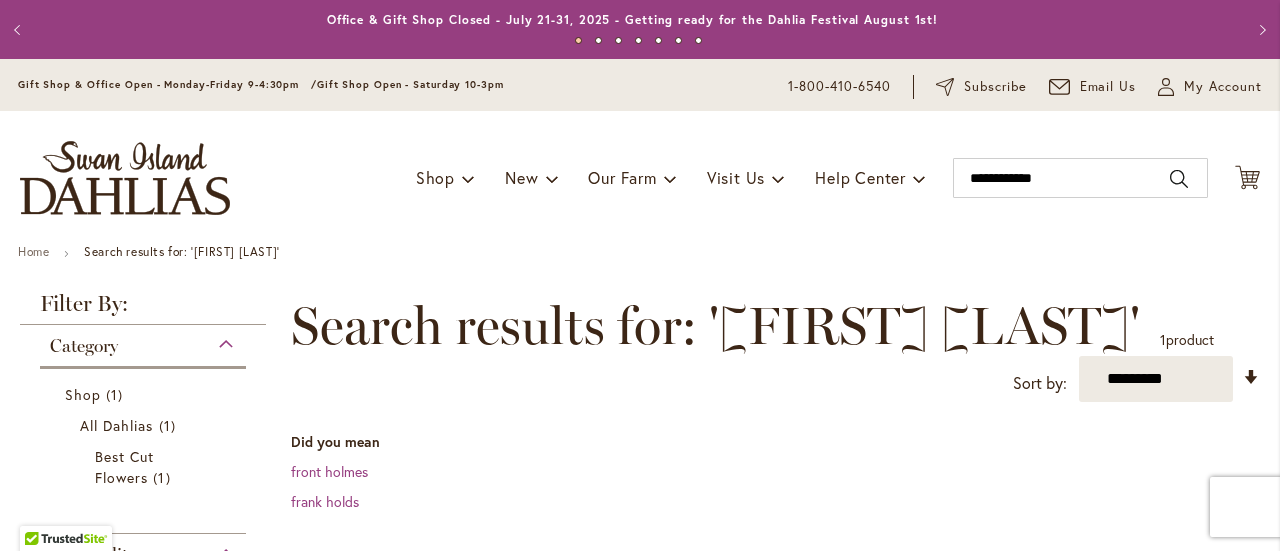 type on "**********" 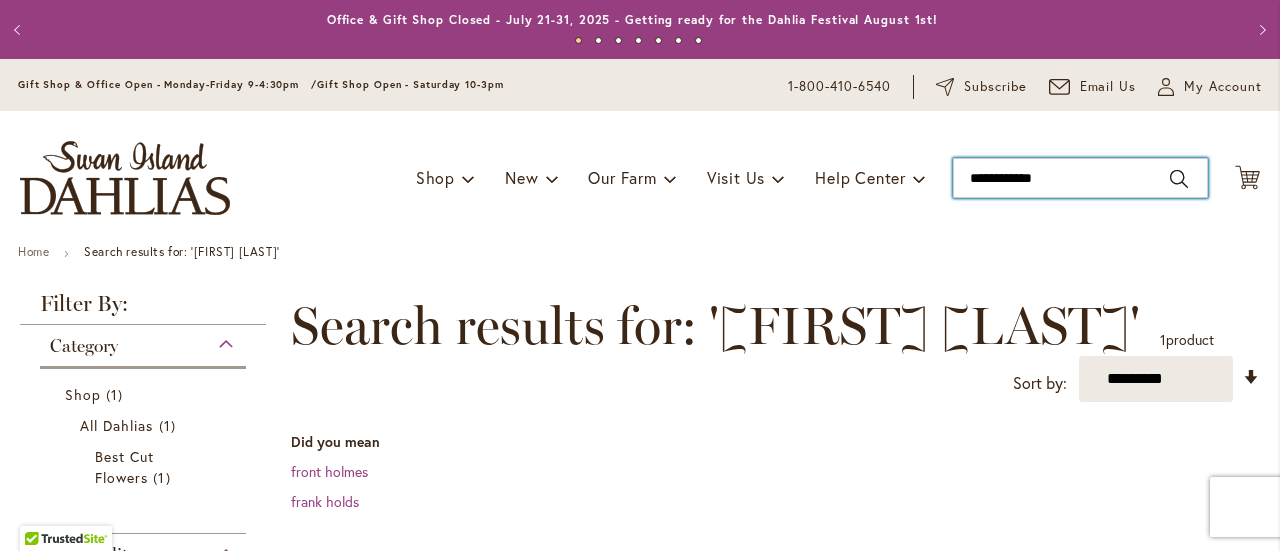 drag, startPoint x: 1066, startPoint y: 175, endPoint x: 882, endPoint y: 152, distance: 185.43193 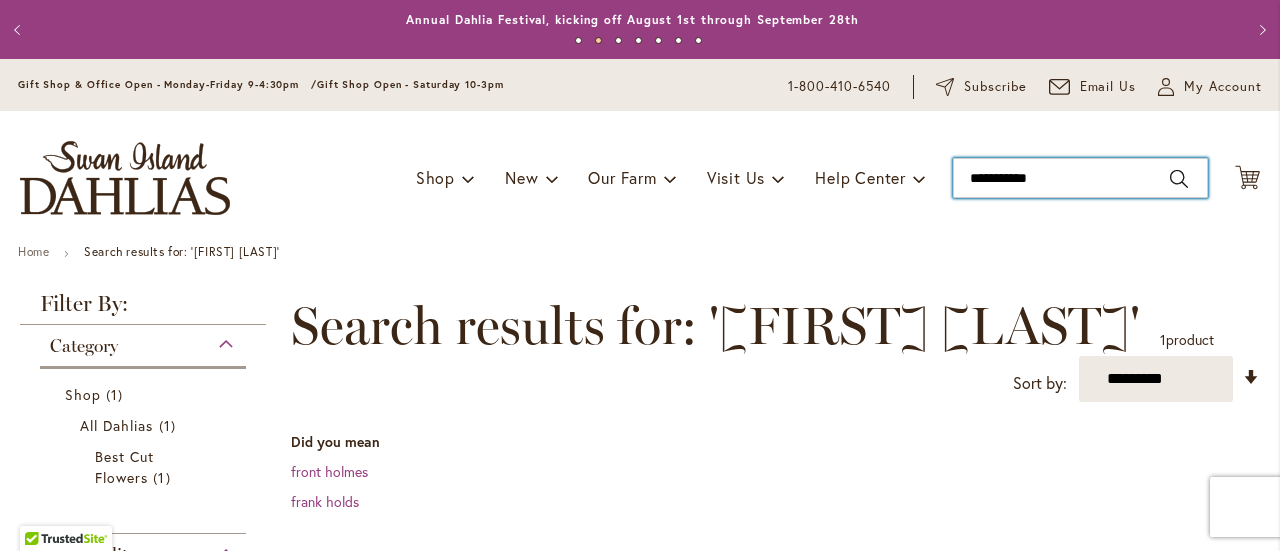 type on "**********" 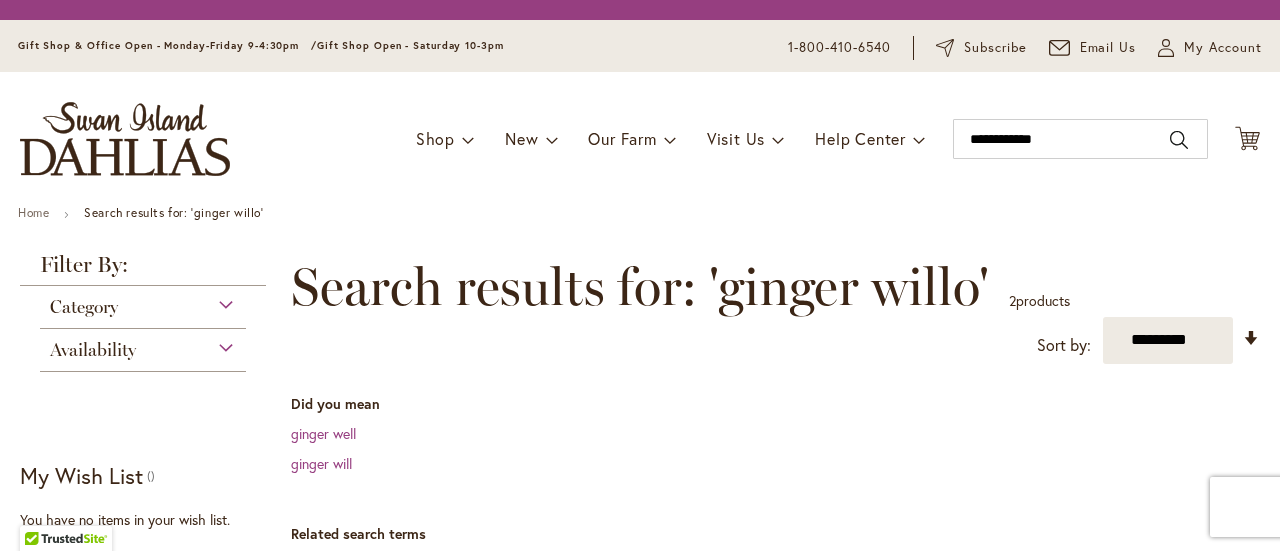 scroll, scrollTop: 0, scrollLeft: 0, axis: both 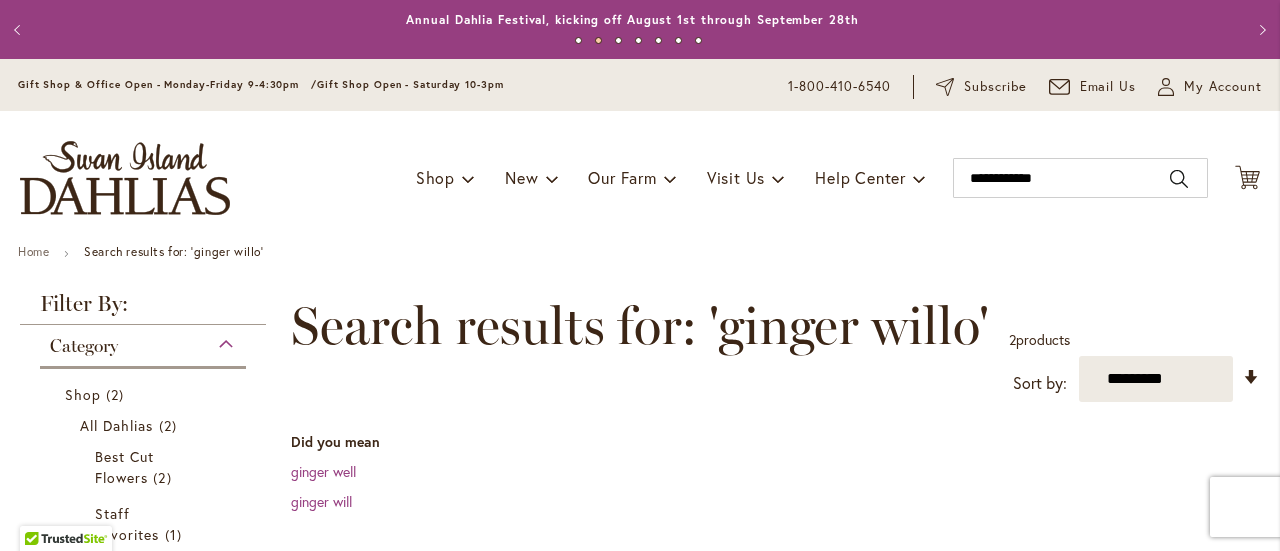 type on "**********" 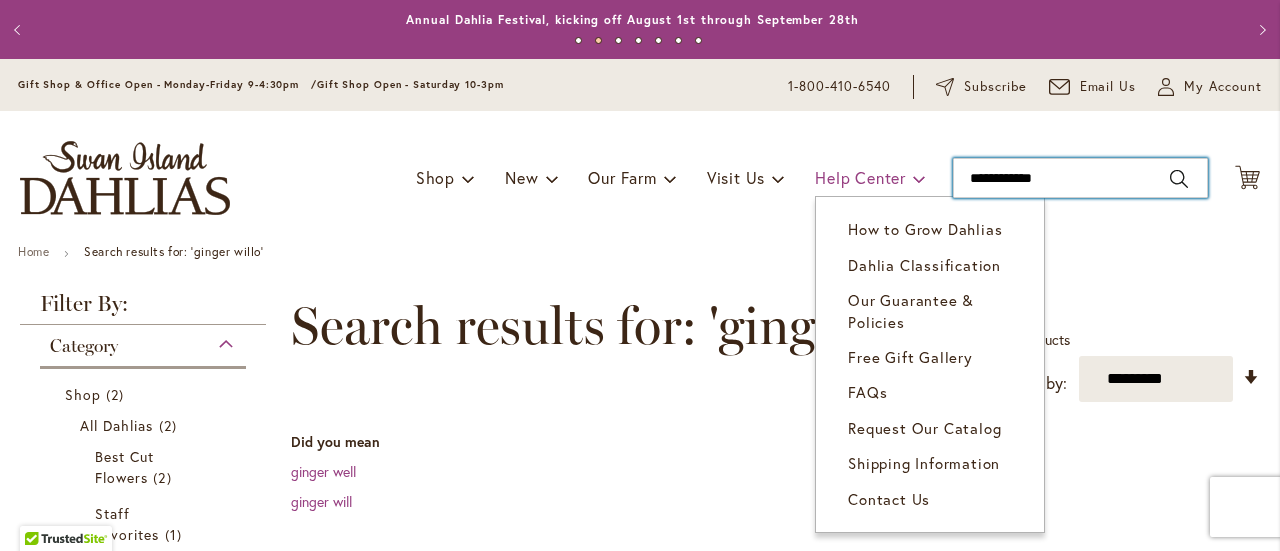 drag, startPoint x: 1056, startPoint y: 169, endPoint x: 877, endPoint y: 168, distance: 179.00279 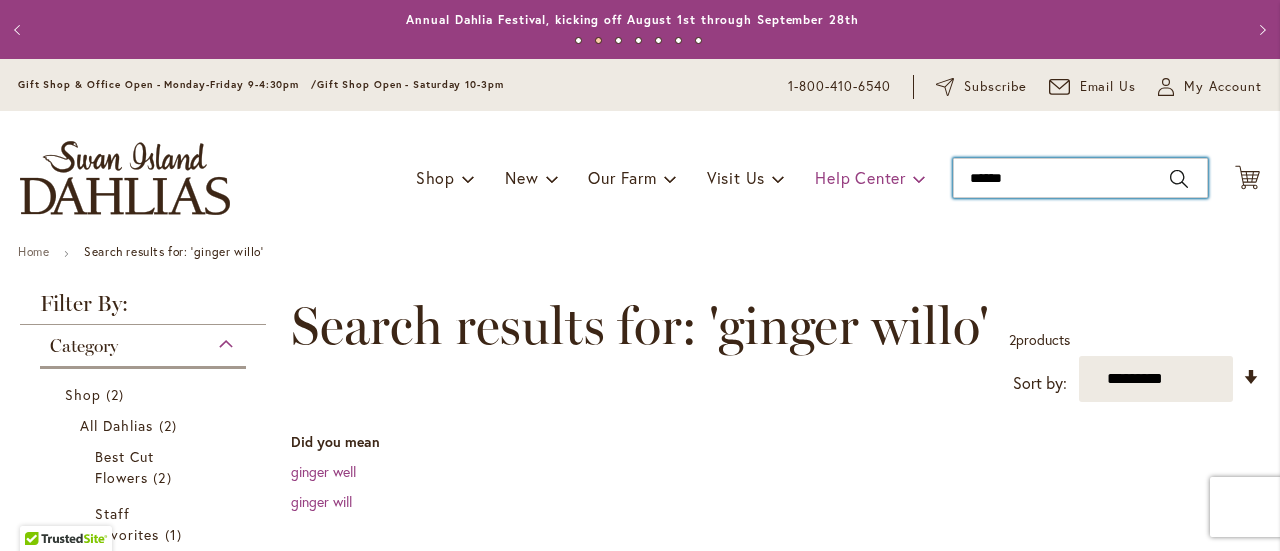 type on "*******" 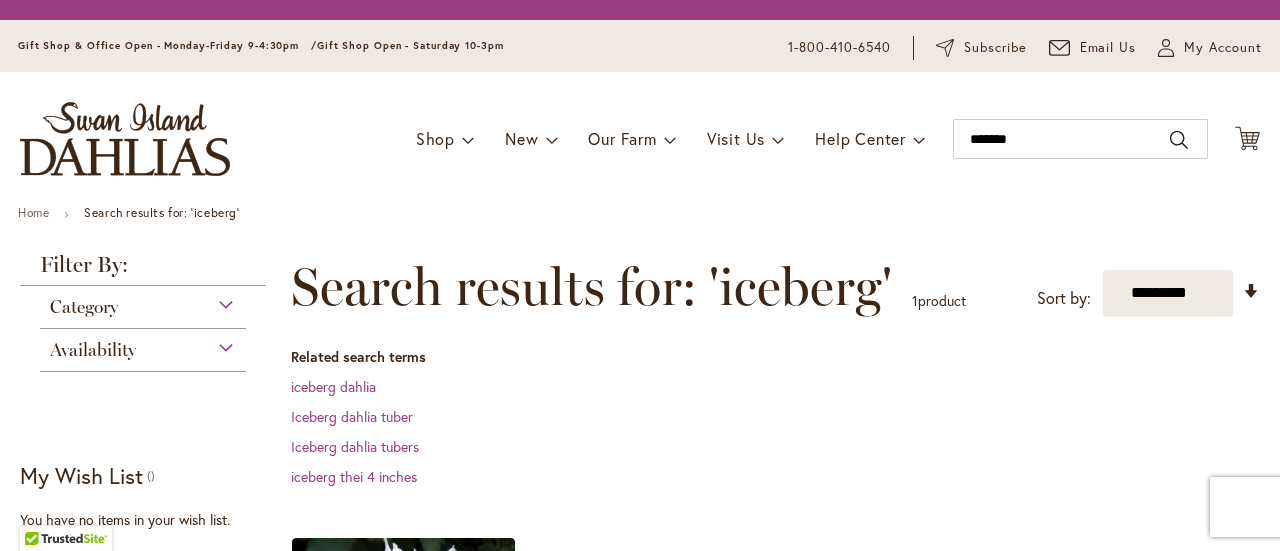 scroll, scrollTop: 0, scrollLeft: 0, axis: both 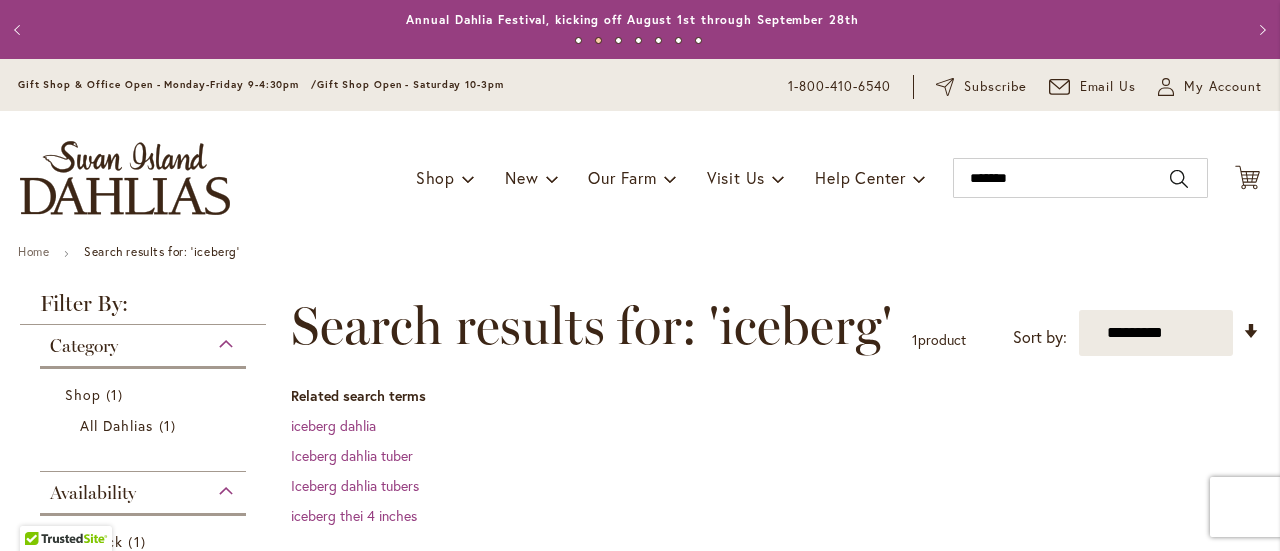 type on "**********" 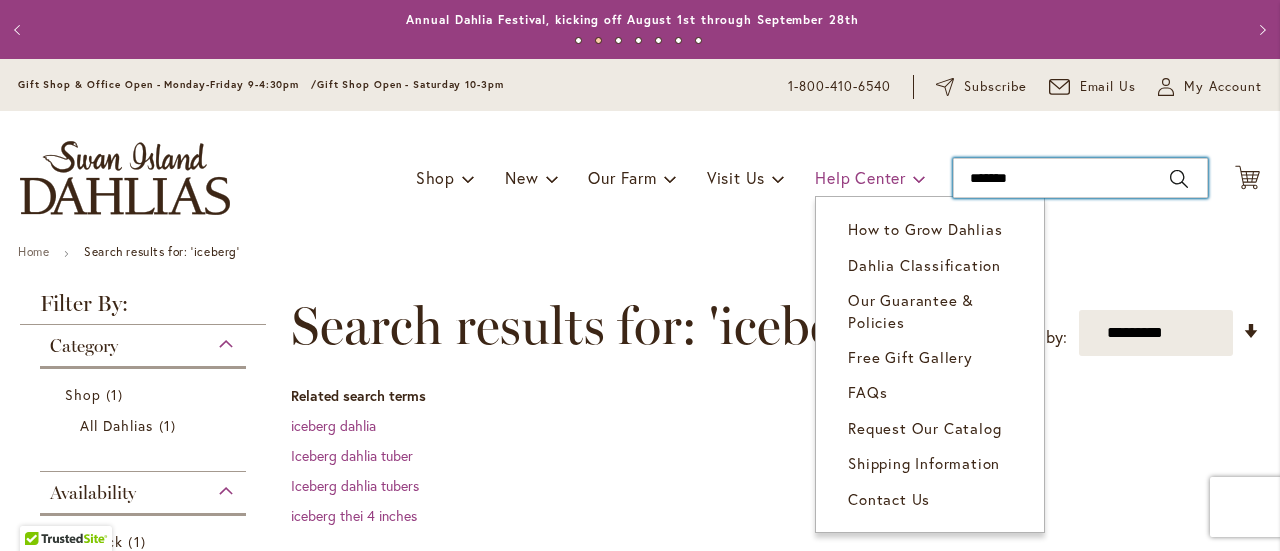 drag, startPoint x: 1076, startPoint y: 184, endPoint x: 877, endPoint y: 169, distance: 199.56453 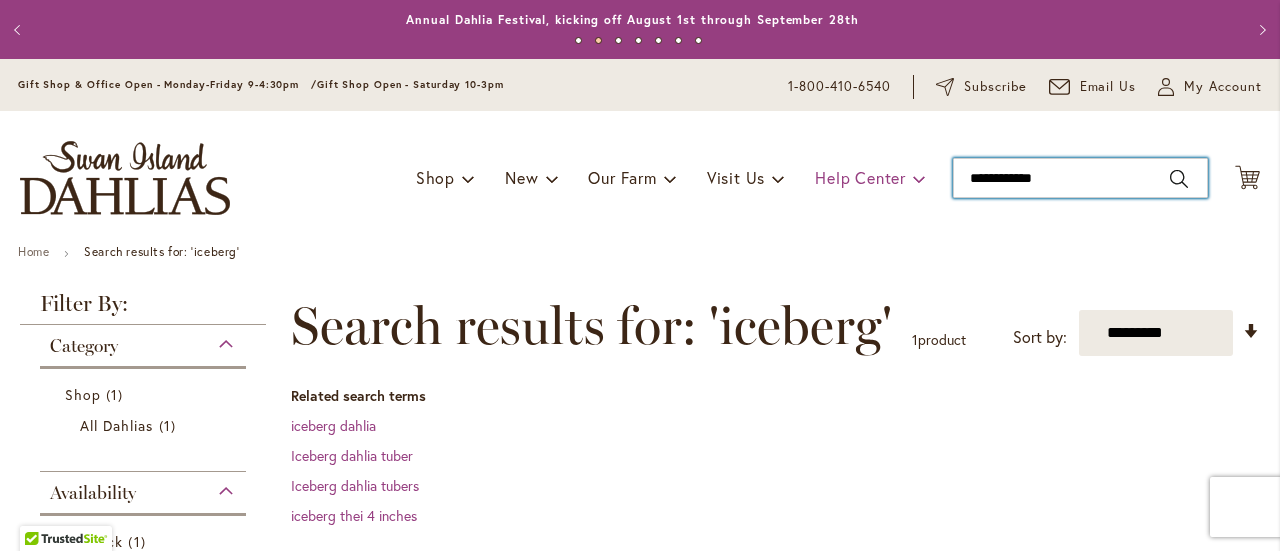 type on "**********" 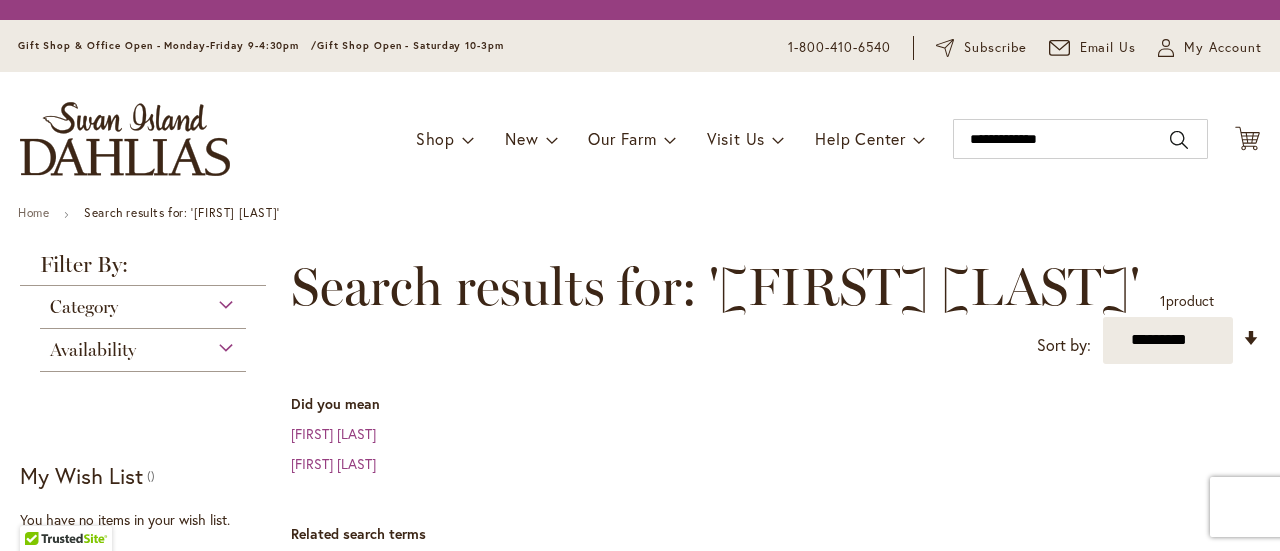 scroll, scrollTop: 0, scrollLeft: 0, axis: both 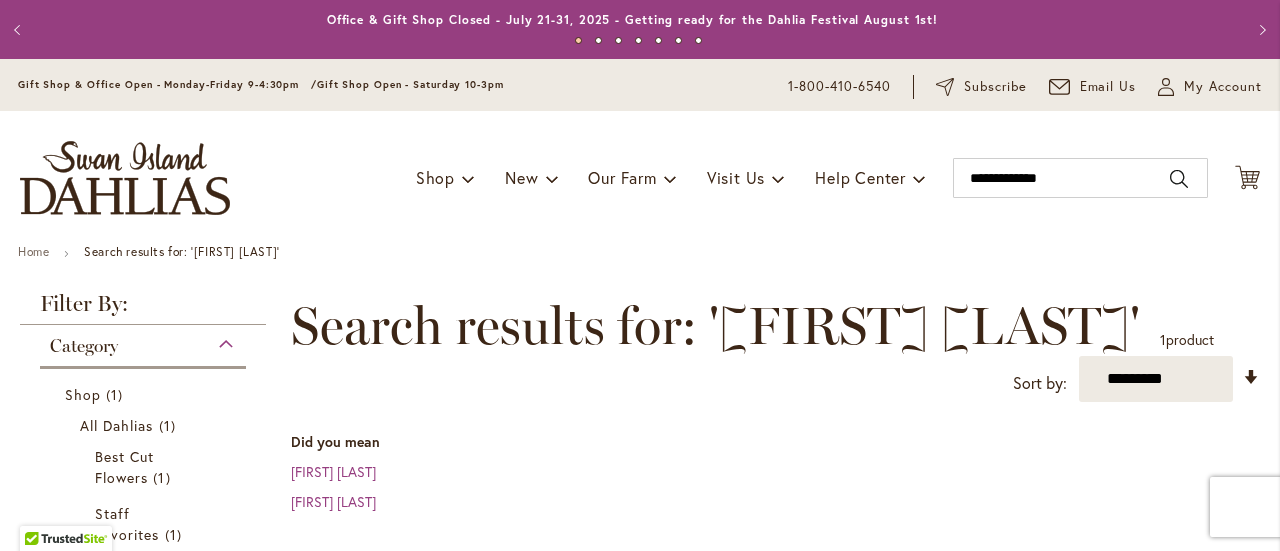 type on "**********" 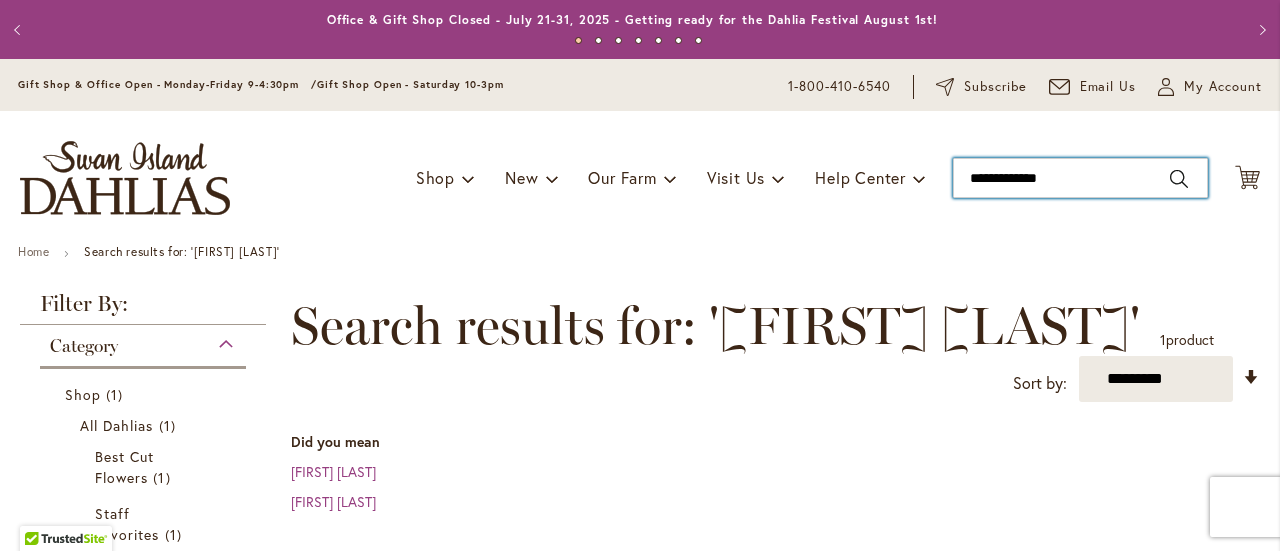drag, startPoint x: 1058, startPoint y: 177, endPoint x: 878, endPoint y: 139, distance: 183.96739 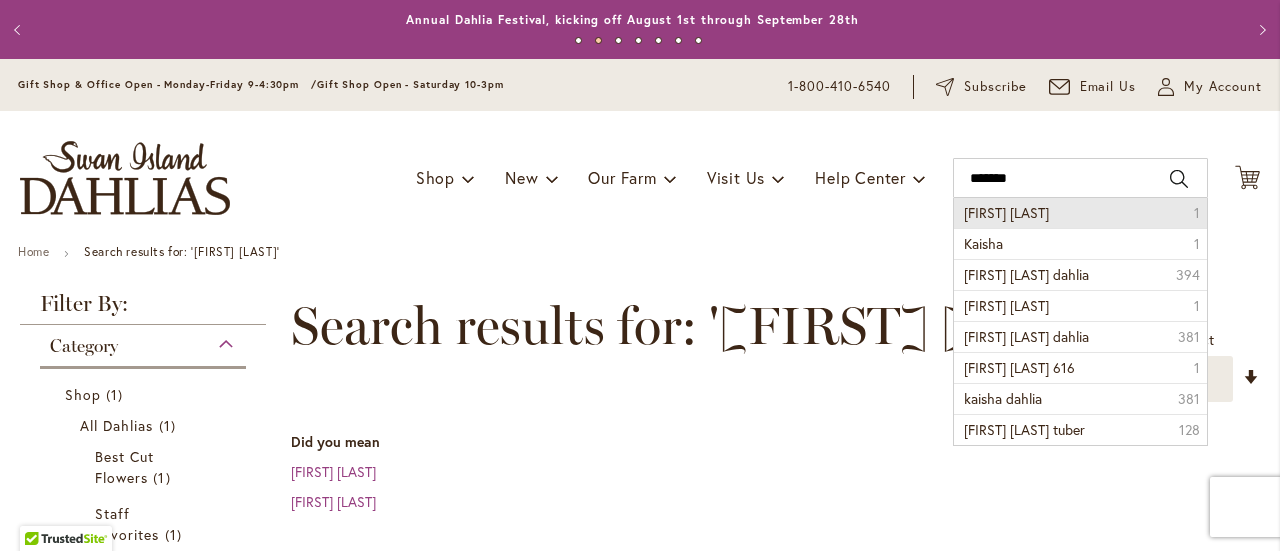 click on "kaisha lea 1" at bounding box center [1080, 213] 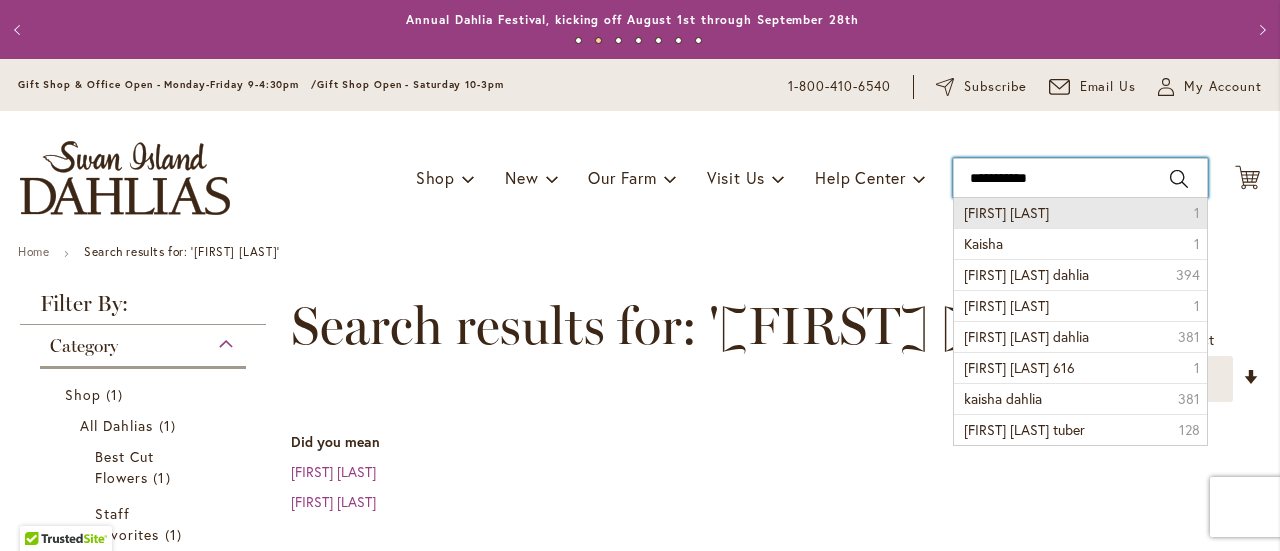type on "**********" 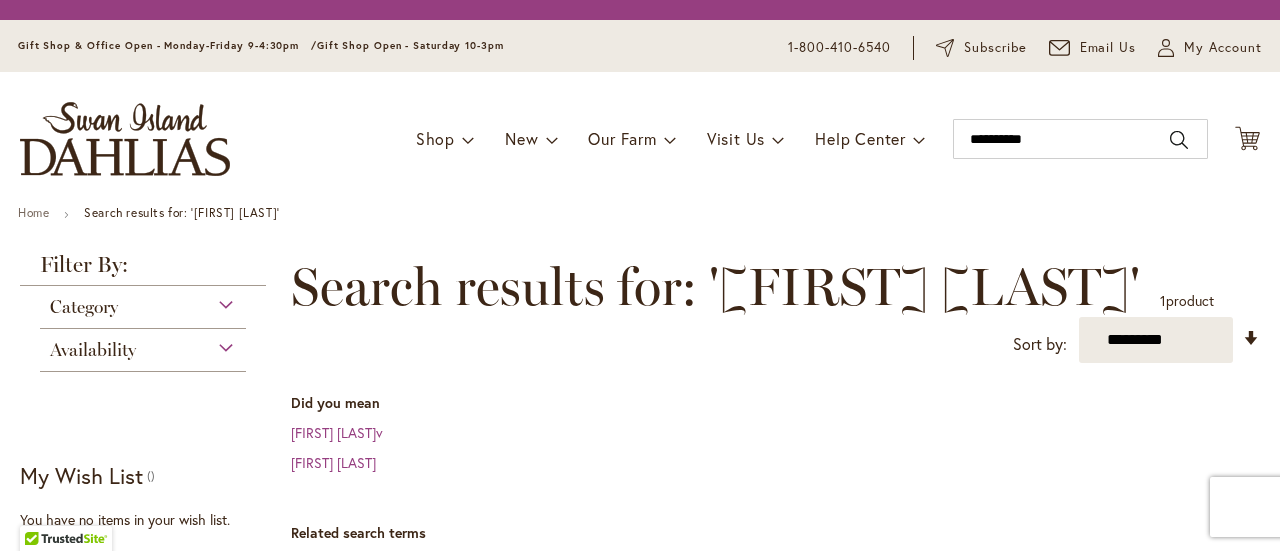 scroll, scrollTop: 0, scrollLeft: 0, axis: both 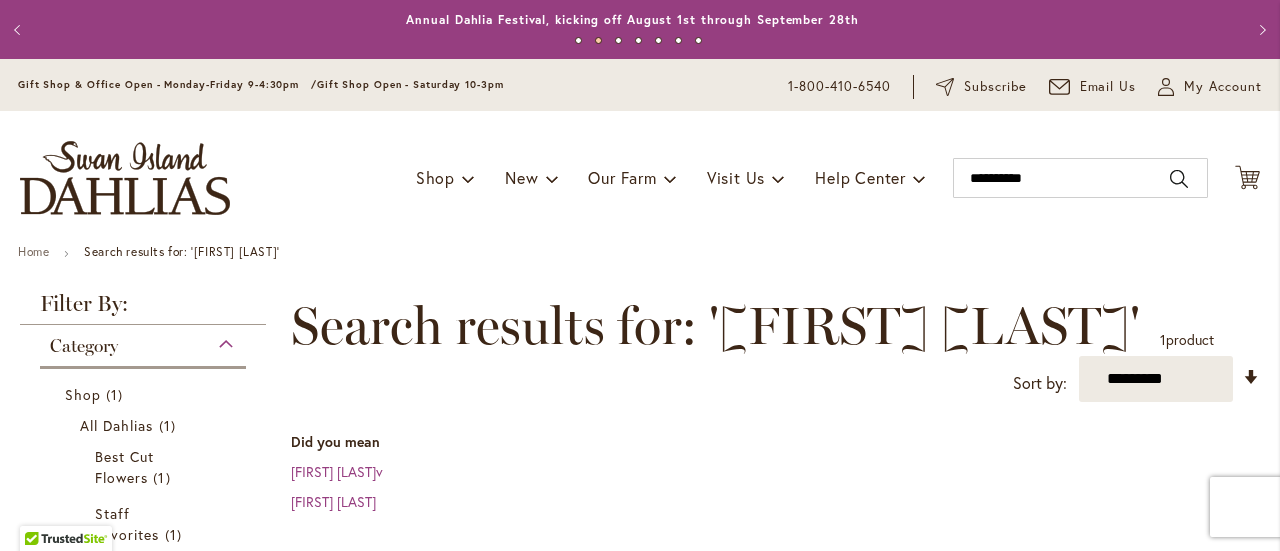 type on "**********" 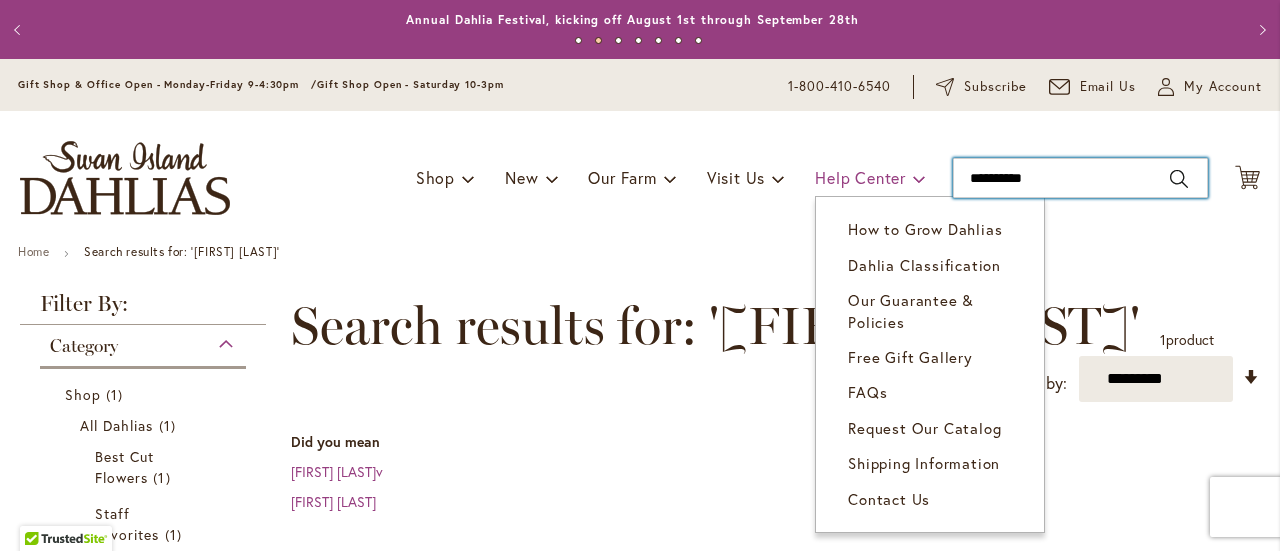 drag, startPoint x: 1058, startPoint y: 190, endPoint x: 898, endPoint y: 165, distance: 161.94135 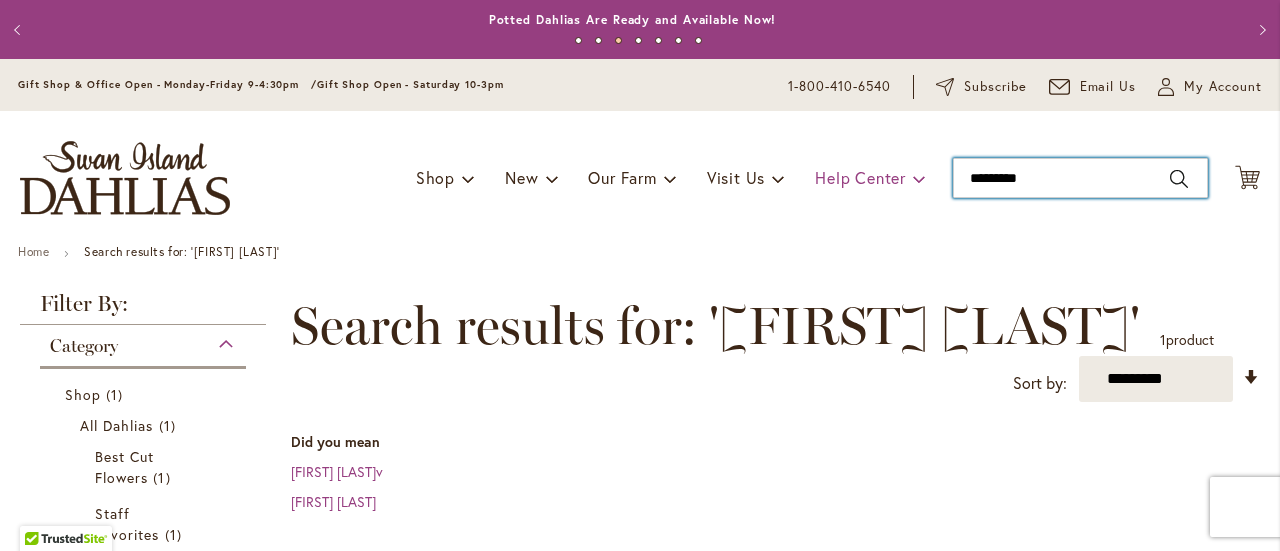 type on "**********" 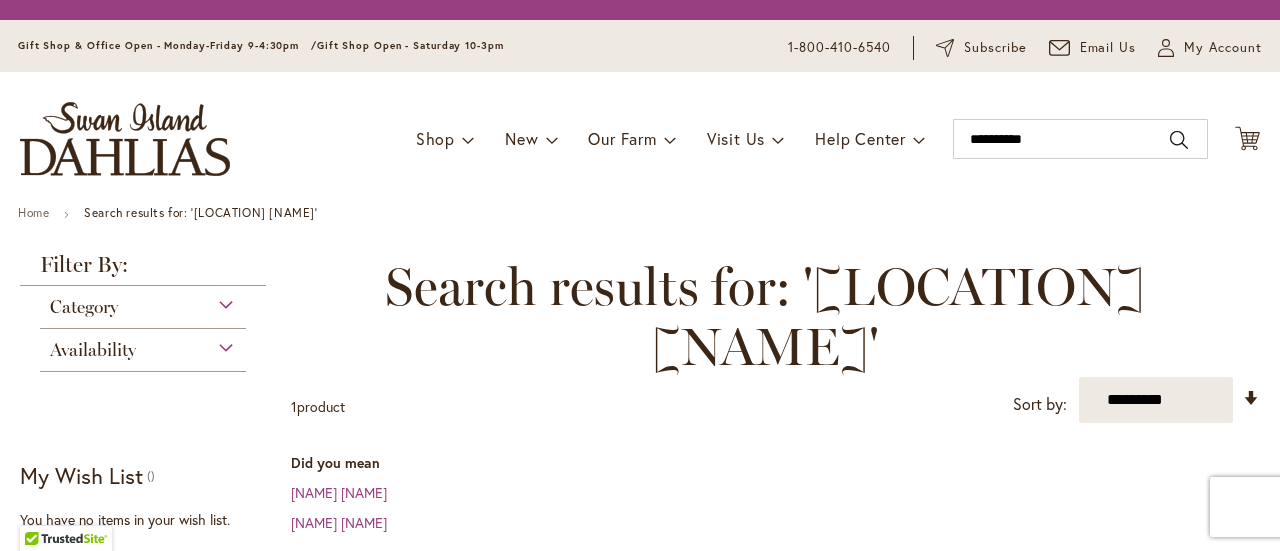 scroll, scrollTop: 0, scrollLeft: 0, axis: both 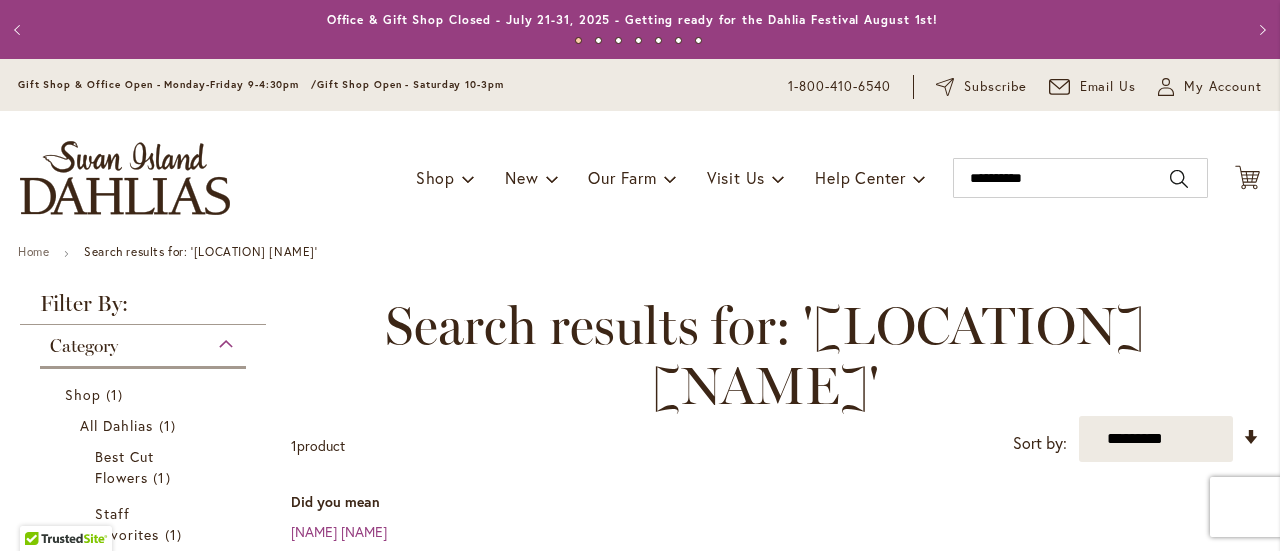 type on "**********" 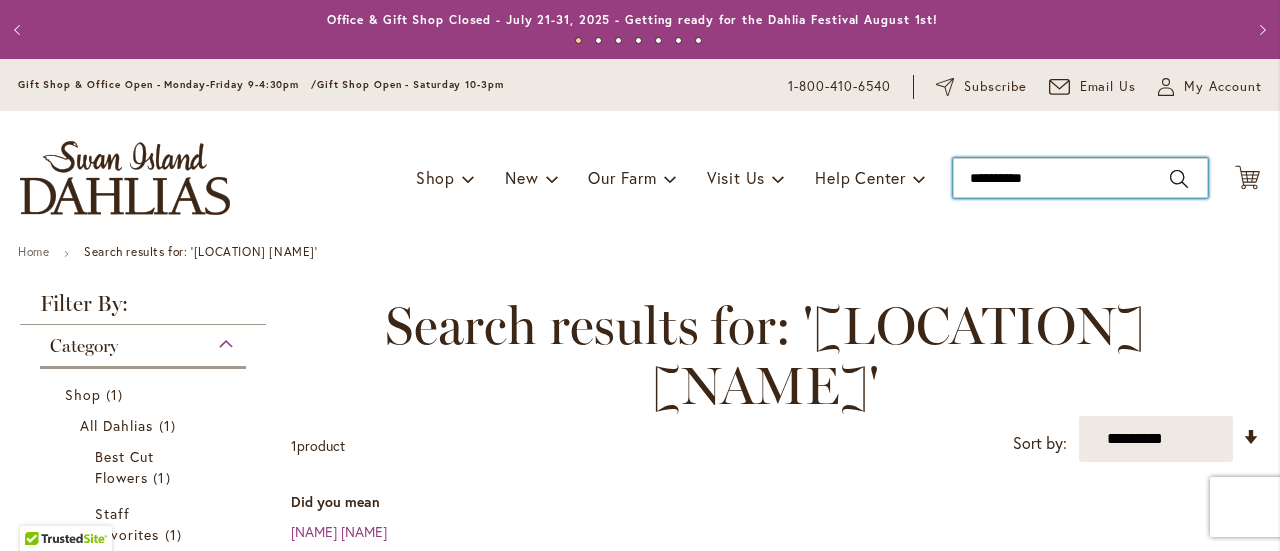drag, startPoint x: 1058, startPoint y: 185, endPoint x: 910, endPoint y: 162, distance: 149.7765 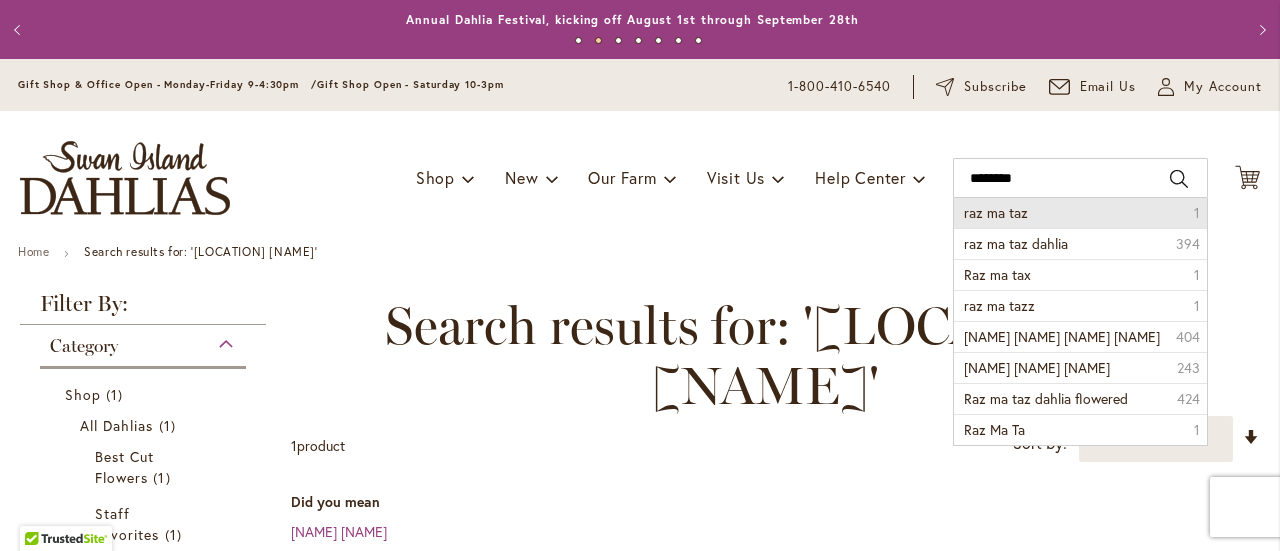 click on "raz ma taz" at bounding box center [996, 212] 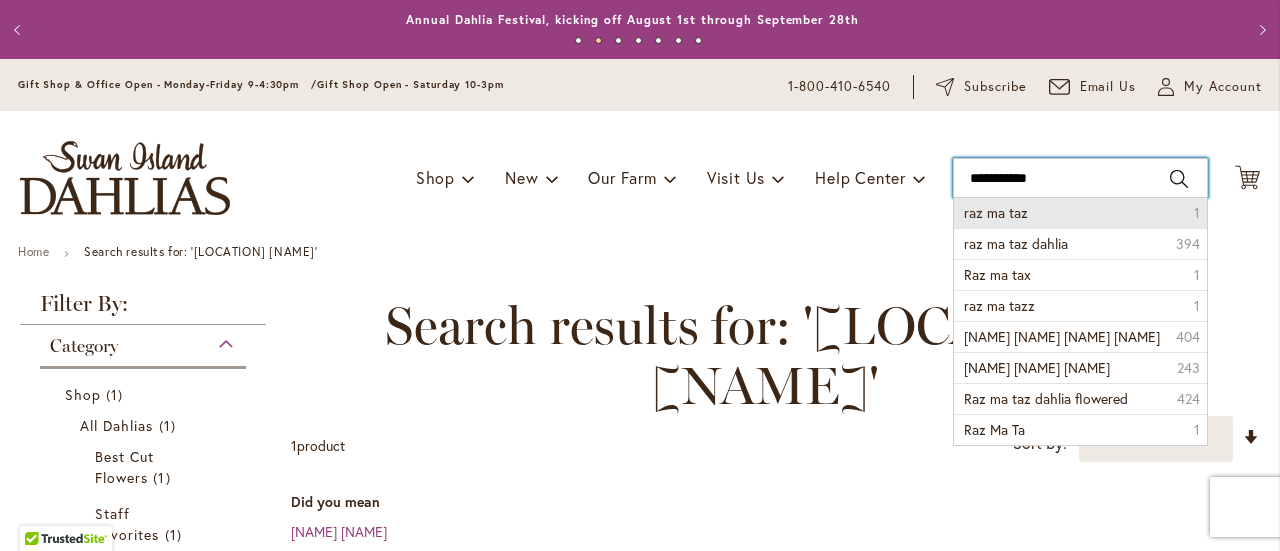 type on "**********" 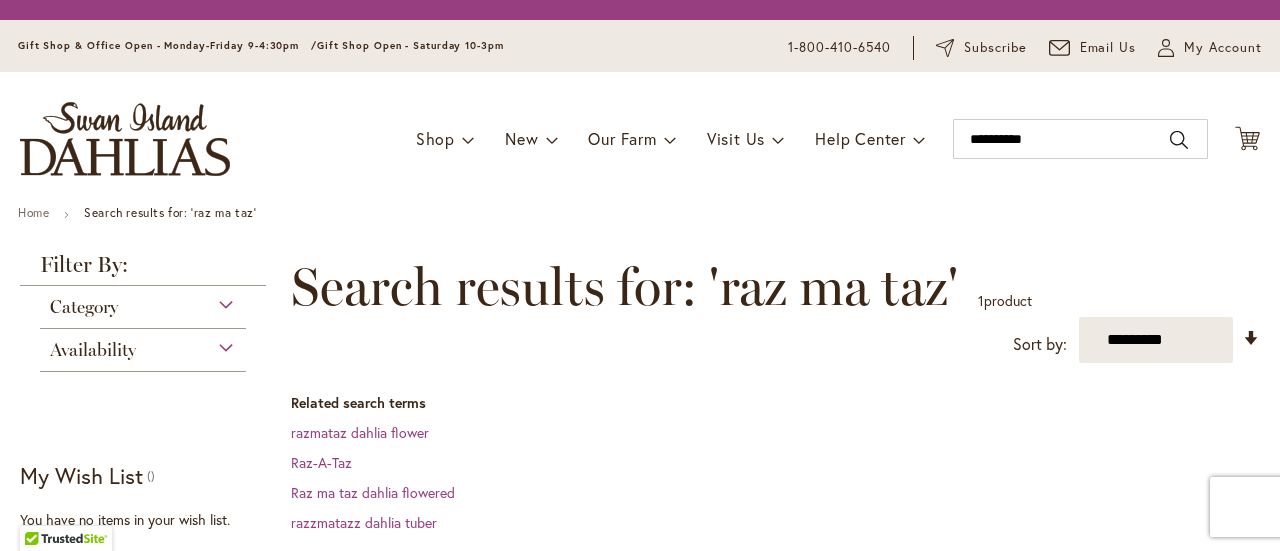 scroll, scrollTop: 0, scrollLeft: 0, axis: both 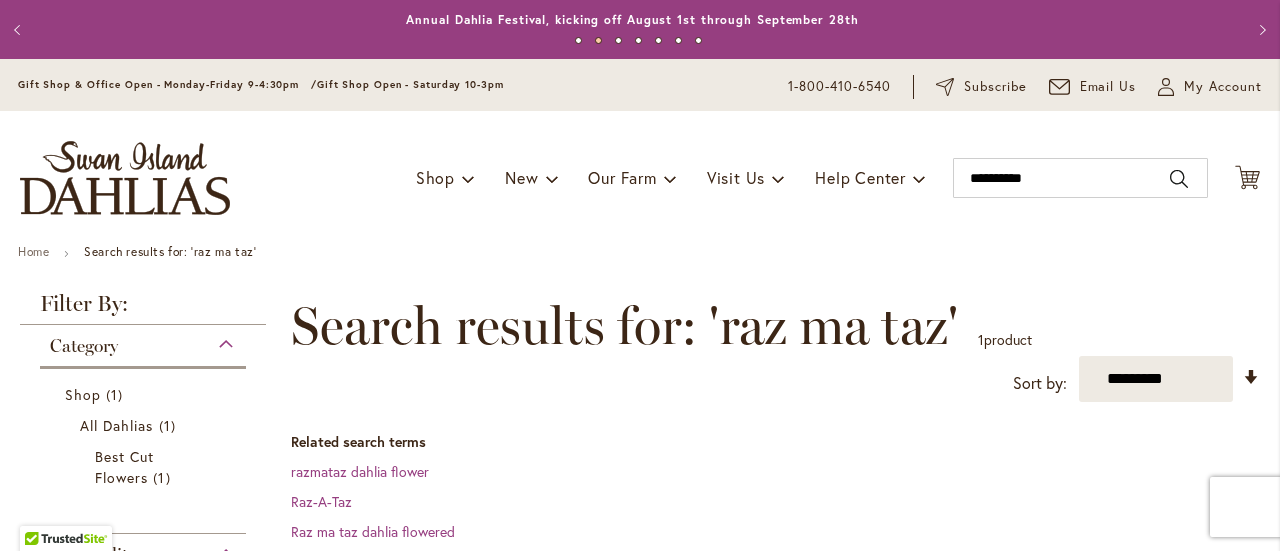 type on "**********" 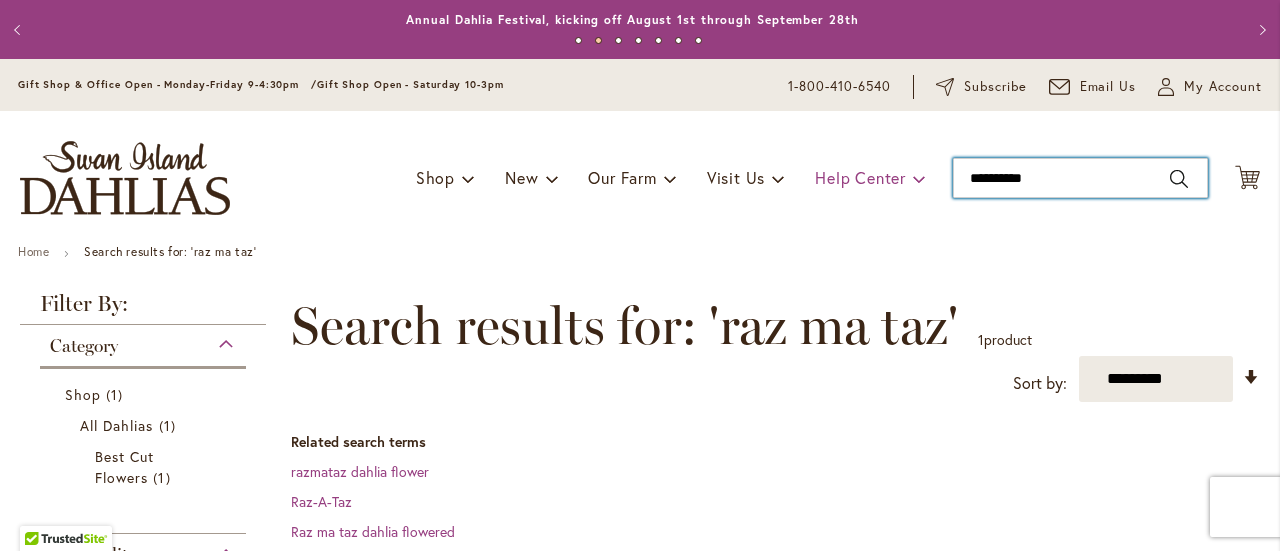 drag, startPoint x: 1044, startPoint y: 180, endPoint x: 902, endPoint y: 161, distance: 143.26549 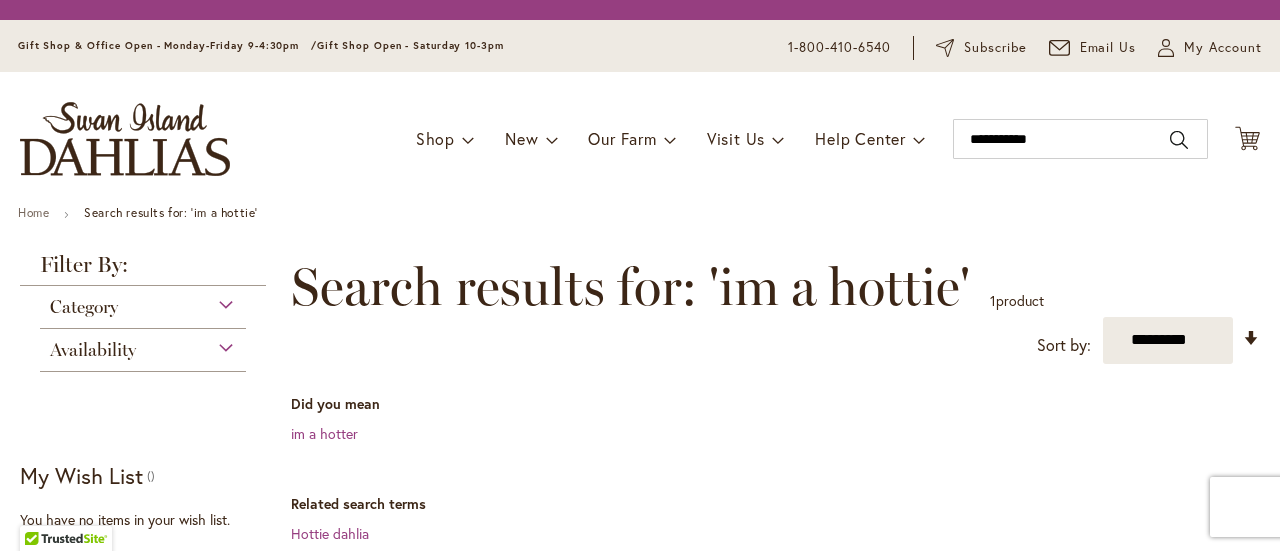 scroll, scrollTop: 0, scrollLeft: 0, axis: both 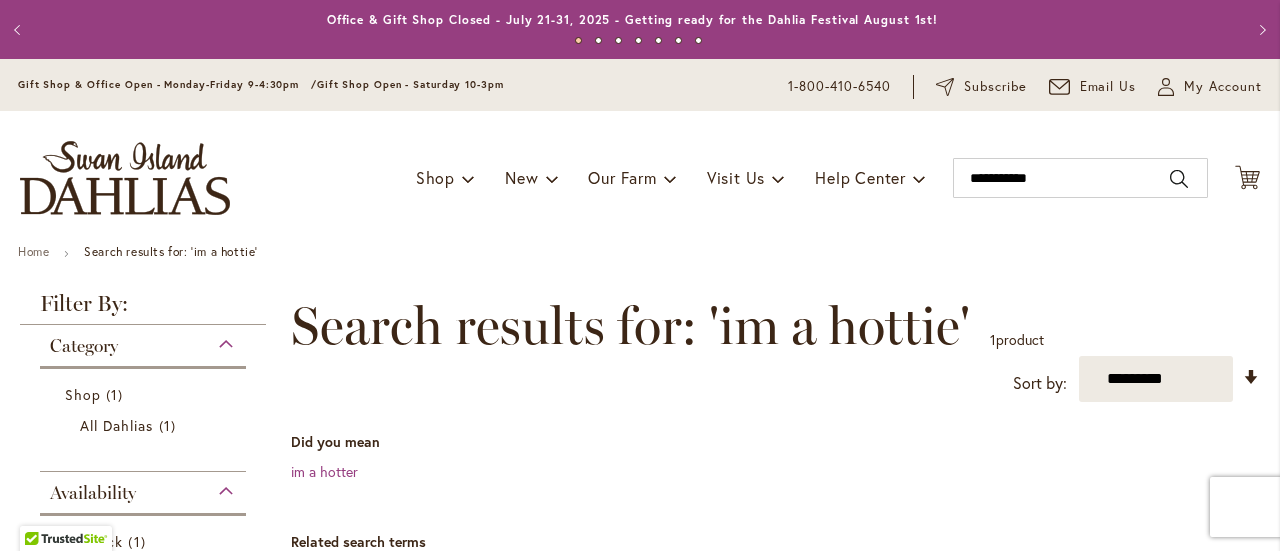 type on "**********" 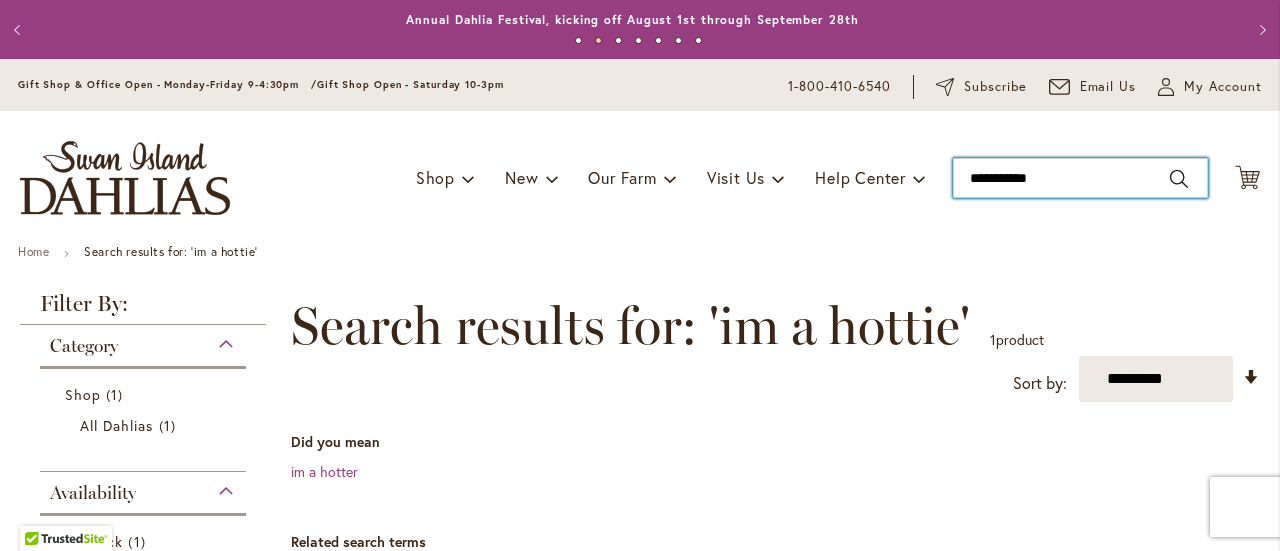 drag, startPoint x: 1053, startPoint y: 176, endPoint x: 896, endPoint y: 153, distance: 158.67577 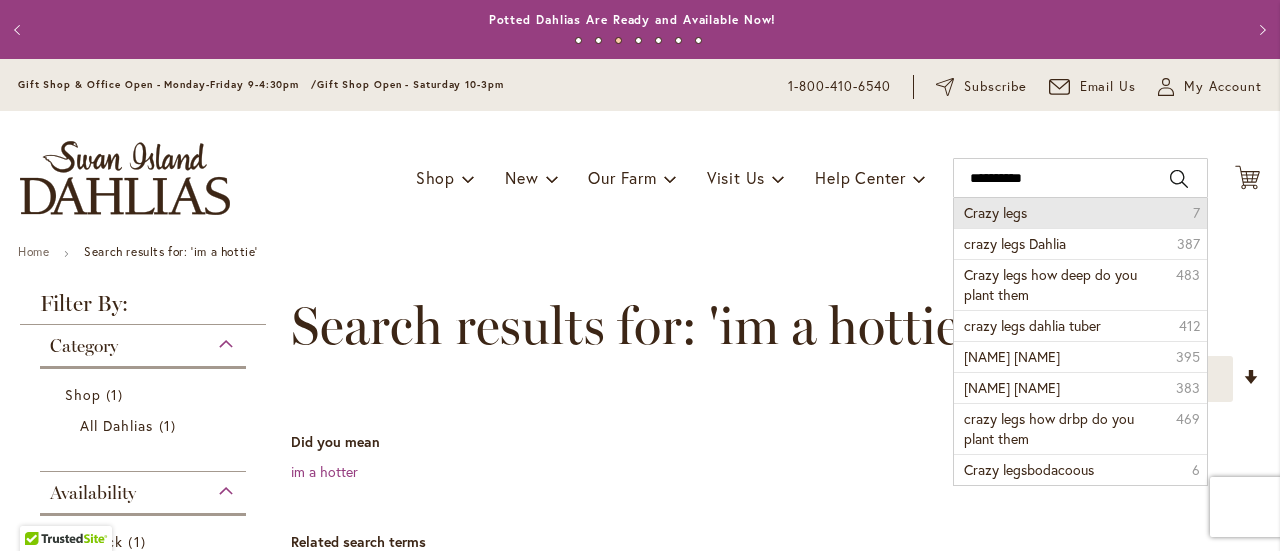 click on "Crazy legs" at bounding box center [995, 212] 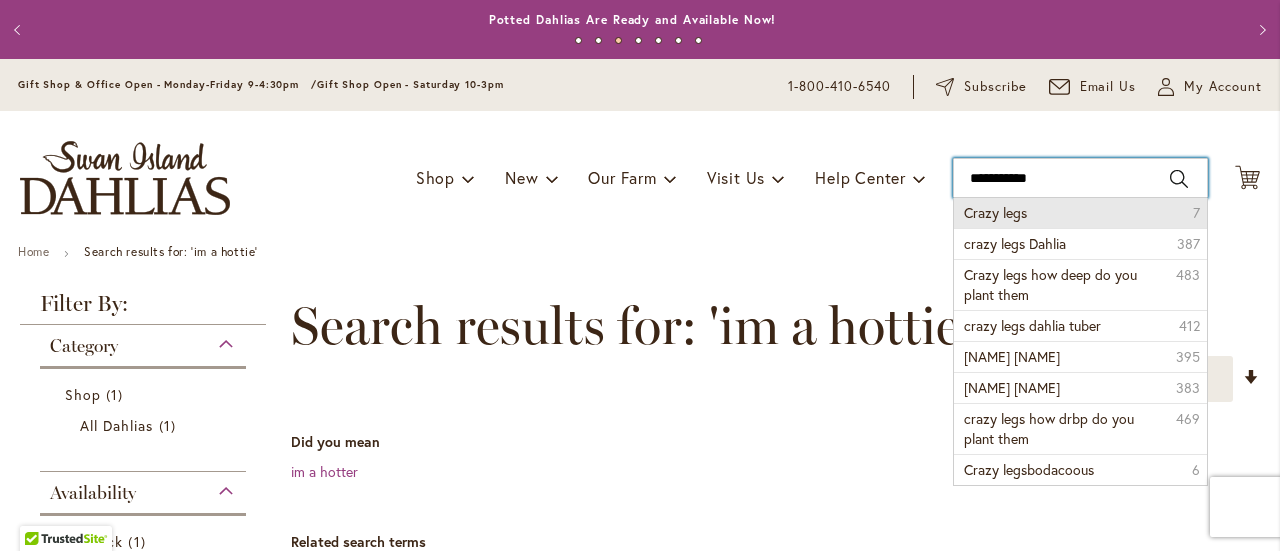 type on "**********" 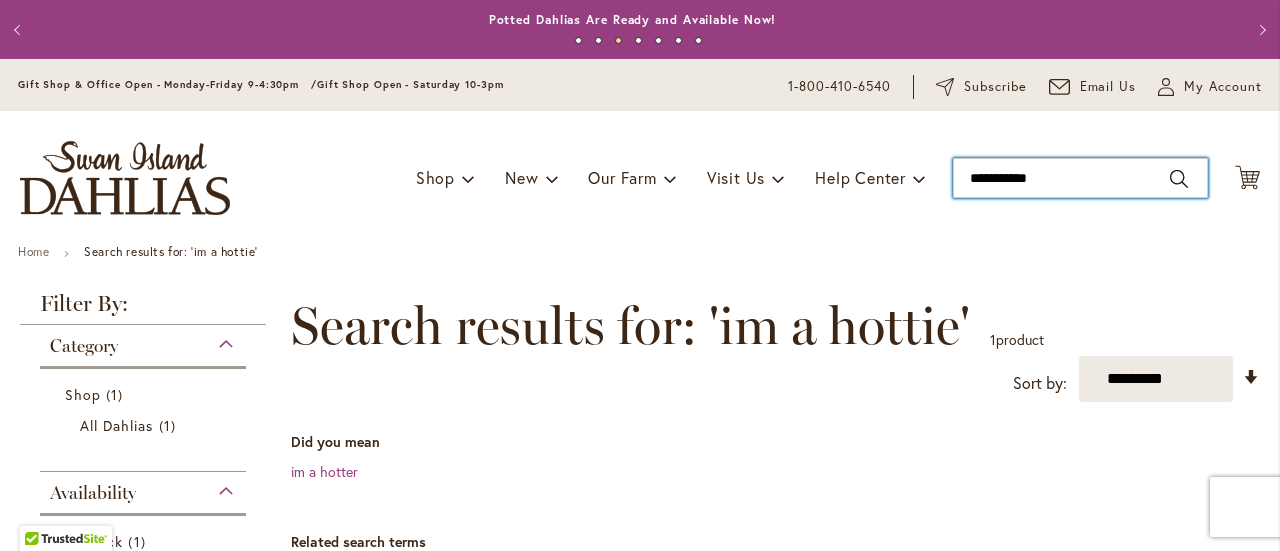 scroll, scrollTop: 146, scrollLeft: 0, axis: vertical 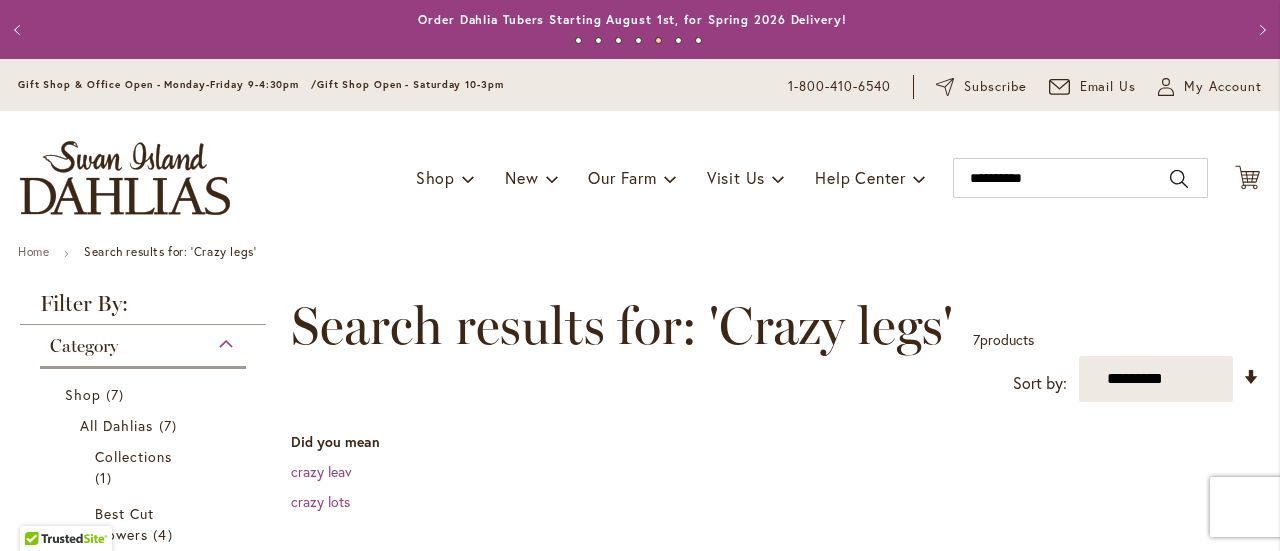 type on "**********" 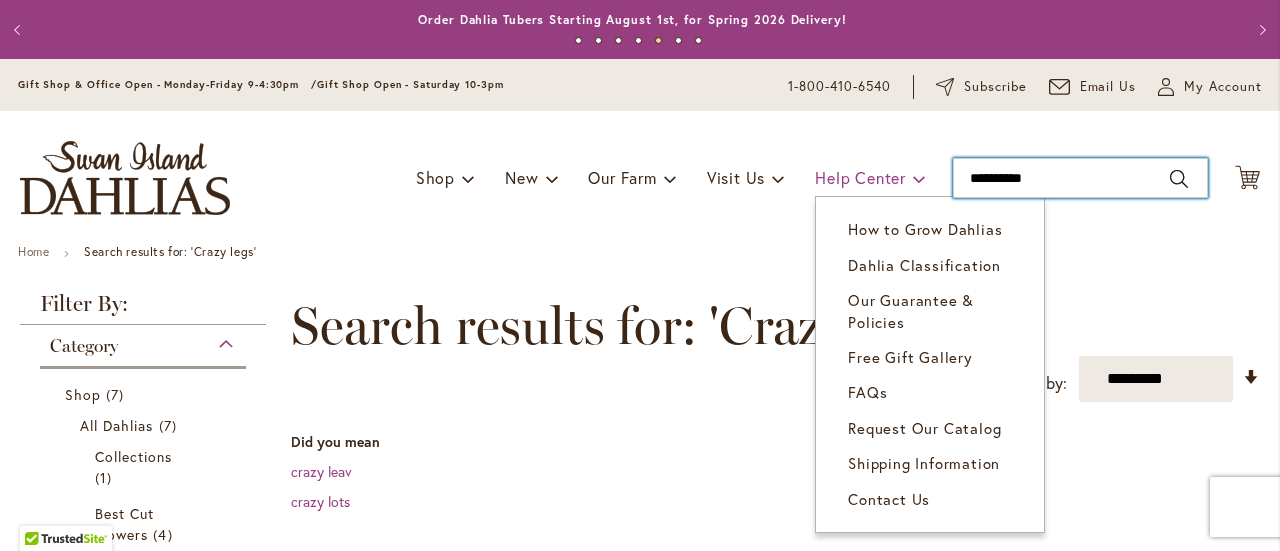drag, startPoint x: 1047, startPoint y: 185, endPoint x: 868, endPoint y: 181, distance: 179.0447 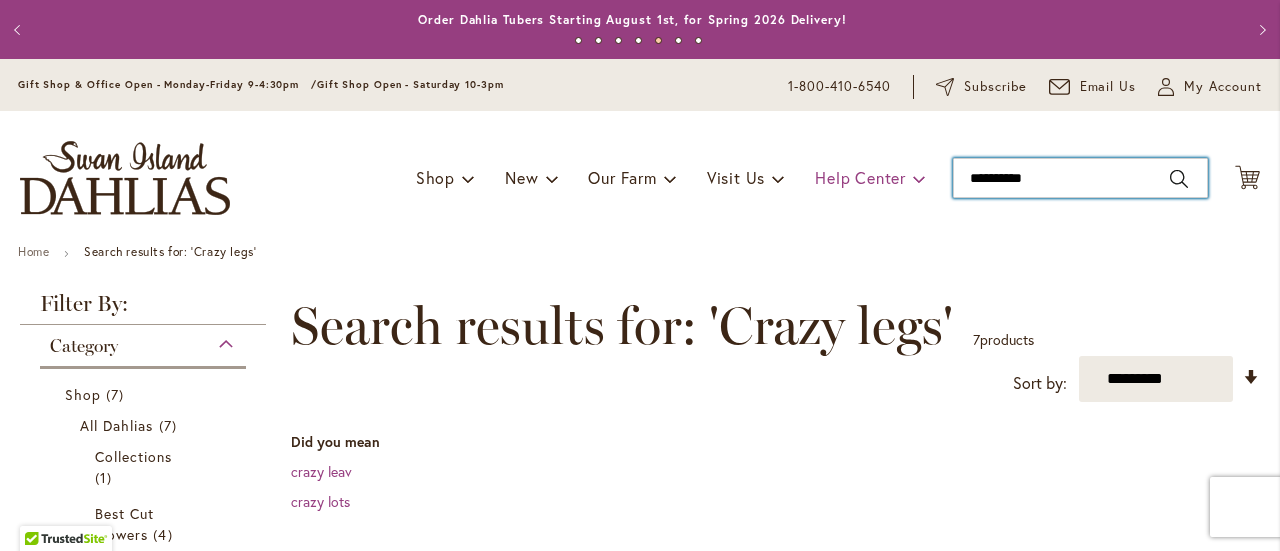 type on "**********" 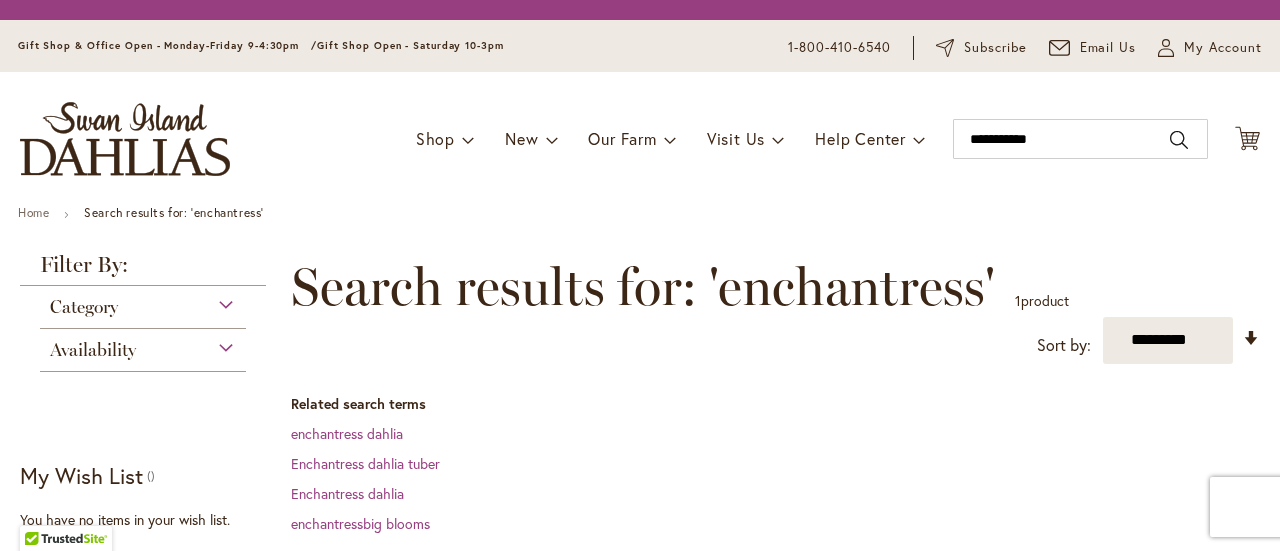 scroll, scrollTop: 0, scrollLeft: 0, axis: both 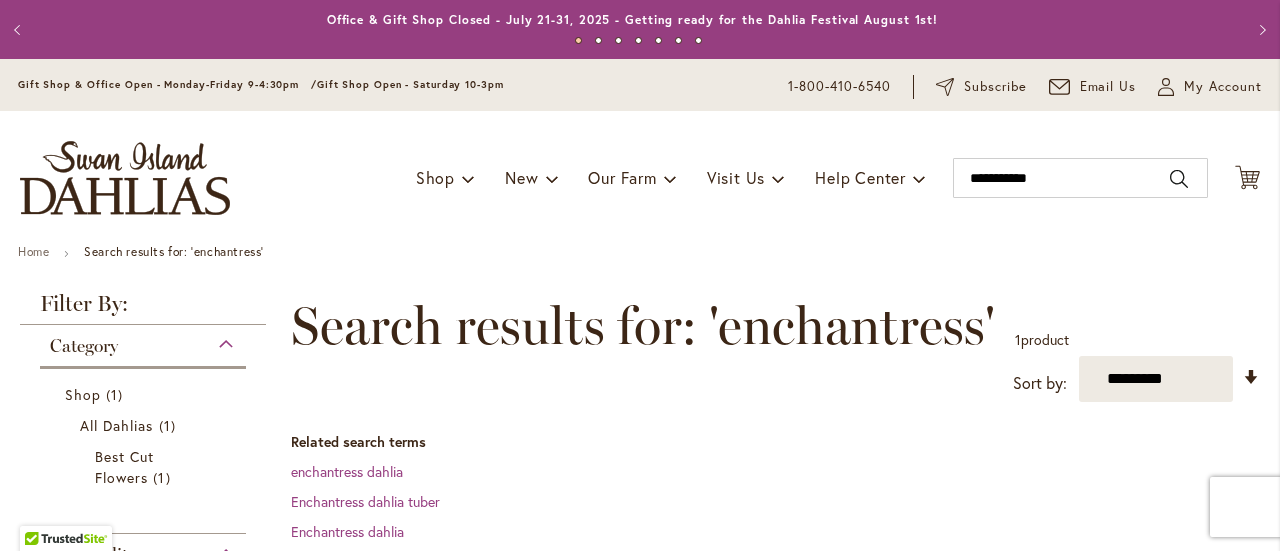 type on "**********" 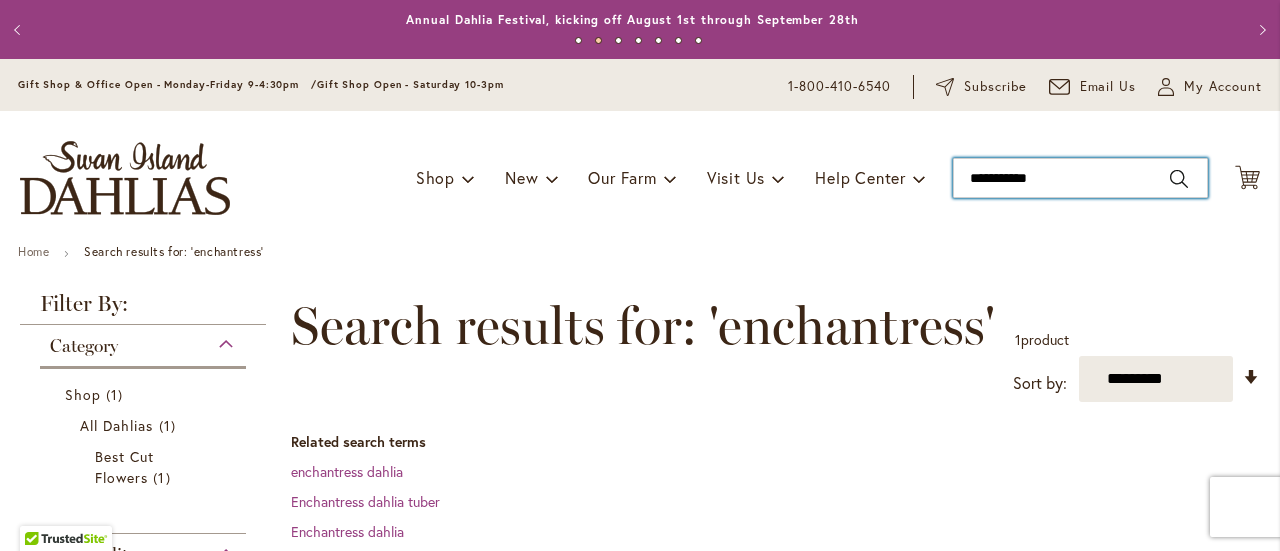drag, startPoint x: 1058, startPoint y: 183, endPoint x: 862, endPoint y: 145, distance: 199.64969 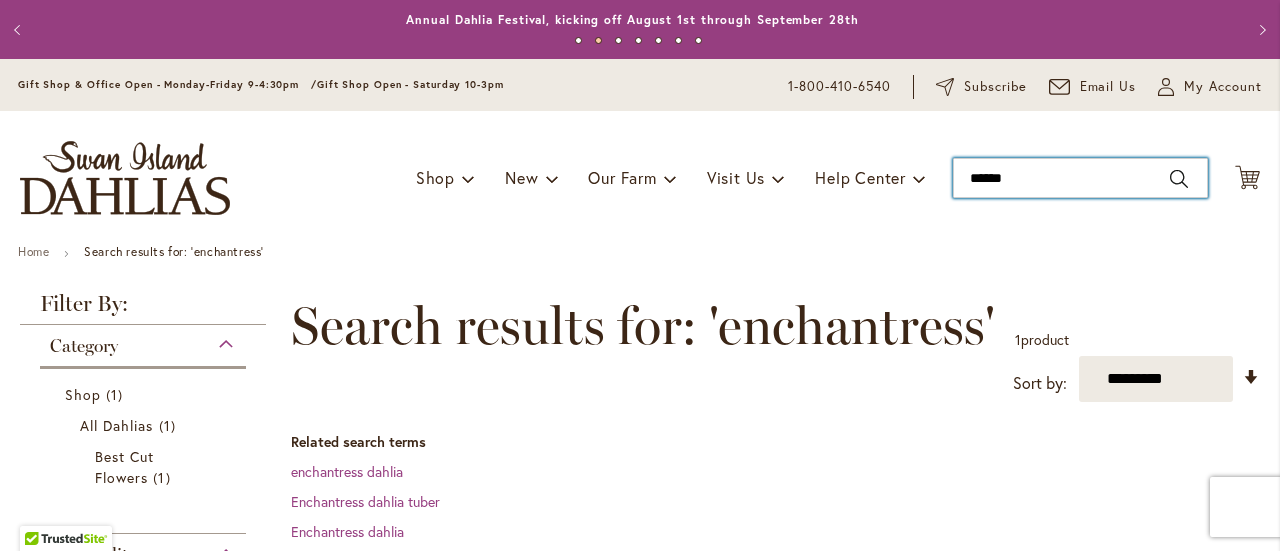 type on "*******" 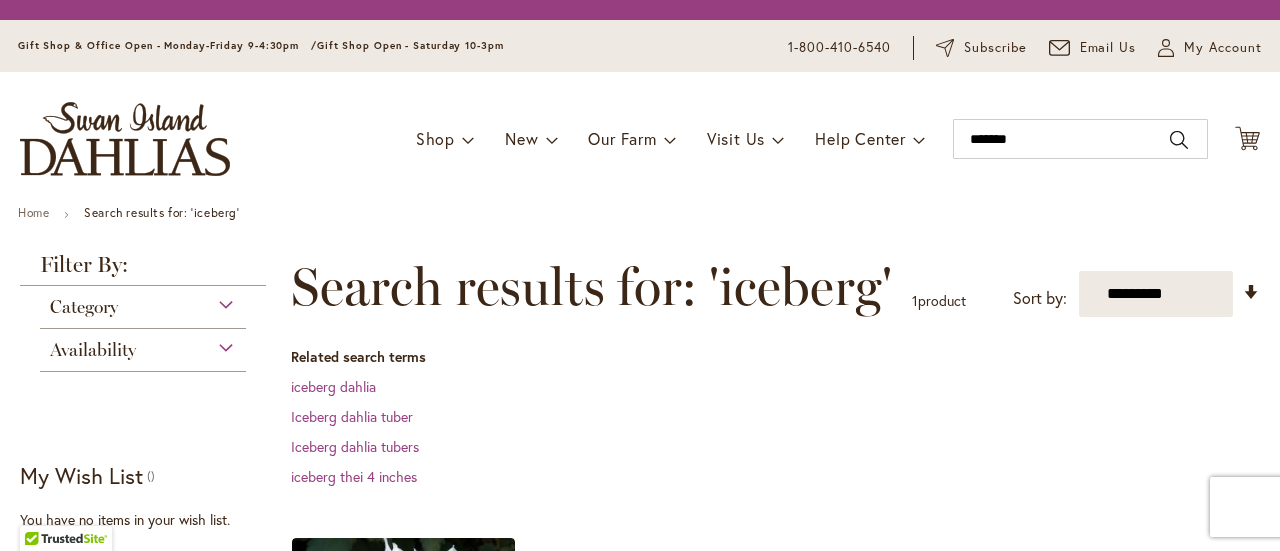 scroll, scrollTop: 0, scrollLeft: 0, axis: both 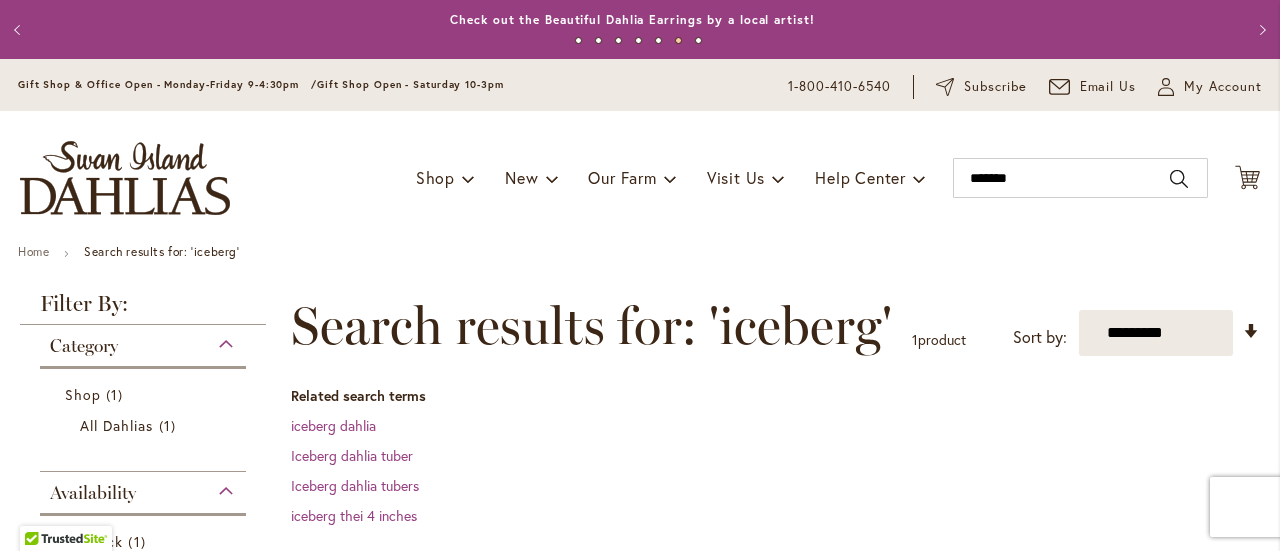 type on "**********" 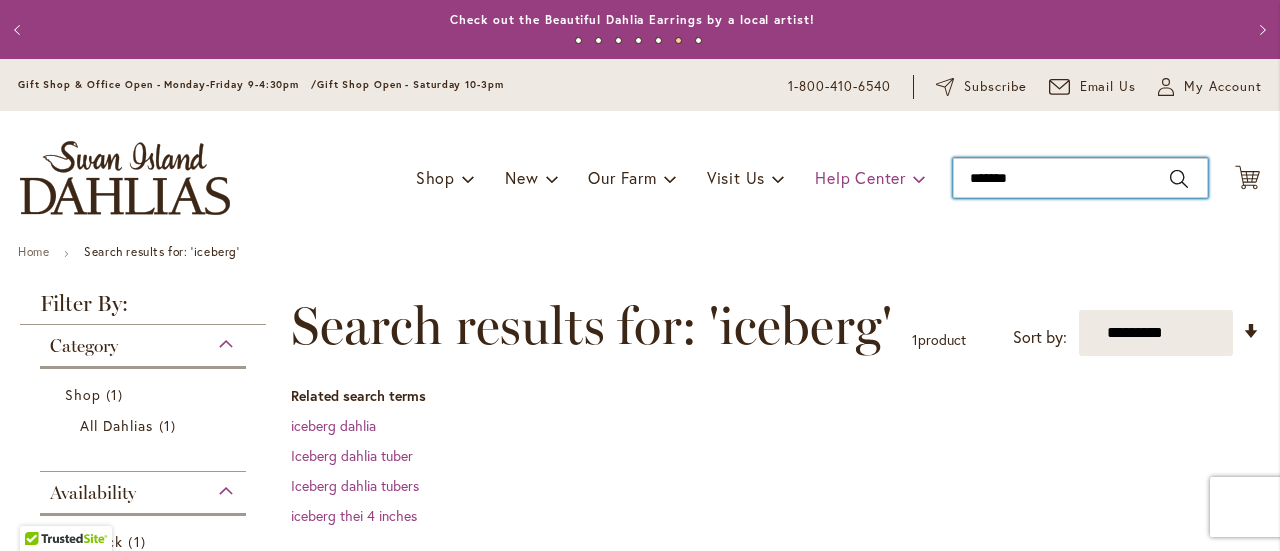 drag, startPoint x: 1032, startPoint y: 190, endPoint x: 826, endPoint y: 159, distance: 208.31947 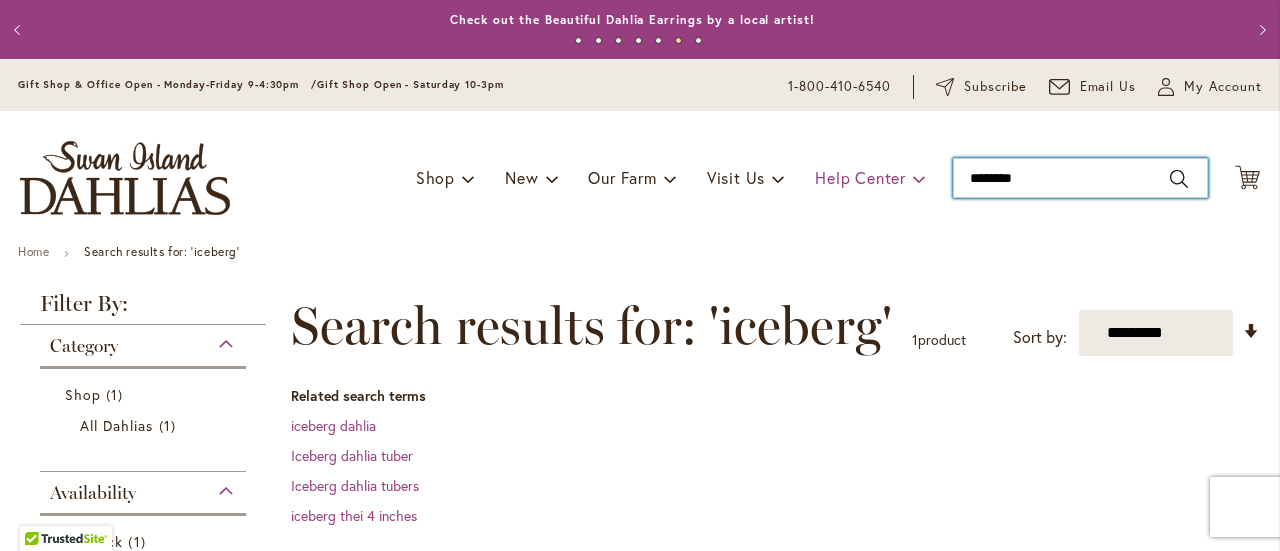 type on "*********" 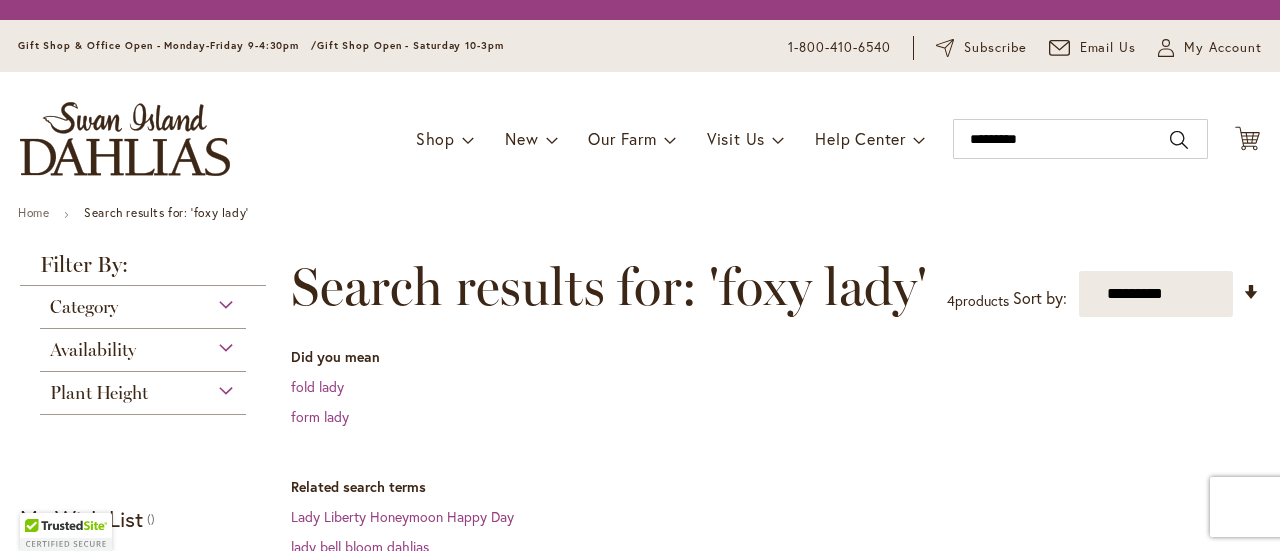 scroll, scrollTop: 0, scrollLeft: 0, axis: both 